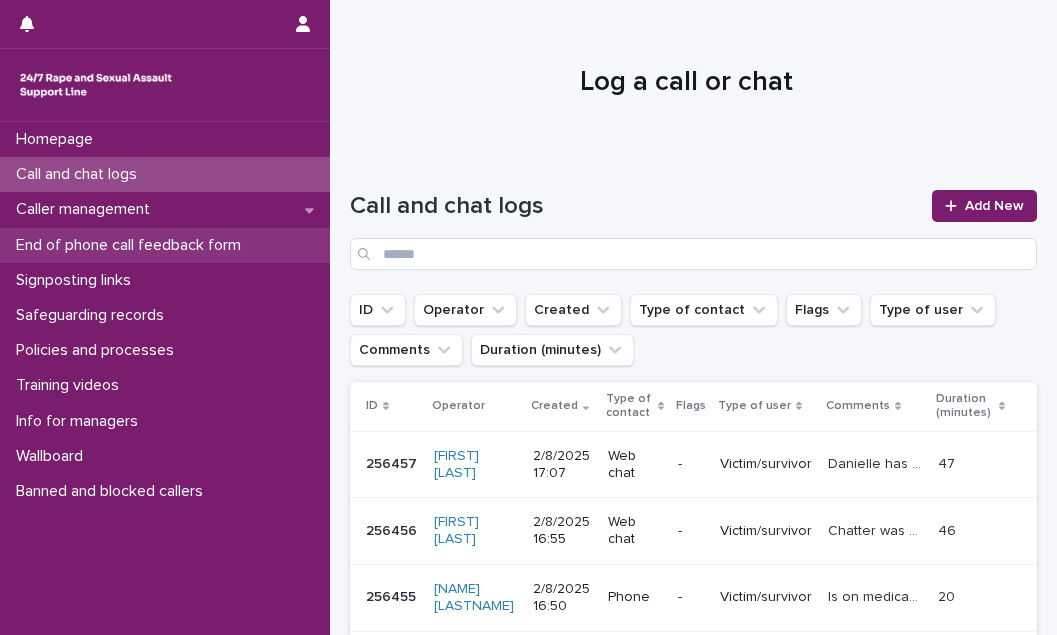 scroll, scrollTop: 0, scrollLeft: 0, axis: both 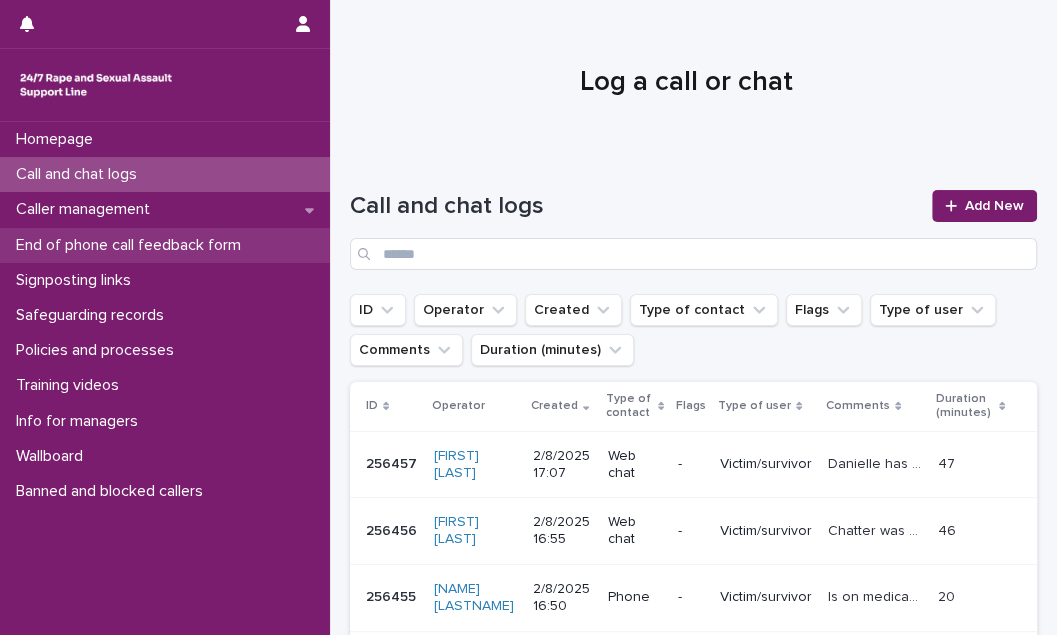 click on "End of phone call feedback form" at bounding box center [132, 245] 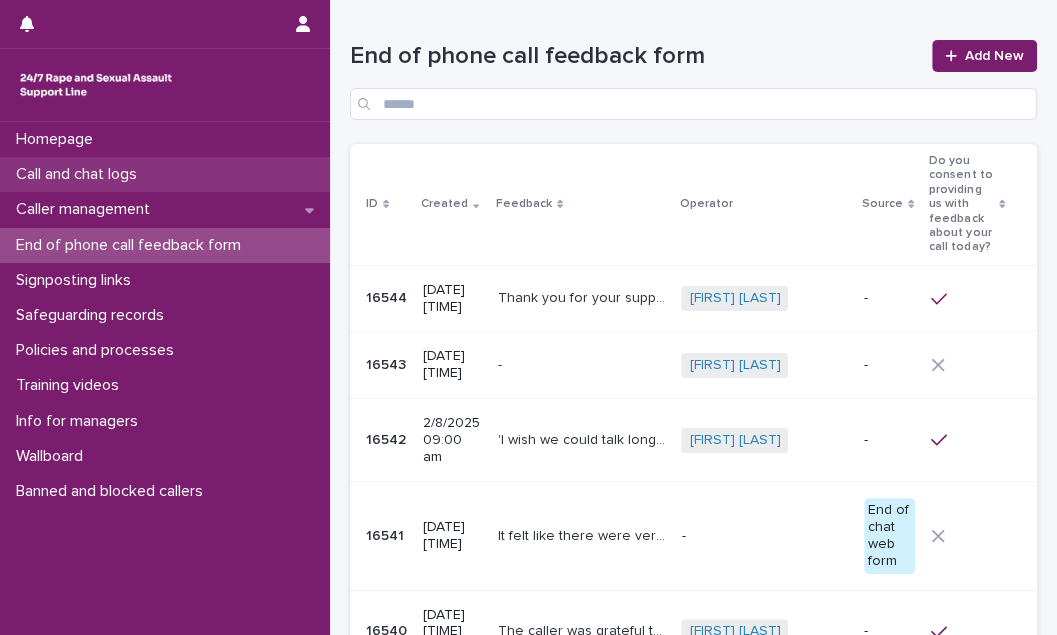 click on "Call and chat logs" at bounding box center (80, 174) 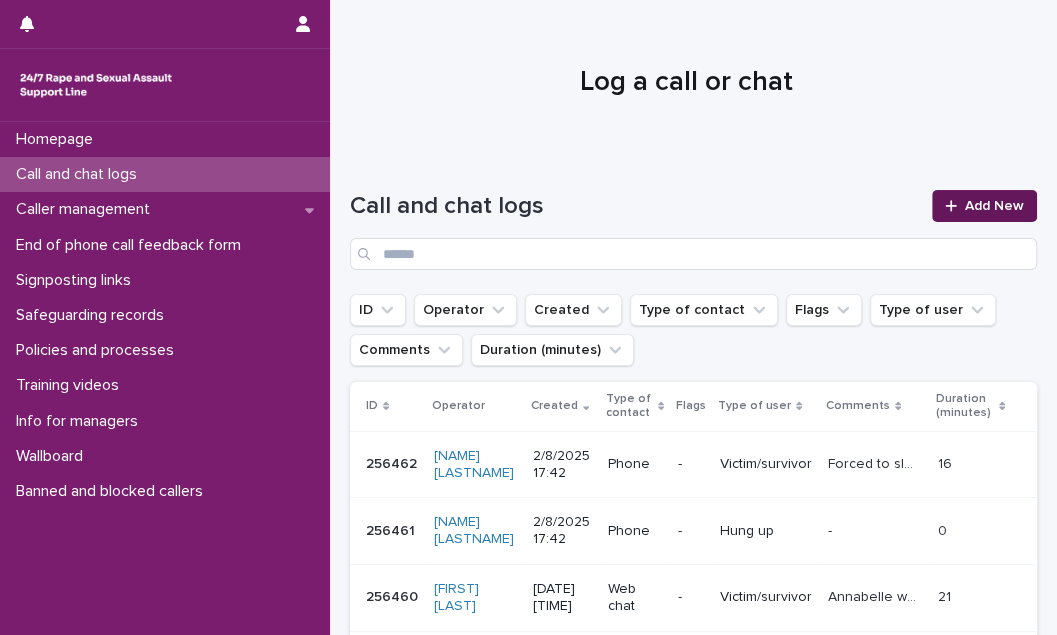 click 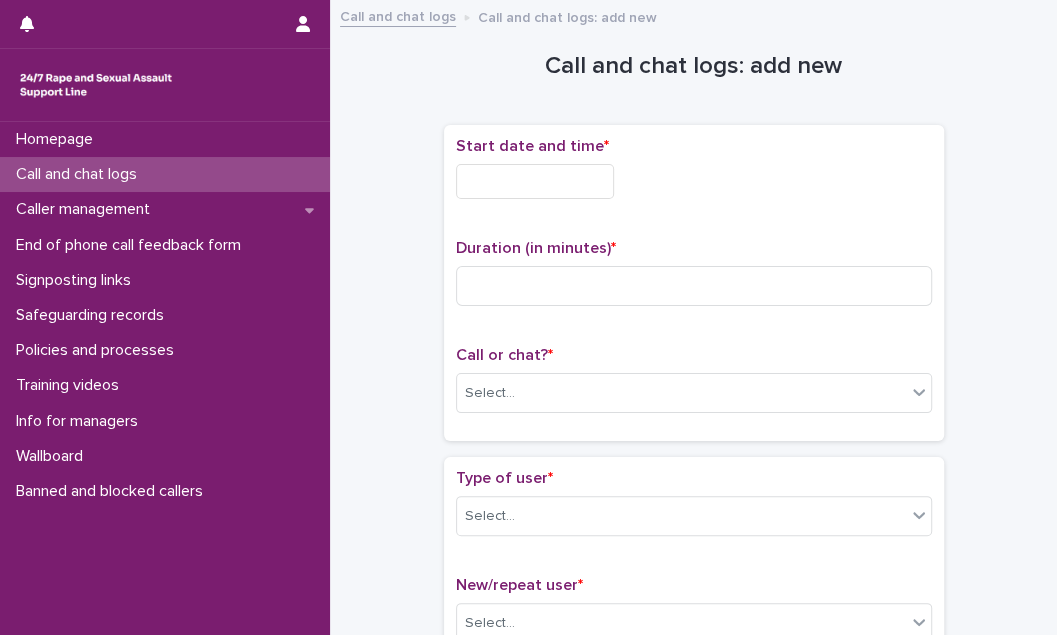 click at bounding box center [535, 181] 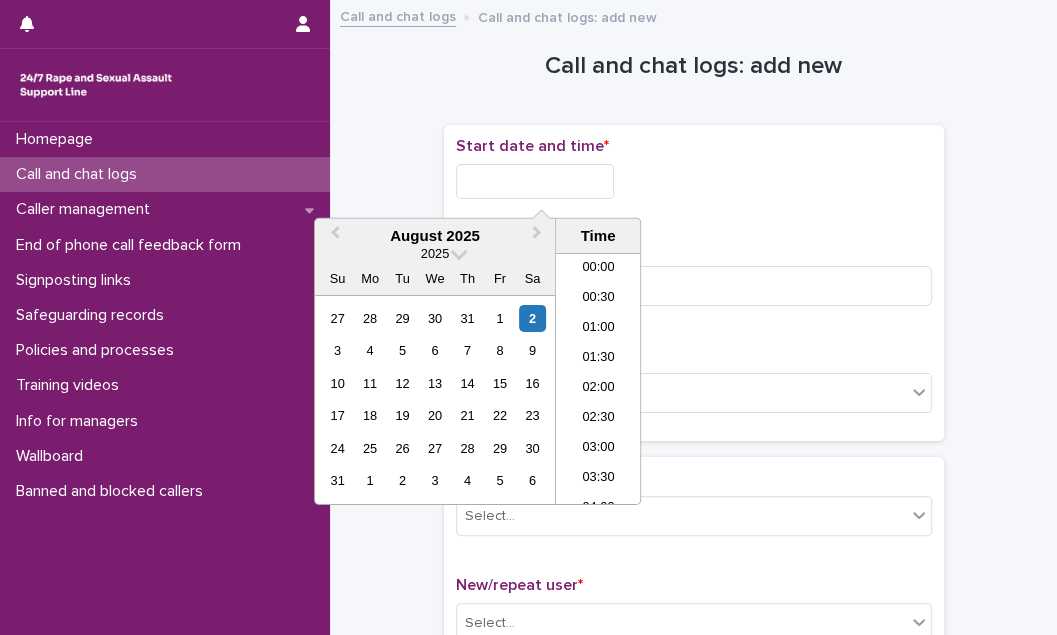 scroll, scrollTop: 940, scrollLeft: 0, axis: vertical 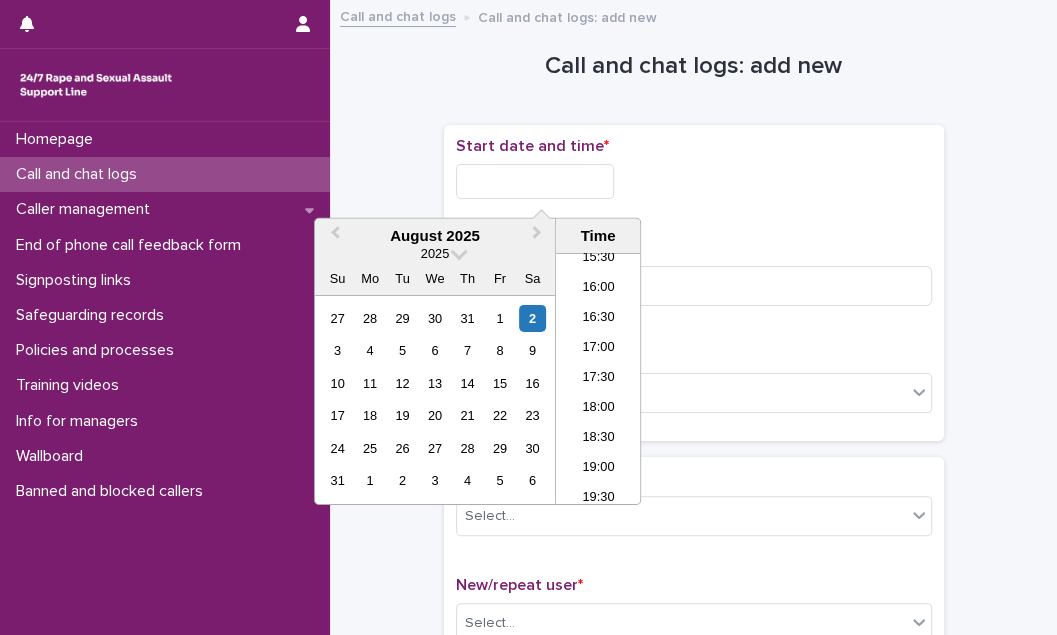 click on "17:00" at bounding box center [598, 349] 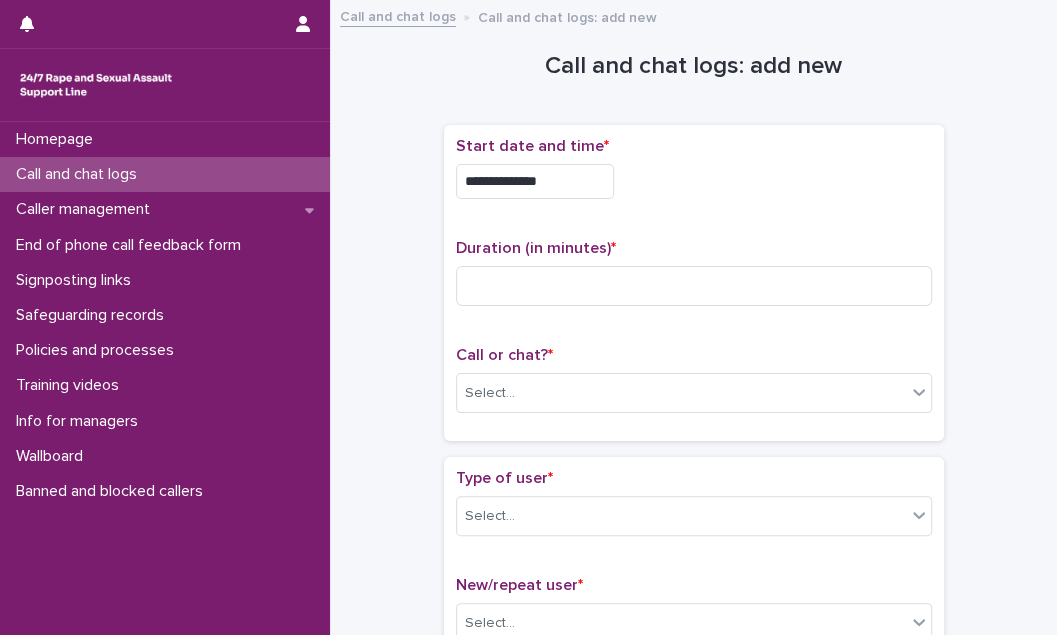 click on "**********" at bounding box center [535, 181] 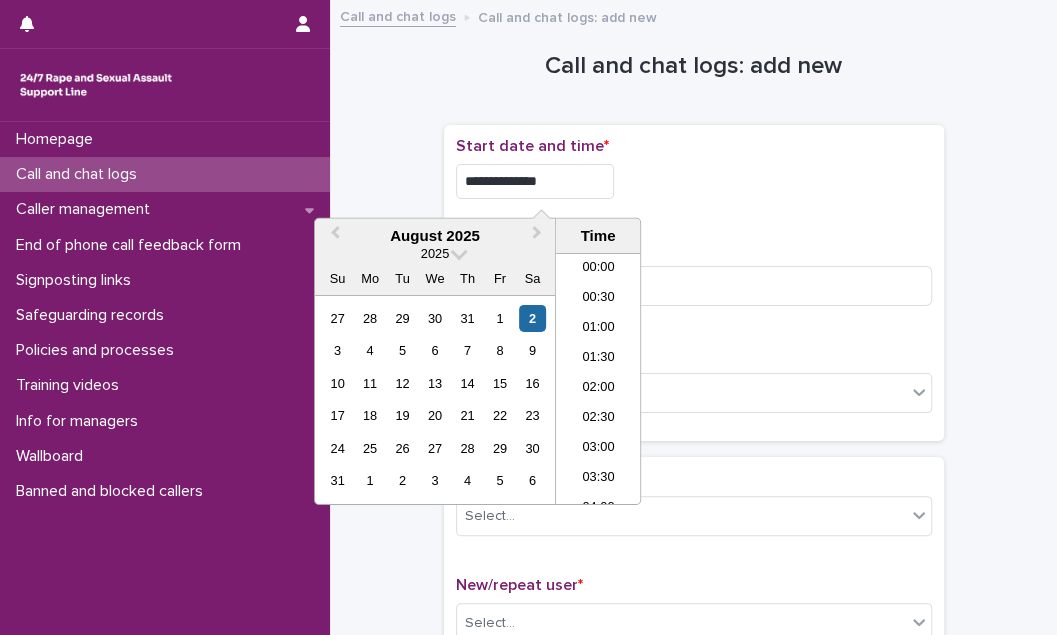 scroll, scrollTop: 909, scrollLeft: 0, axis: vertical 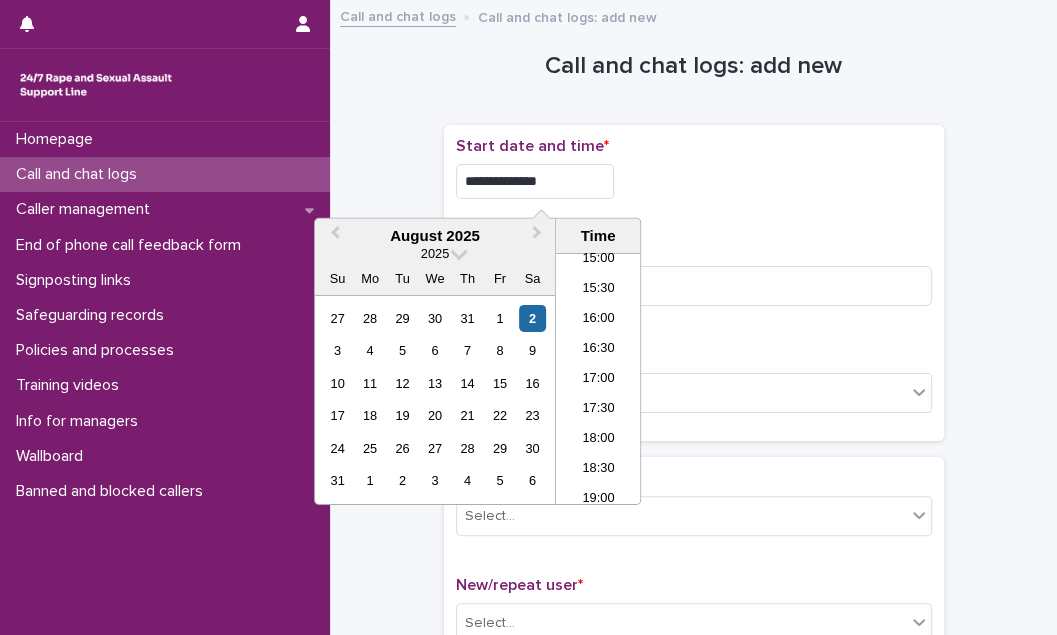 type on "**********" 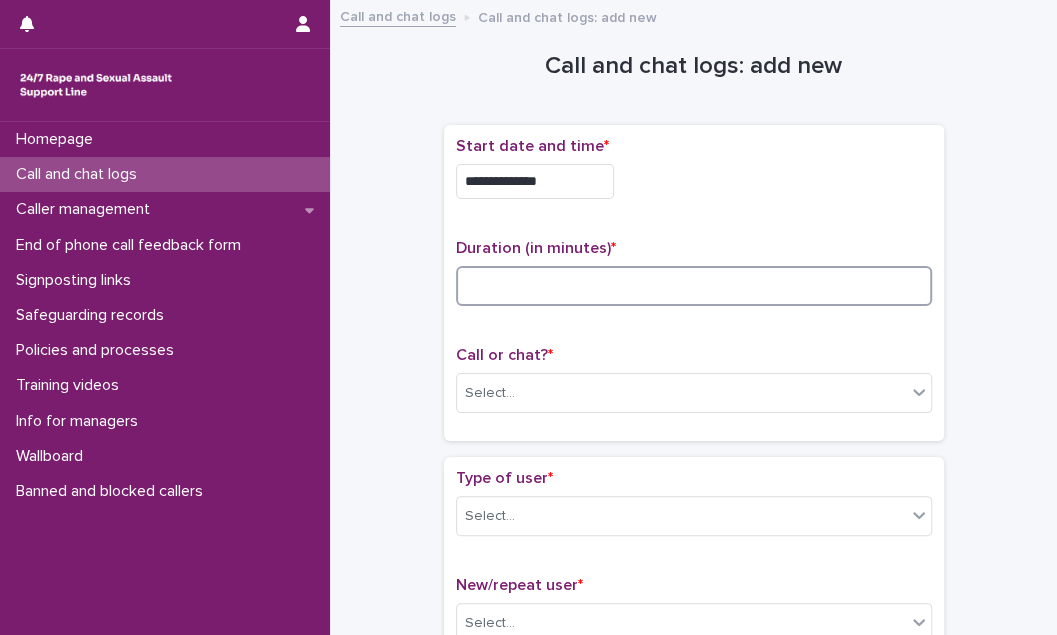click at bounding box center [694, 286] 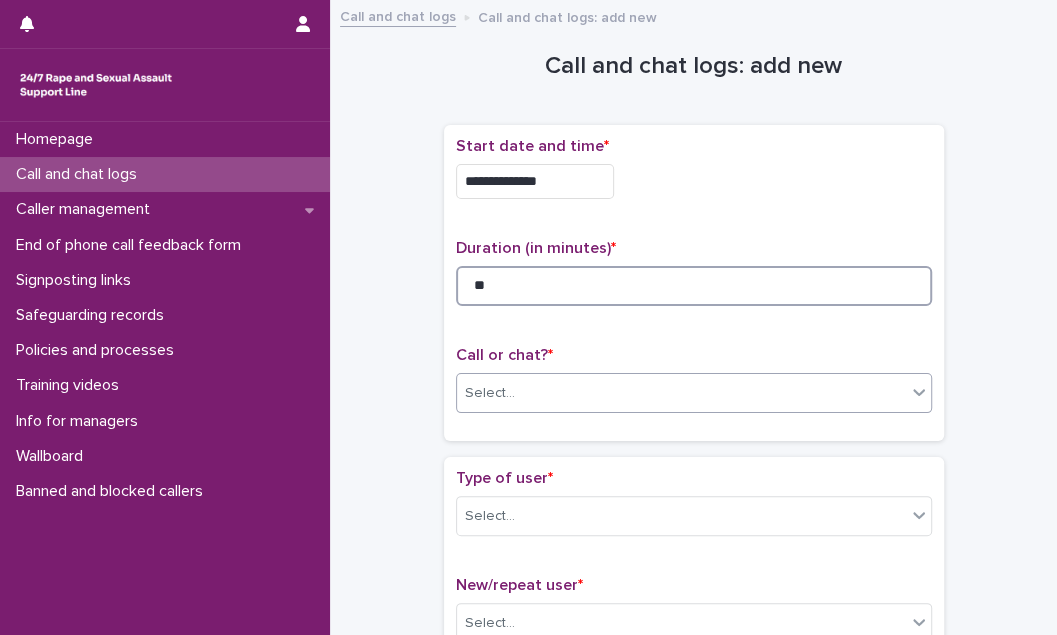 type on "**" 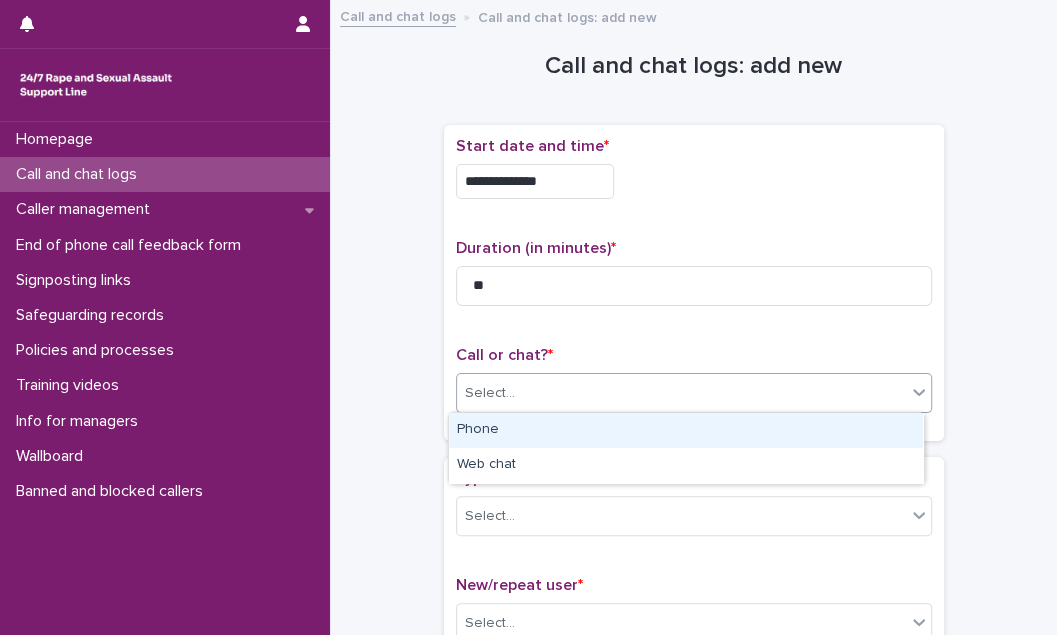 click on "Select..." at bounding box center (681, 393) 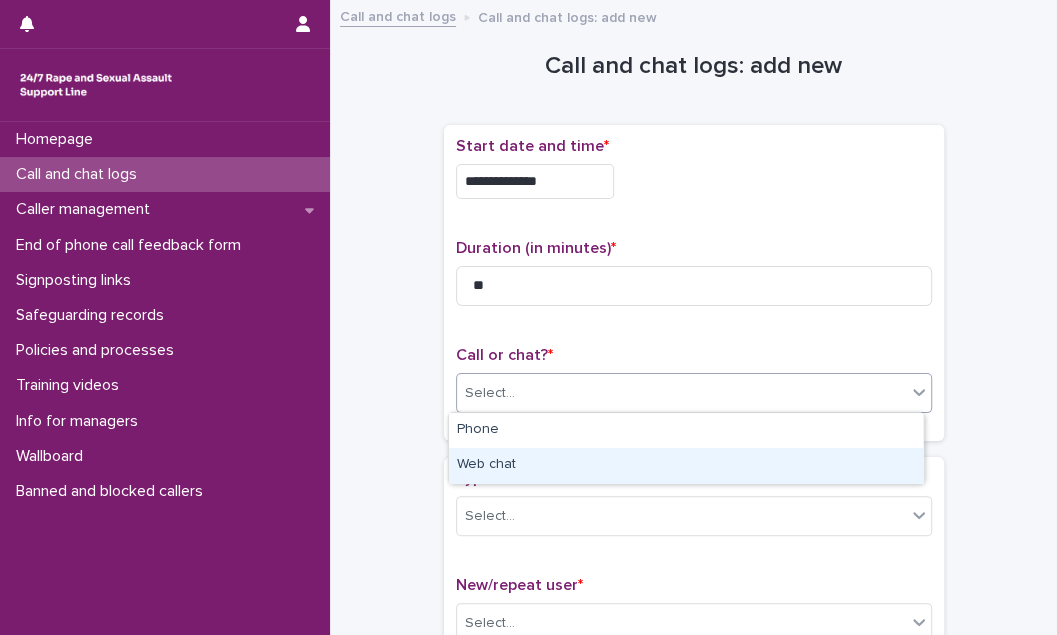 click on "Web chat" at bounding box center (686, 465) 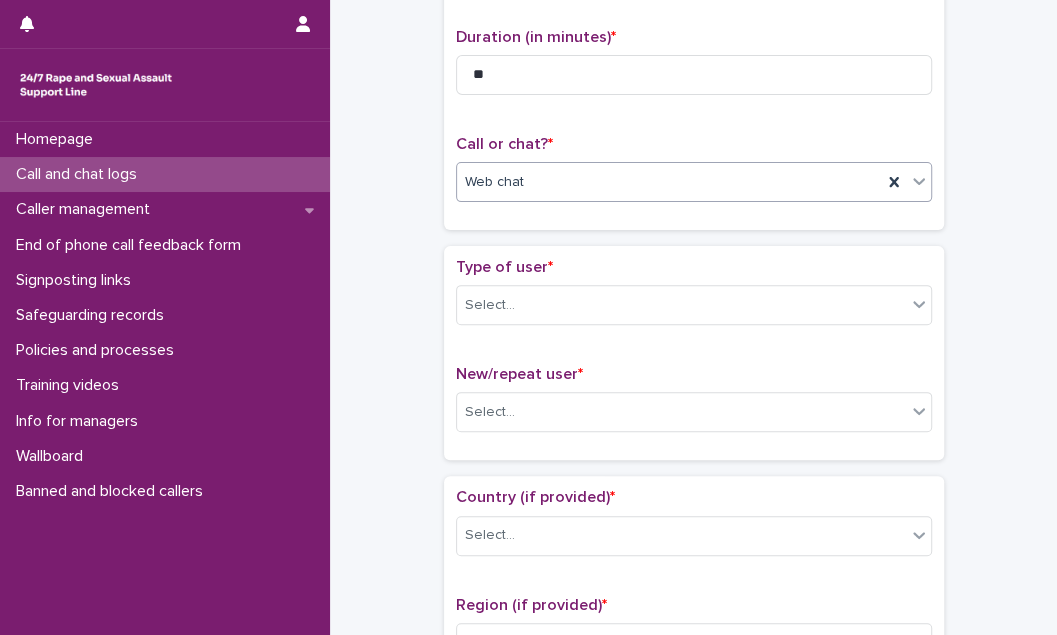 scroll, scrollTop: 363, scrollLeft: 0, axis: vertical 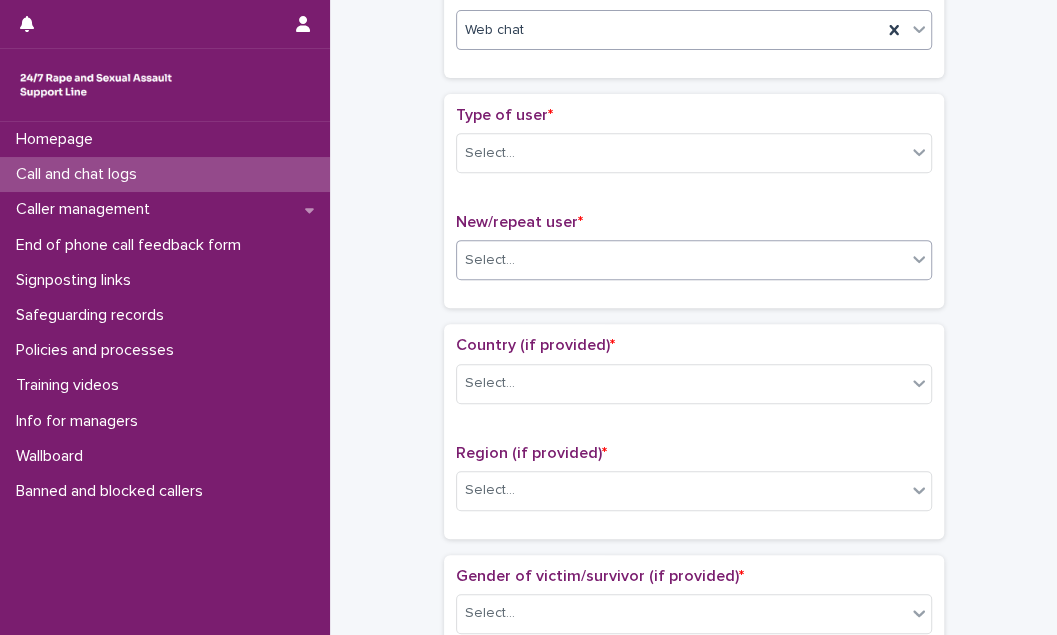 click on "Select..." at bounding box center [681, 260] 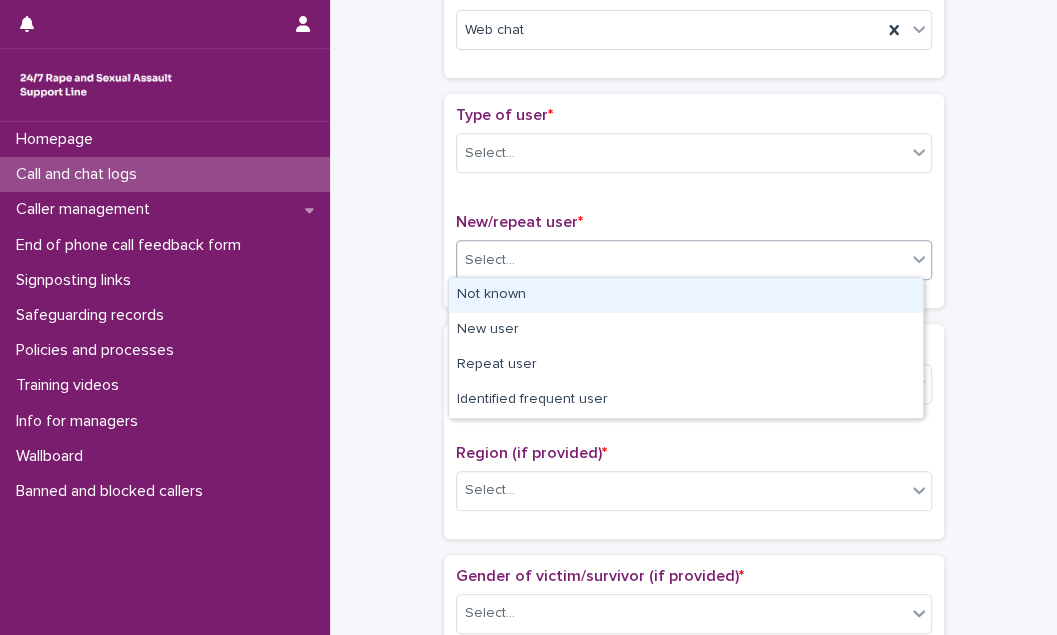 click on "Not known" at bounding box center [686, 295] 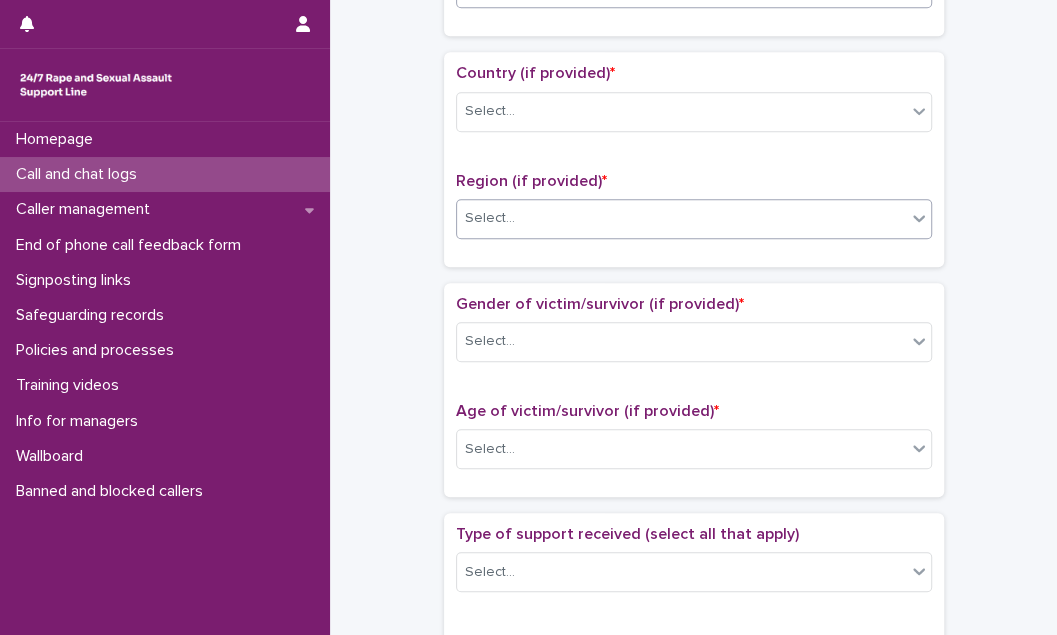 scroll, scrollTop: 636, scrollLeft: 0, axis: vertical 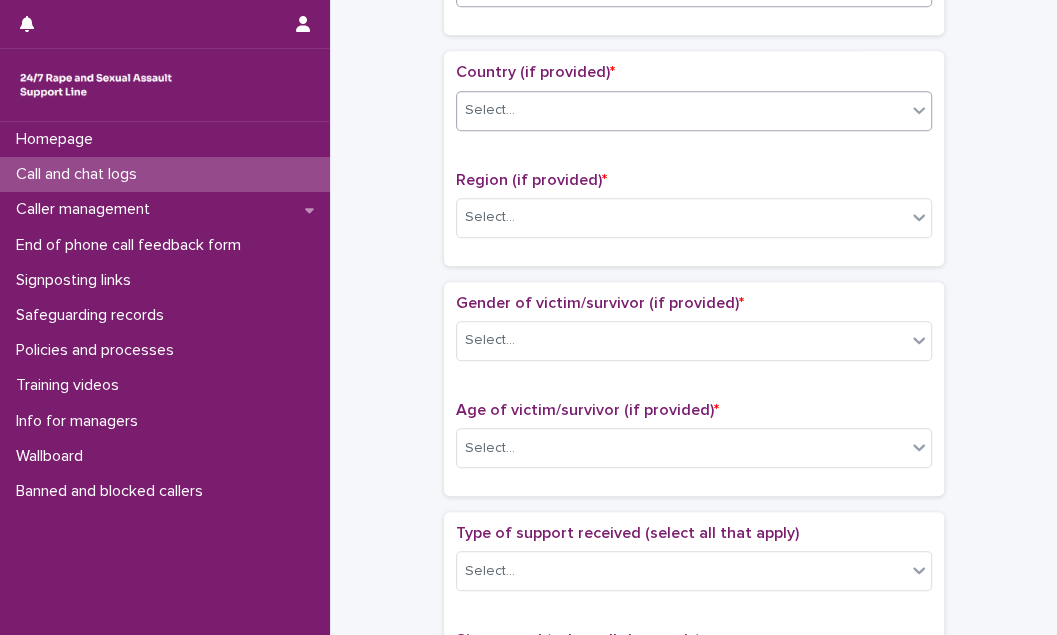 click on "Select..." at bounding box center [681, 110] 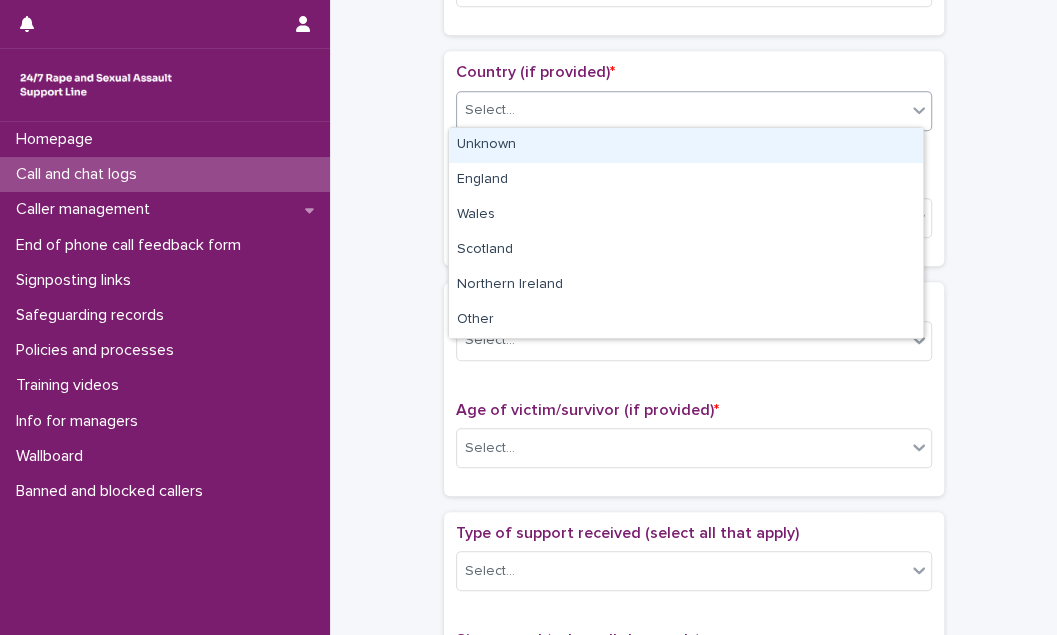 click on "Unknown" at bounding box center [686, 145] 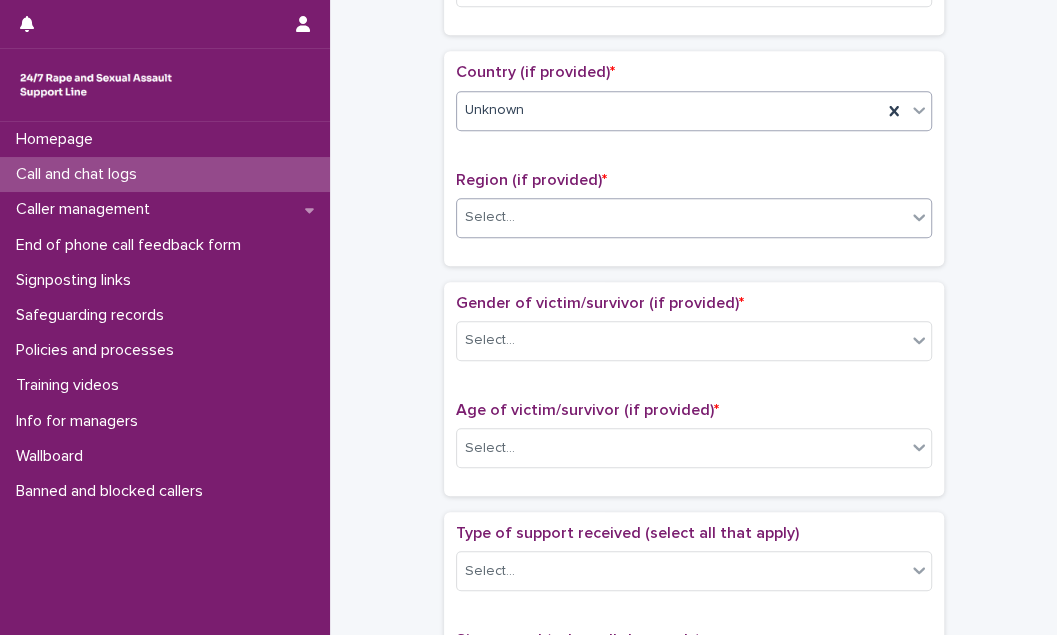 click on "Select..." at bounding box center [681, 217] 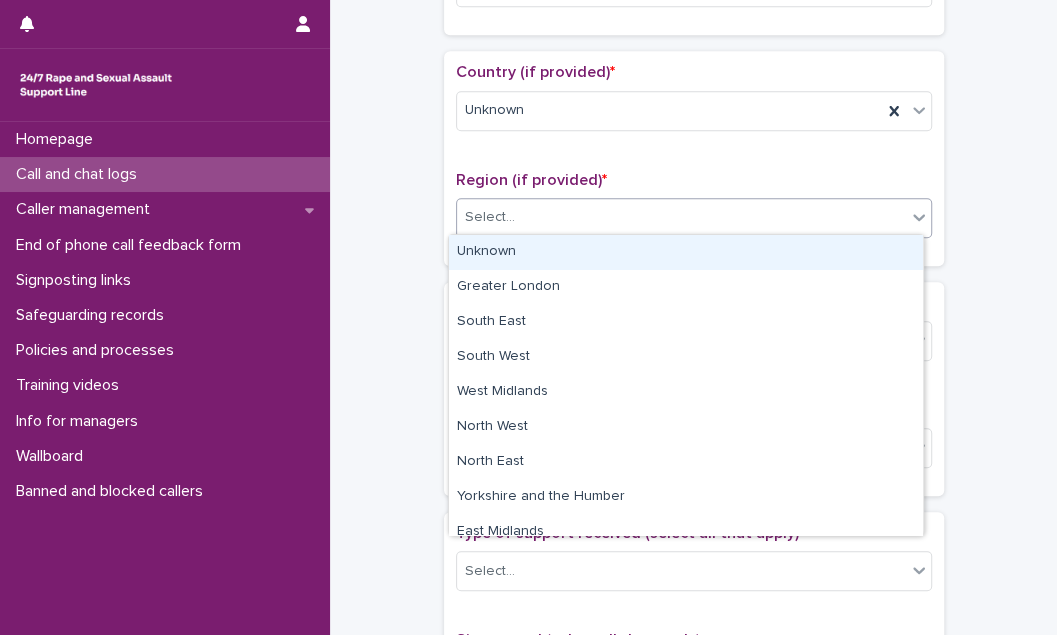 click on "Unknown" at bounding box center (686, 252) 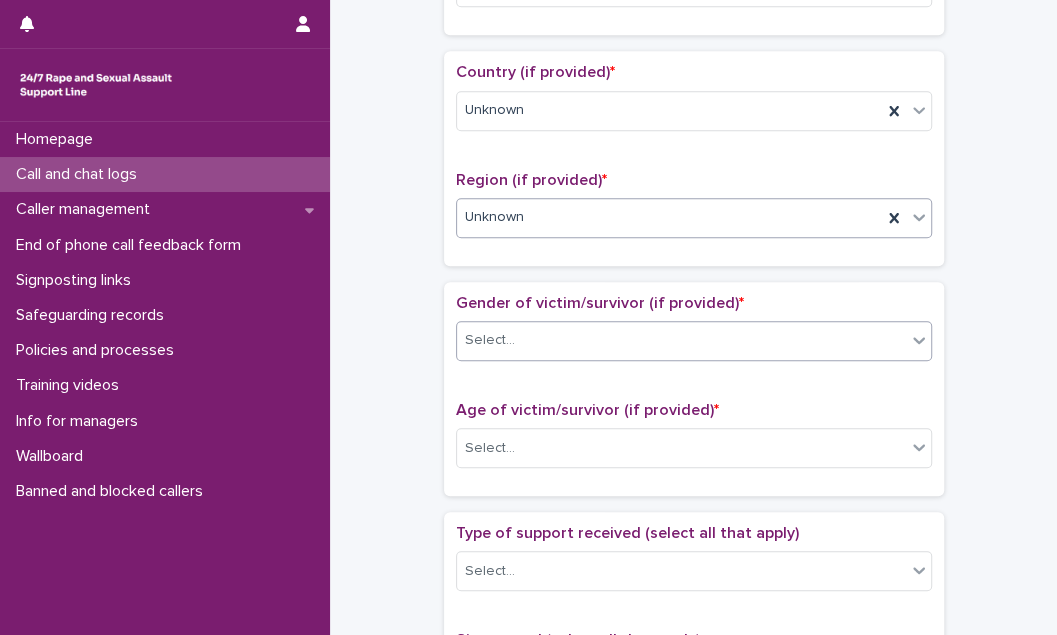 click on "Select..." at bounding box center (681, 340) 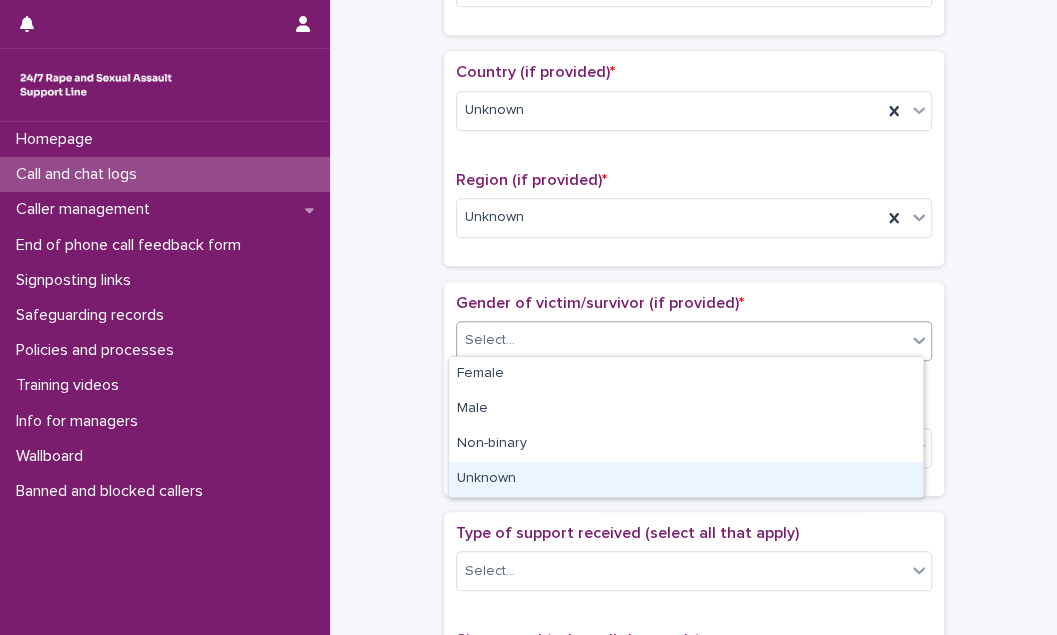 click on "Unknown" at bounding box center [686, 479] 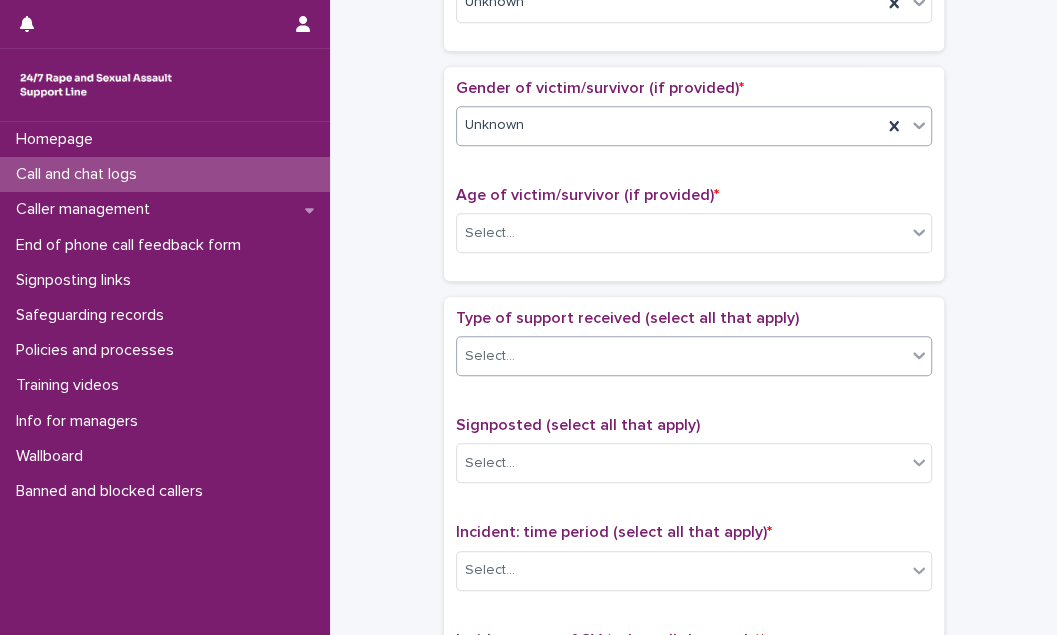 scroll, scrollTop: 909, scrollLeft: 0, axis: vertical 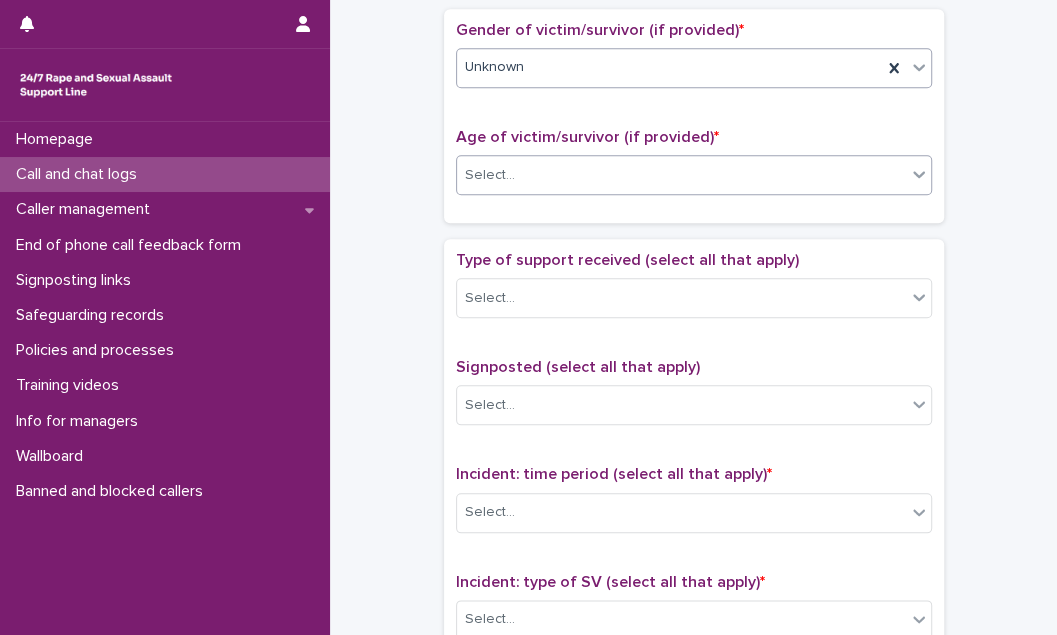 click on "Select..." at bounding box center [681, 175] 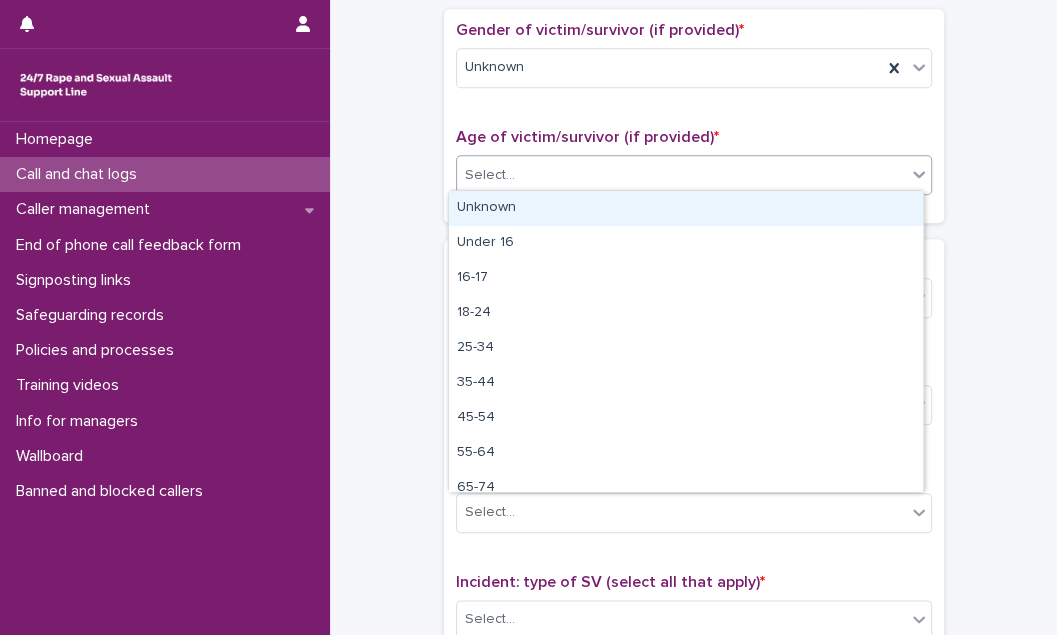 click on "Unknown" at bounding box center (686, 208) 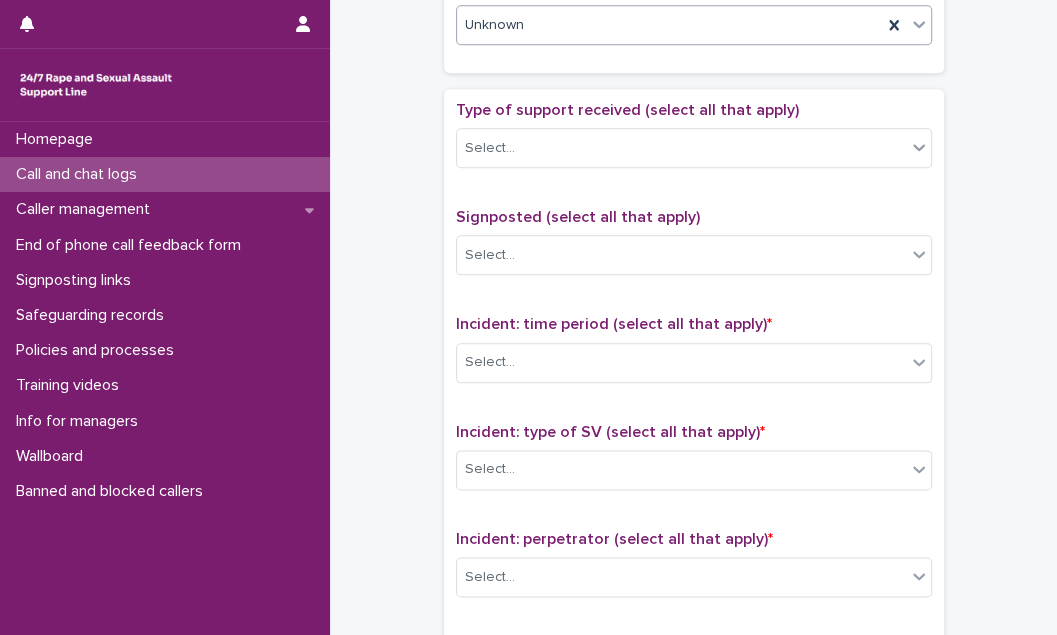 scroll, scrollTop: 1090, scrollLeft: 0, axis: vertical 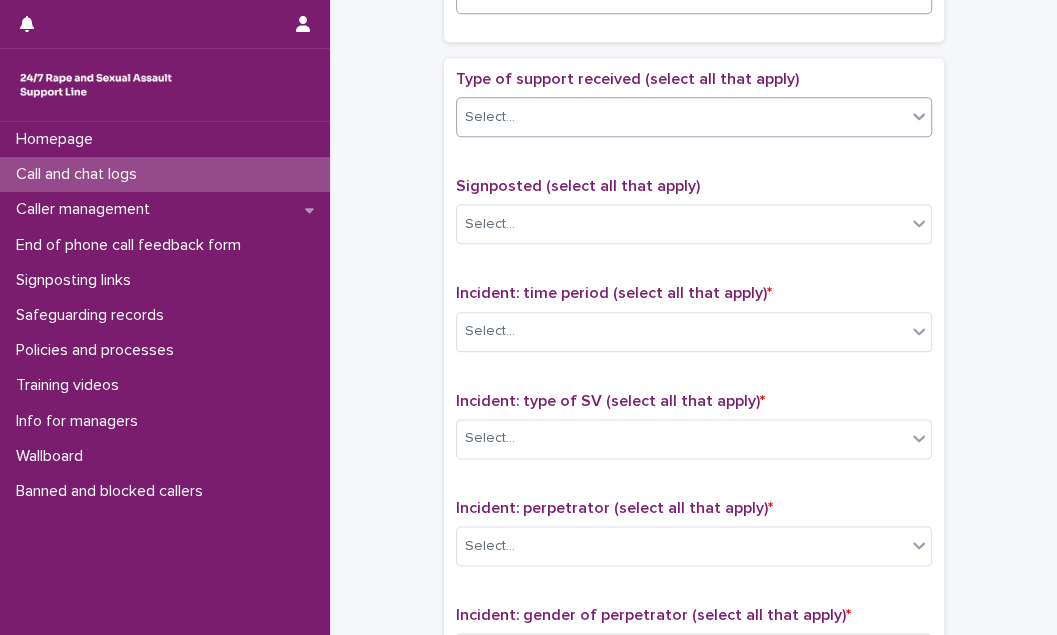 click on "Select..." at bounding box center (681, 117) 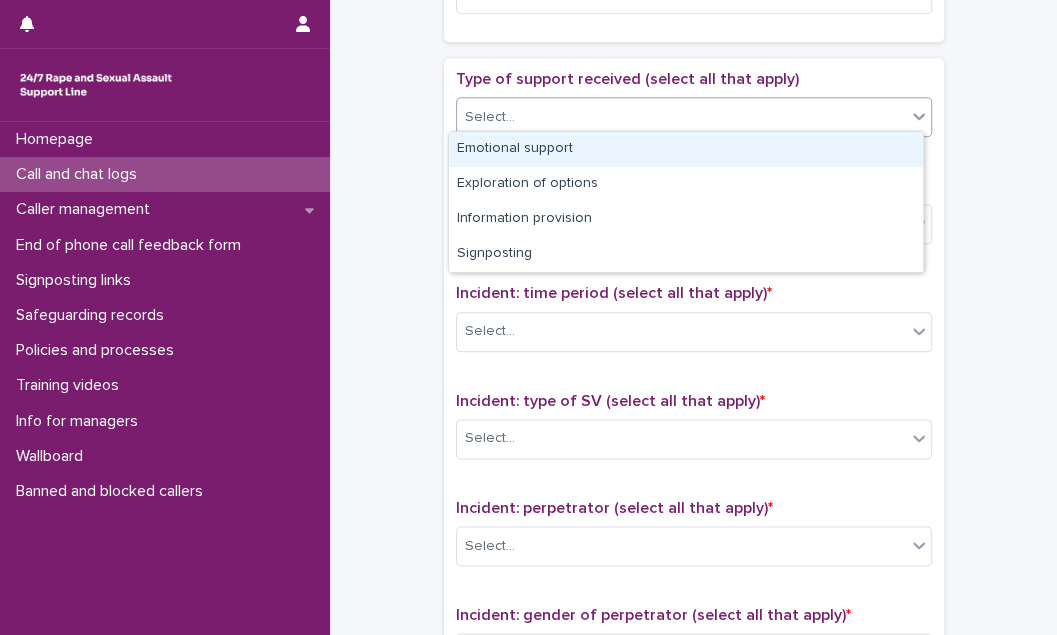 click on "Emotional support" at bounding box center [686, 149] 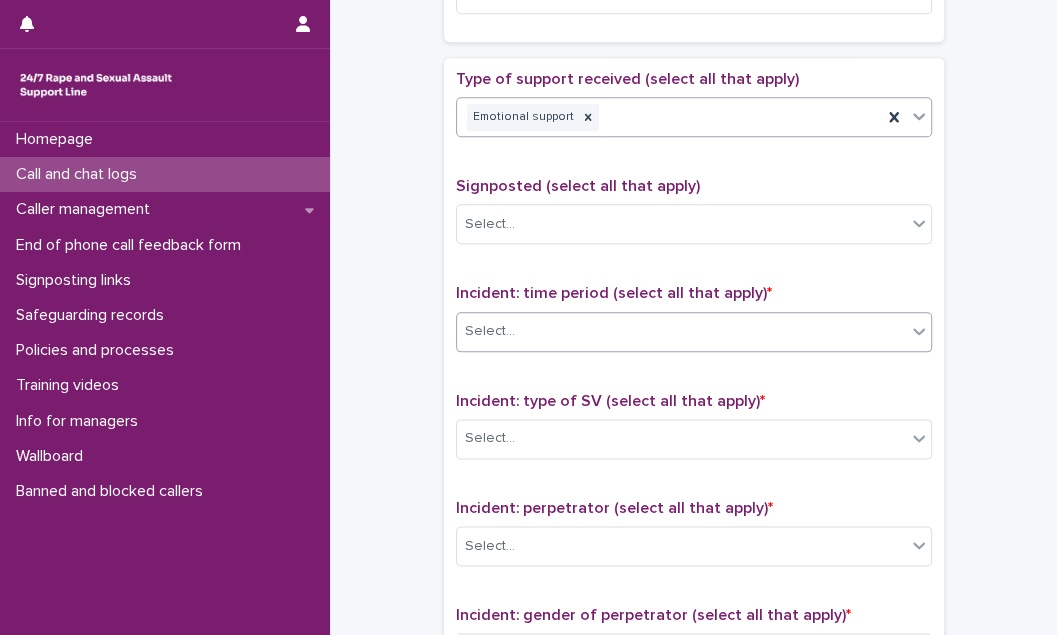 click on "Select..." at bounding box center (681, 331) 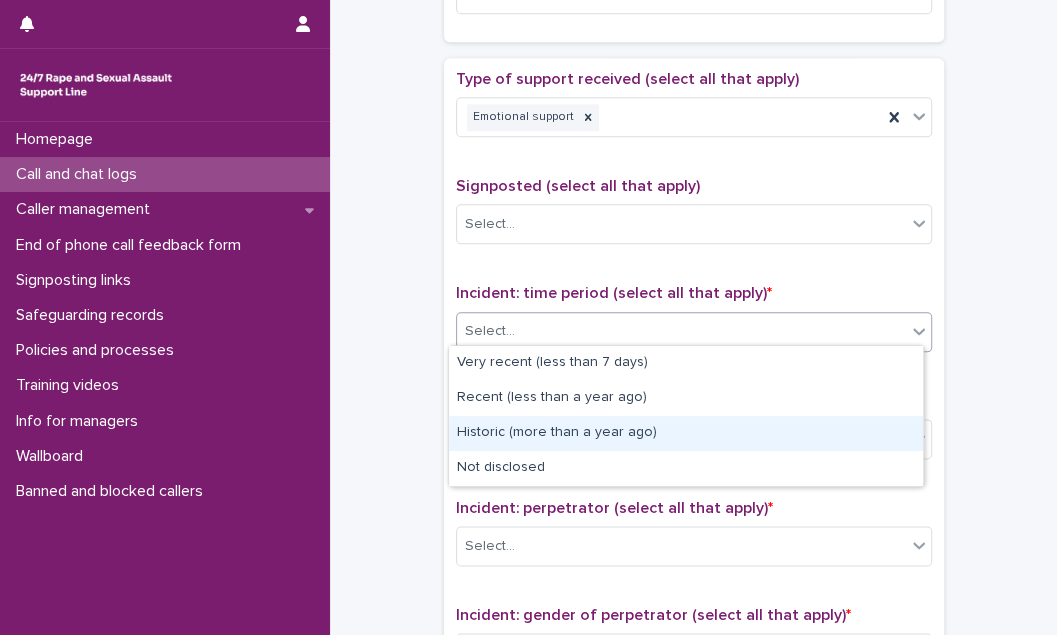 click on "Historic (more than a year ago)" at bounding box center (686, 433) 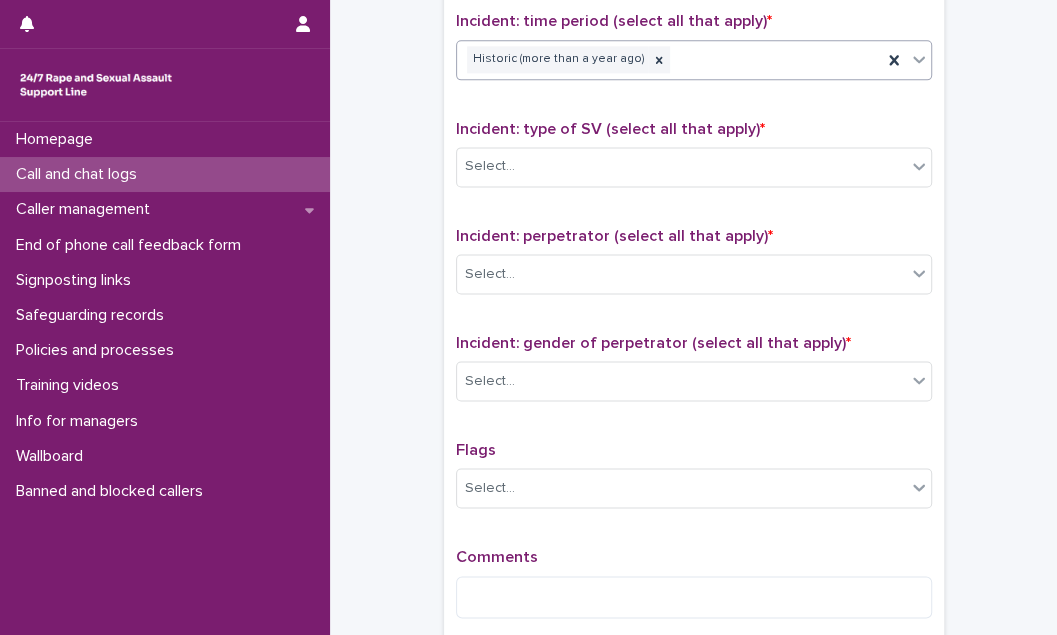 scroll, scrollTop: 1363, scrollLeft: 0, axis: vertical 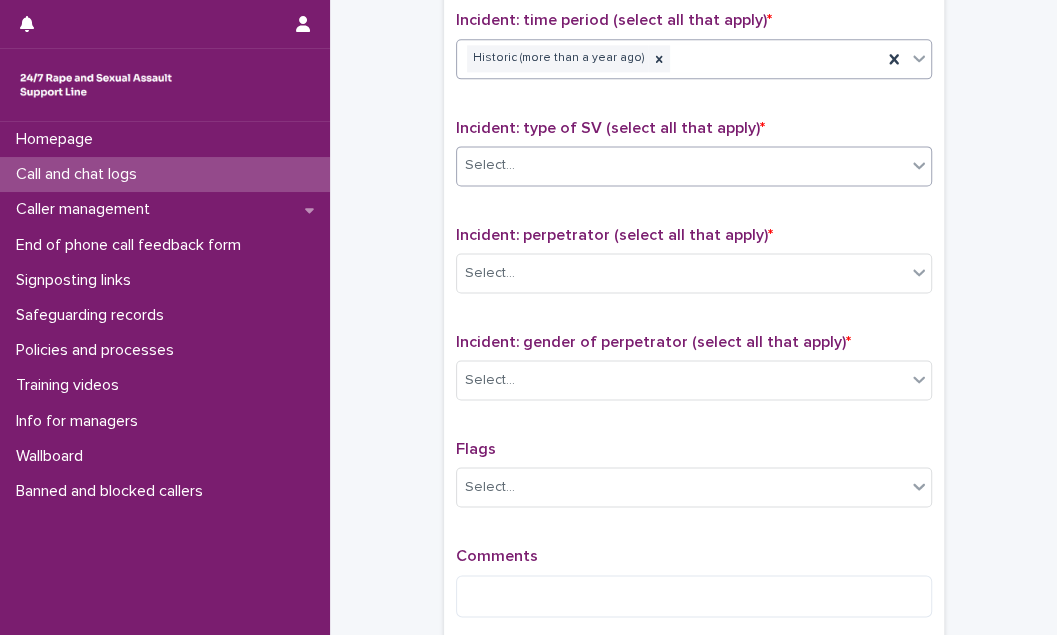 click on "Select..." at bounding box center (681, 165) 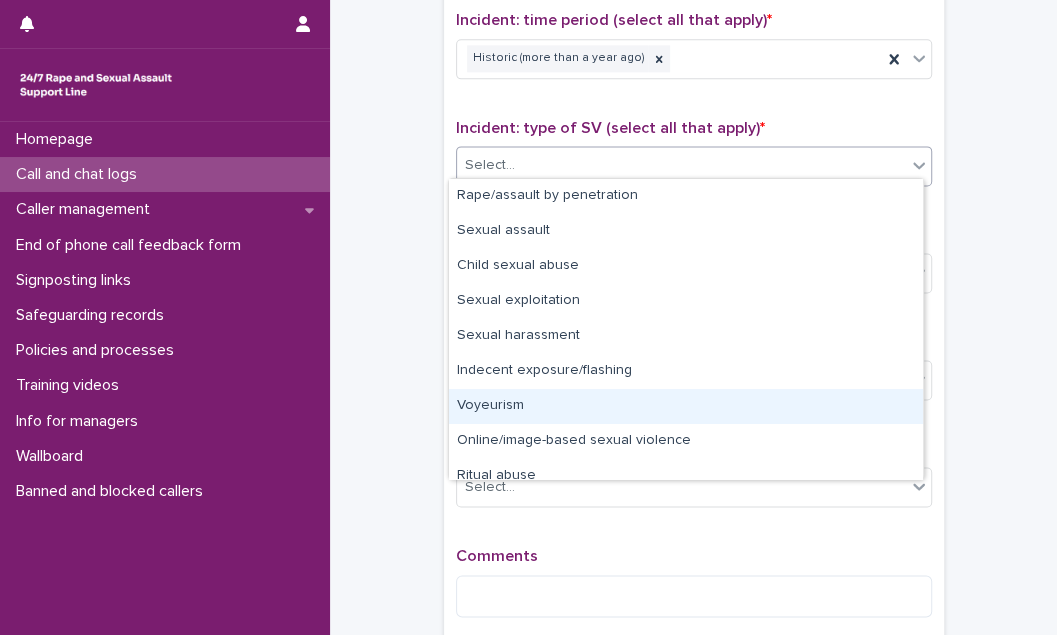 scroll, scrollTop: 49, scrollLeft: 0, axis: vertical 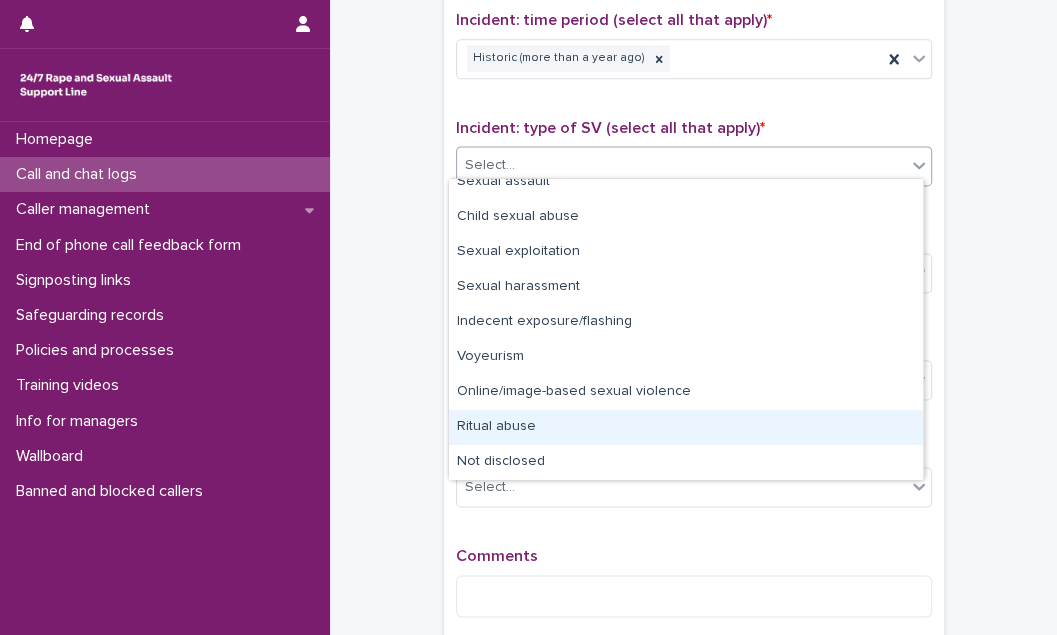 click on "Ritual abuse" at bounding box center (686, 427) 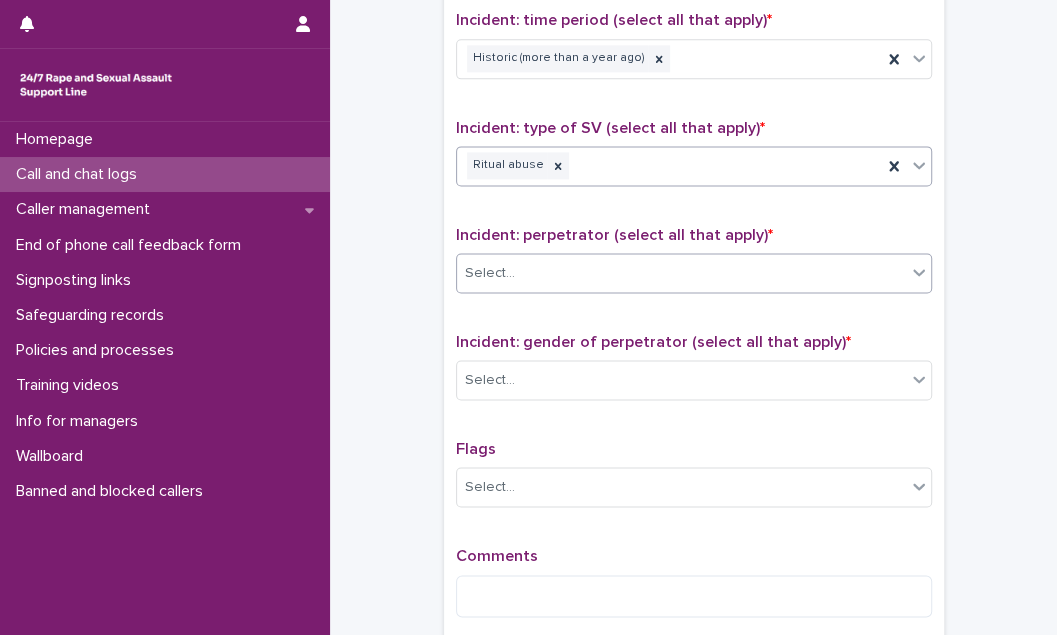 click on "Select..." at bounding box center (681, 273) 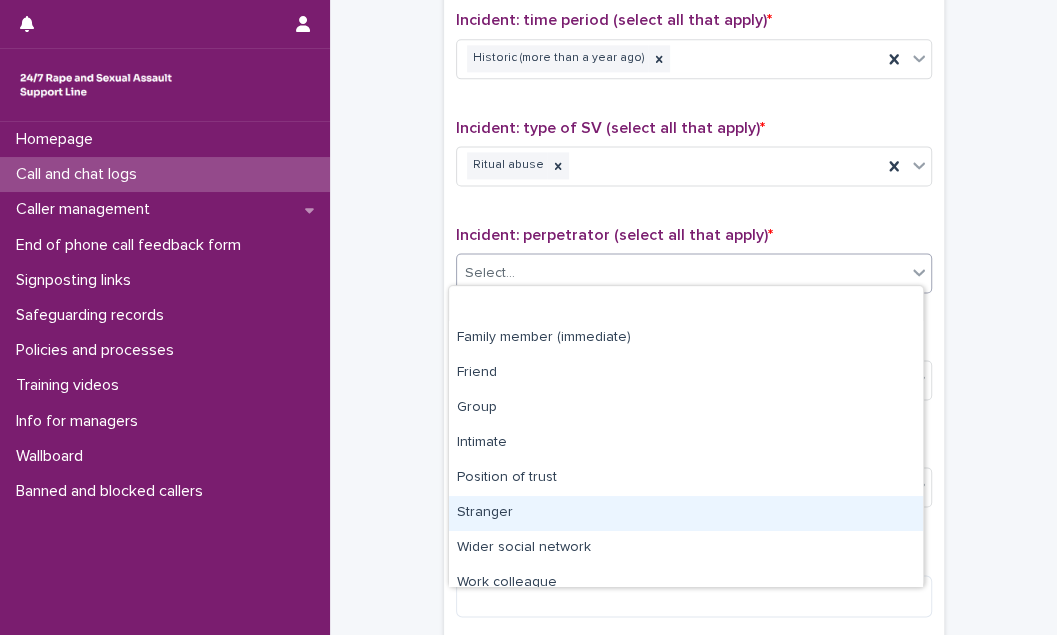scroll, scrollTop: 84, scrollLeft: 0, axis: vertical 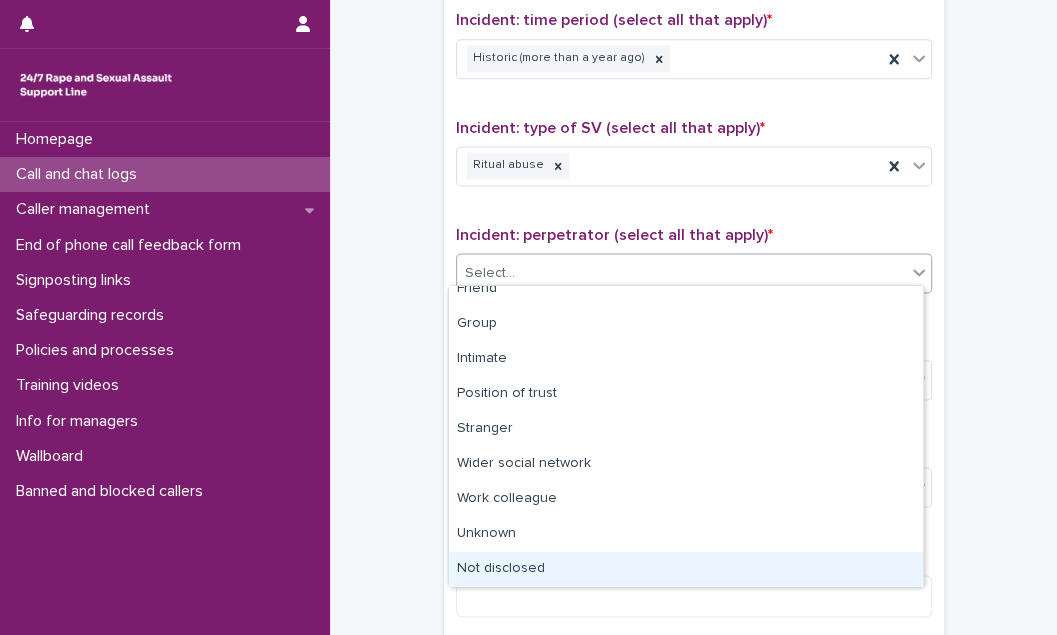 click on "Not disclosed" at bounding box center [686, 569] 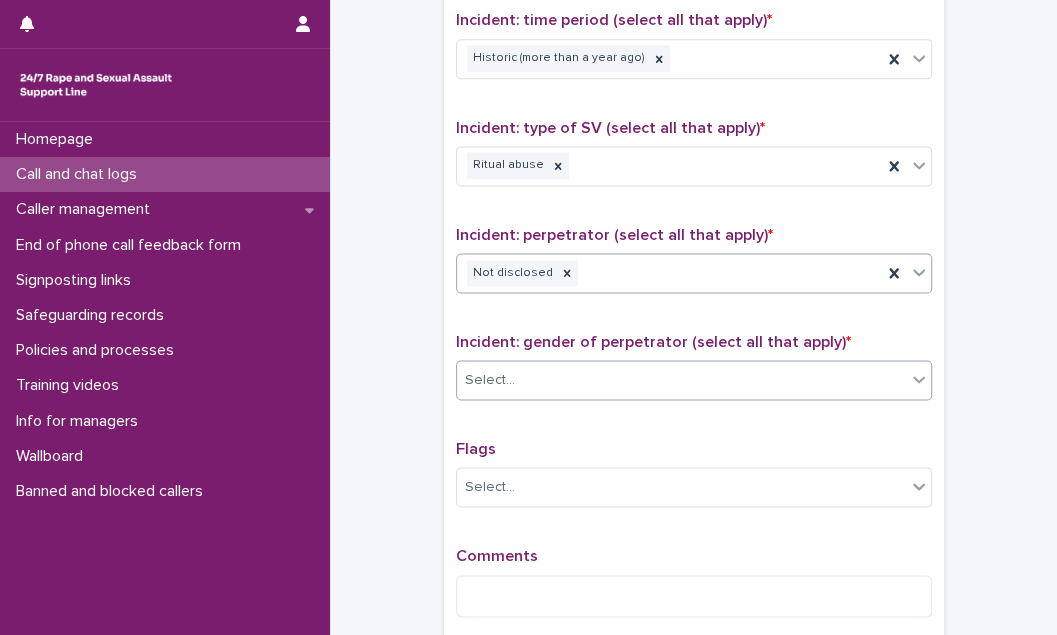 click on "Select..." at bounding box center (681, 380) 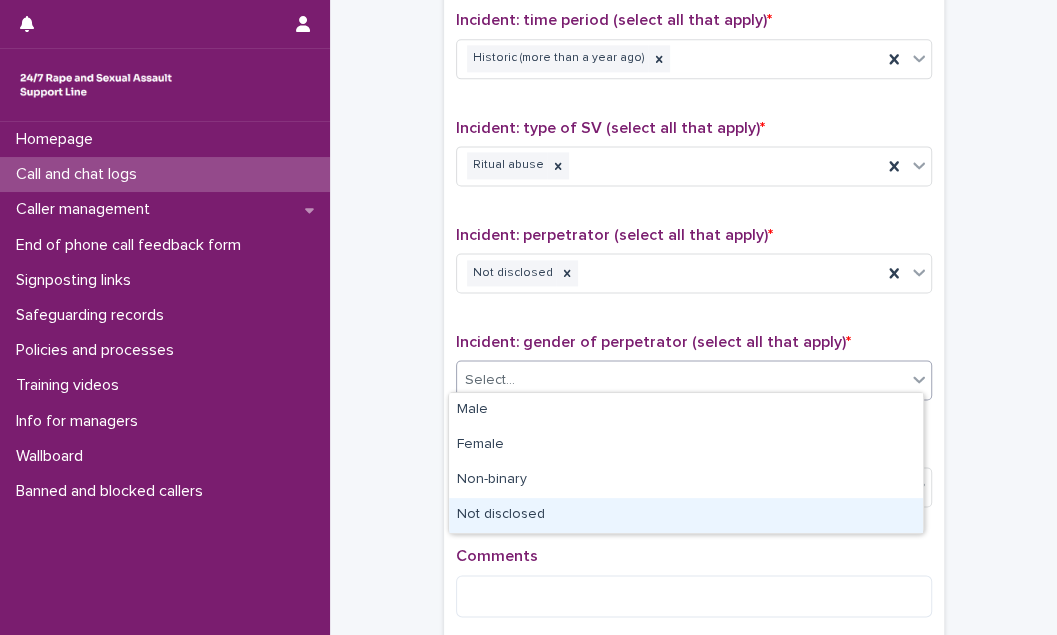 click on "Not disclosed" at bounding box center [686, 515] 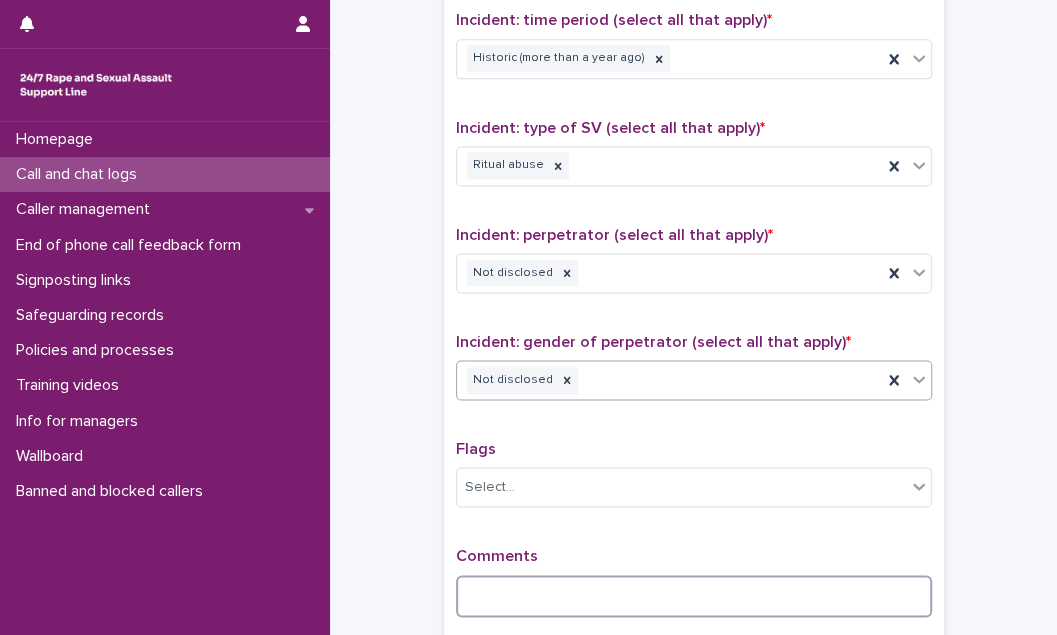 click at bounding box center [694, 596] 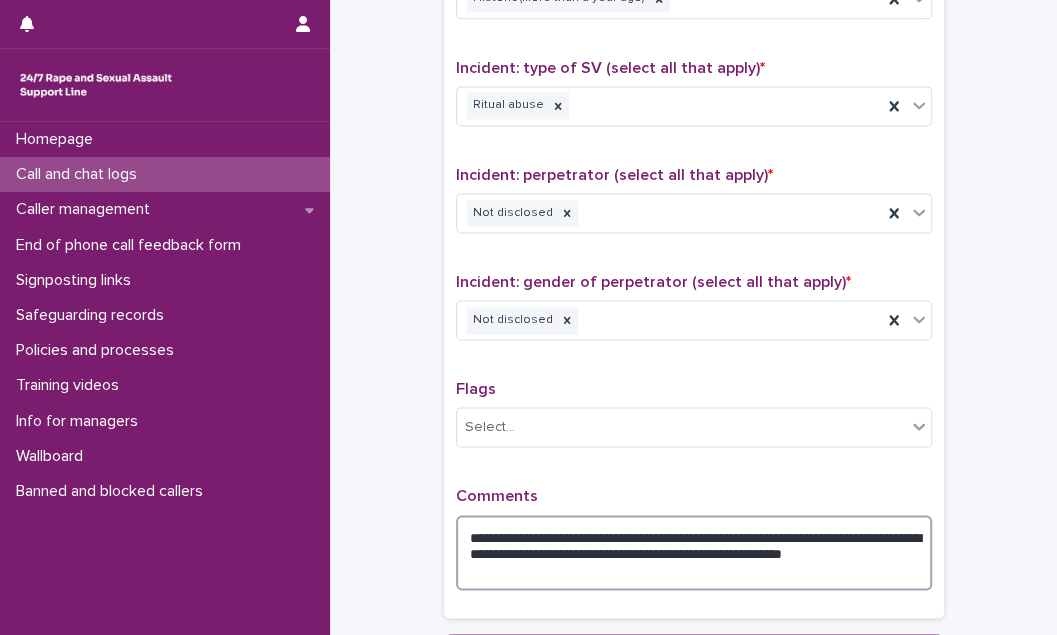 scroll, scrollTop: 1454, scrollLeft: 0, axis: vertical 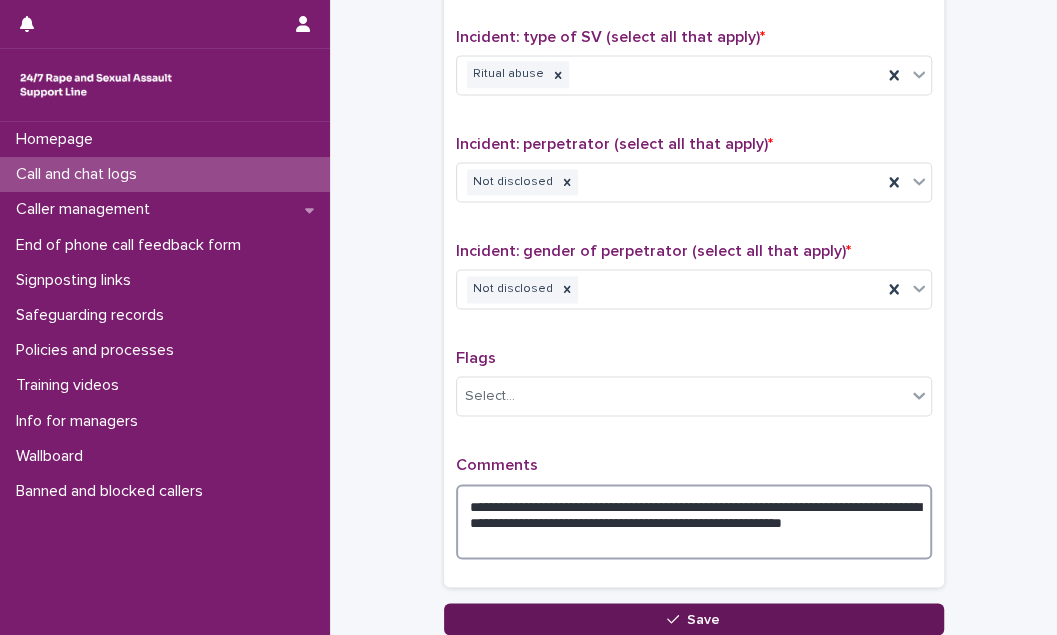 type on "**********" 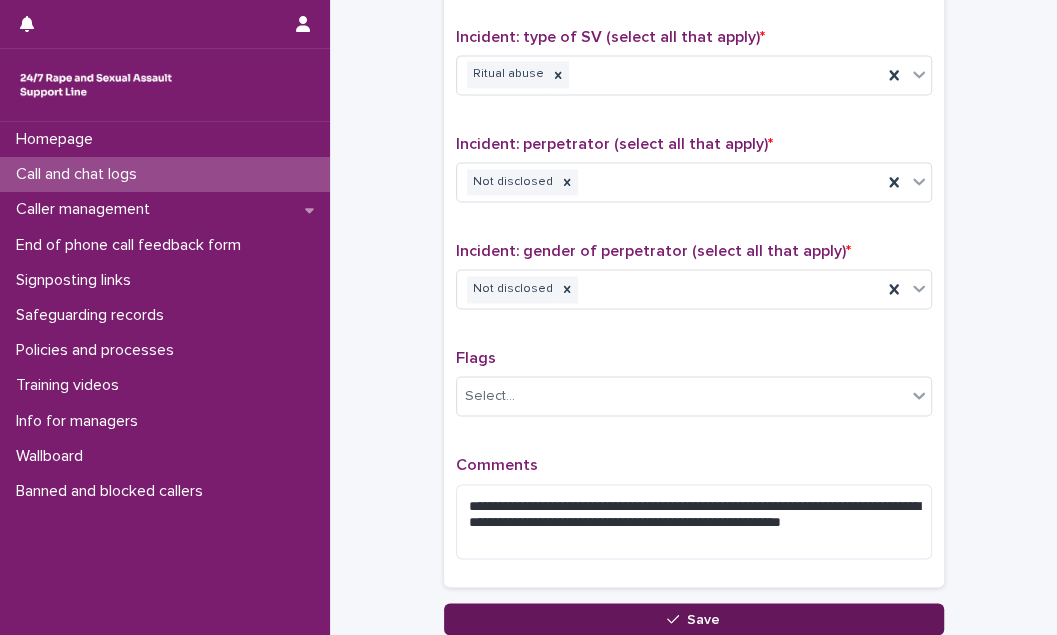 click on "Save" at bounding box center (694, 619) 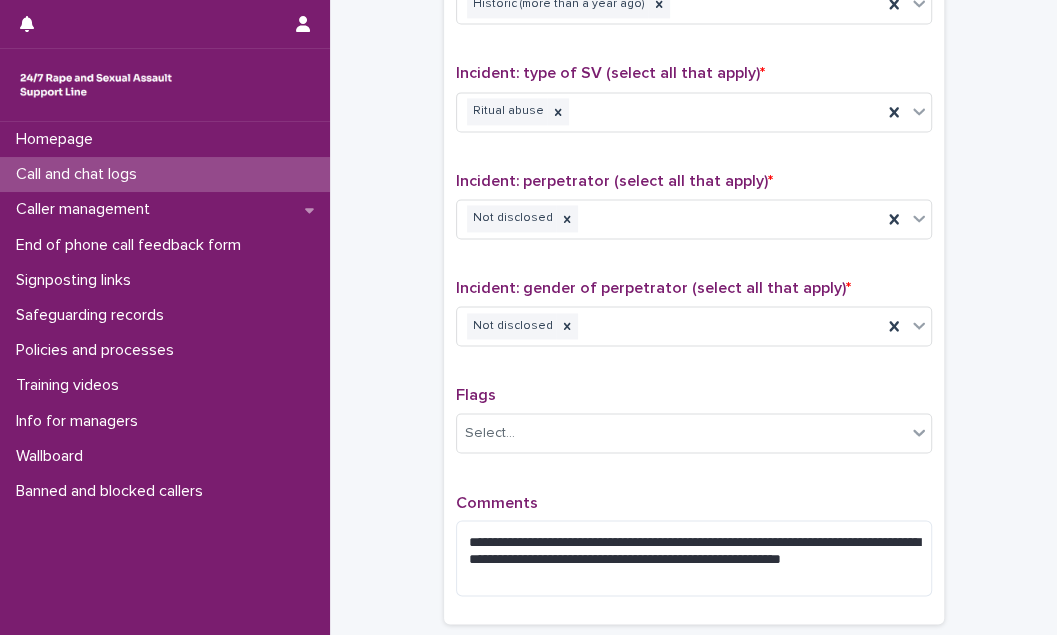 scroll, scrollTop: 467, scrollLeft: 0, axis: vertical 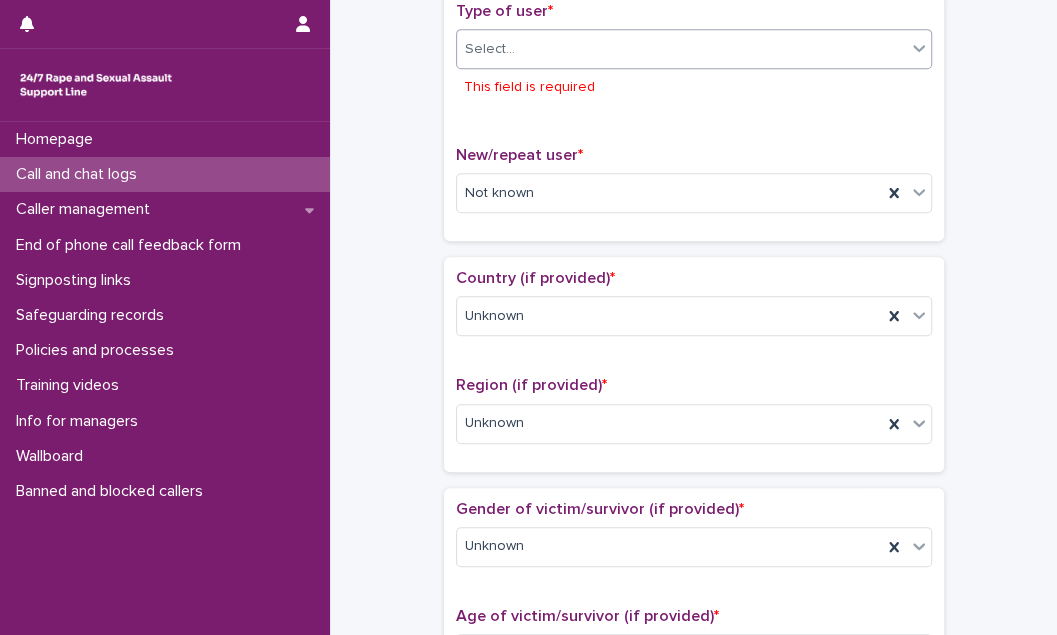 click on "Select..." at bounding box center (681, 49) 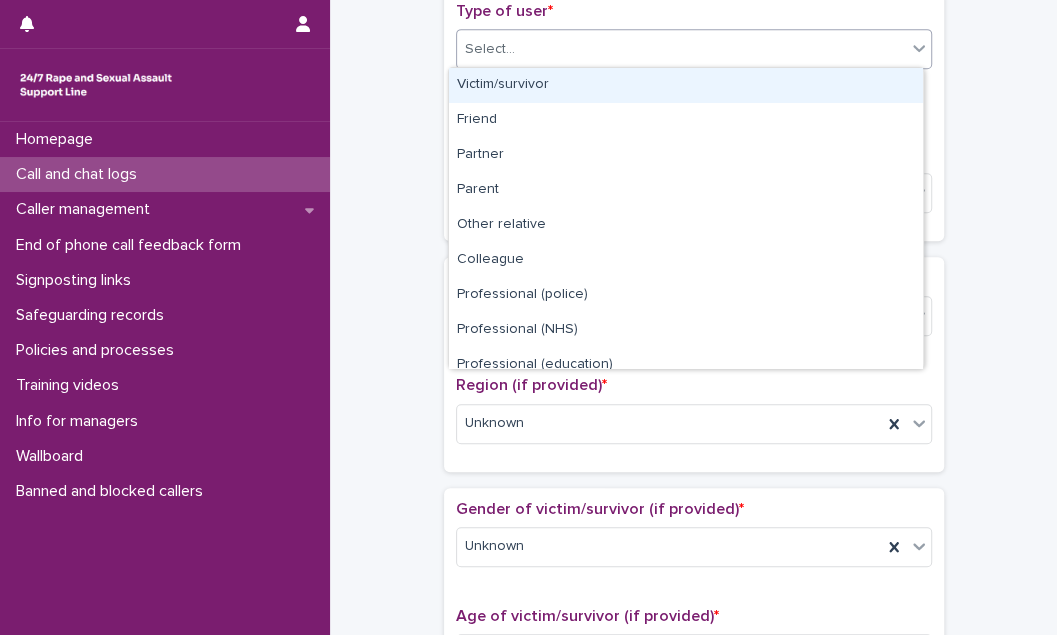 click on "Victim/survivor" at bounding box center [686, 85] 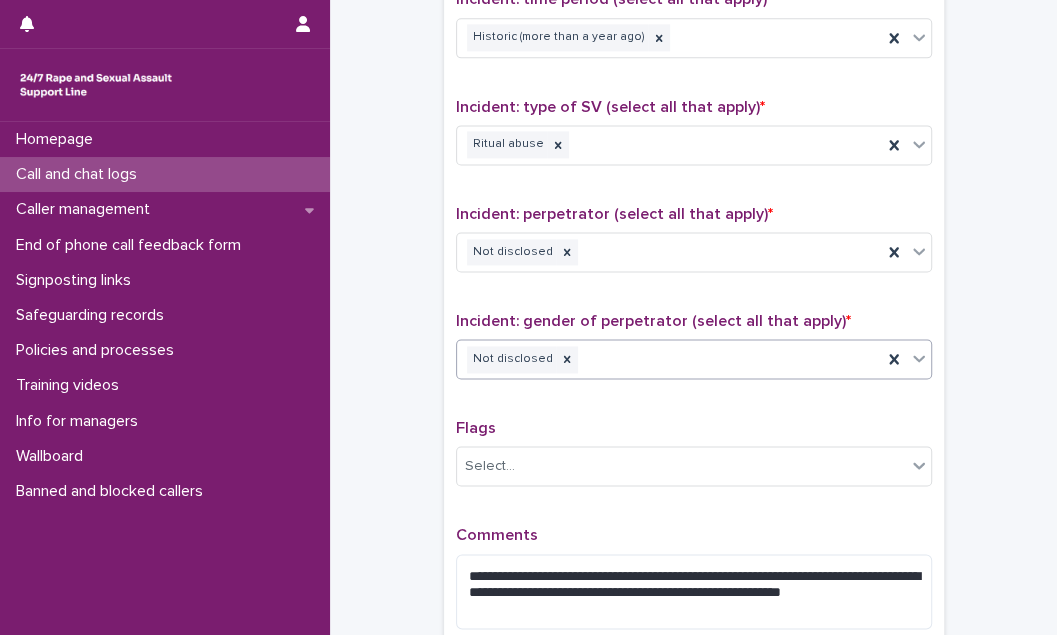 scroll, scrollTop: 1602, scrollLeft: 0, axis: vertical 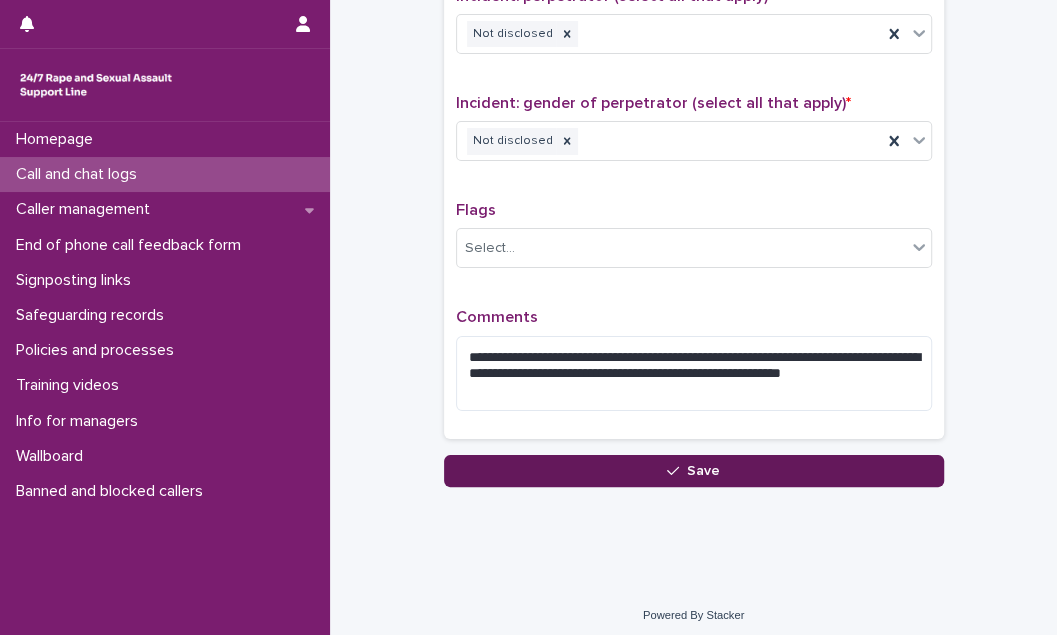 click on "Save" at bounding box center (694, 471) 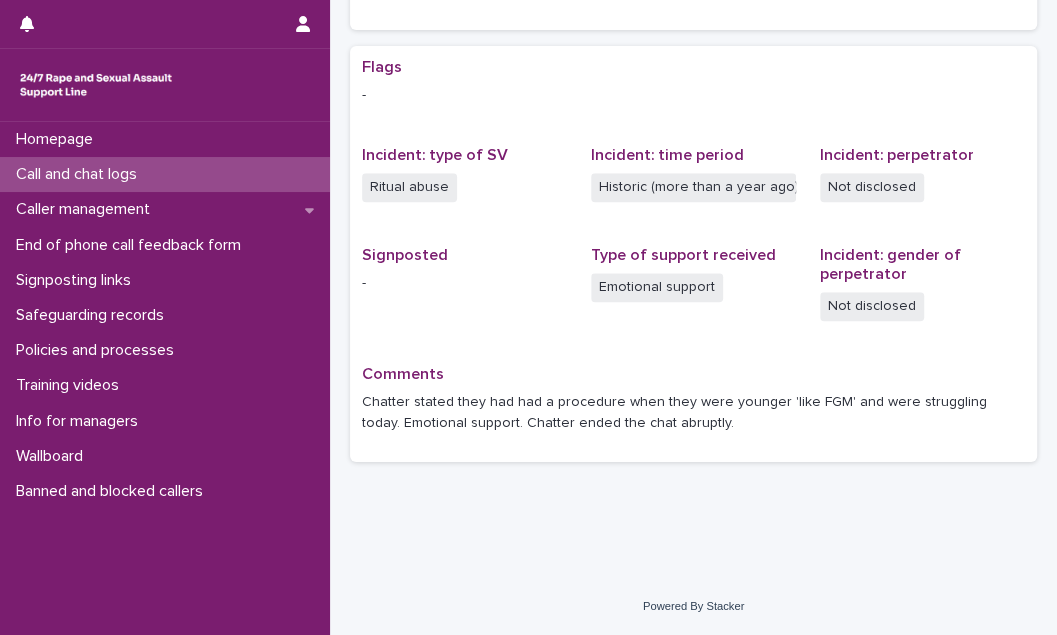 scroll, scrollTop: 0, scrollLeft: 0, axis: both 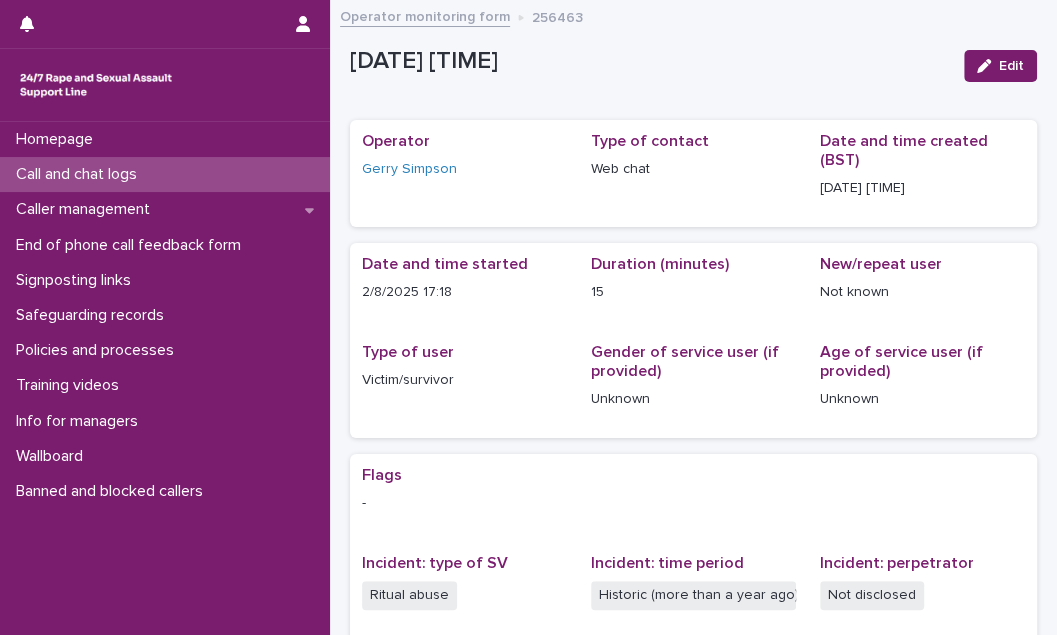 click on "Call and chat logs" at bounding box center (165, 174) 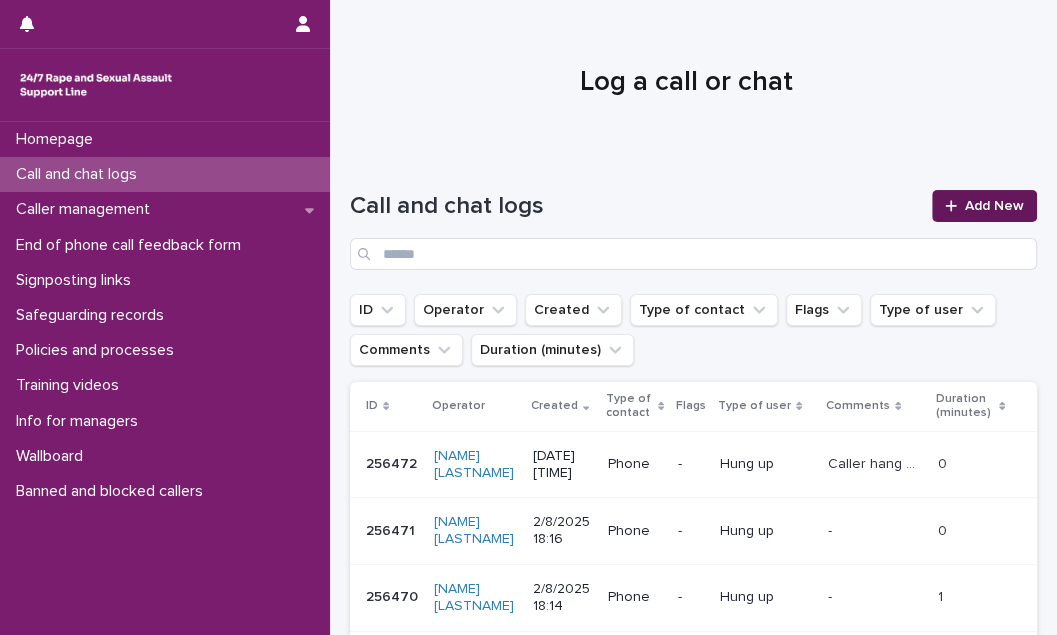 click on "Add New" at bounding box center [994, 206] 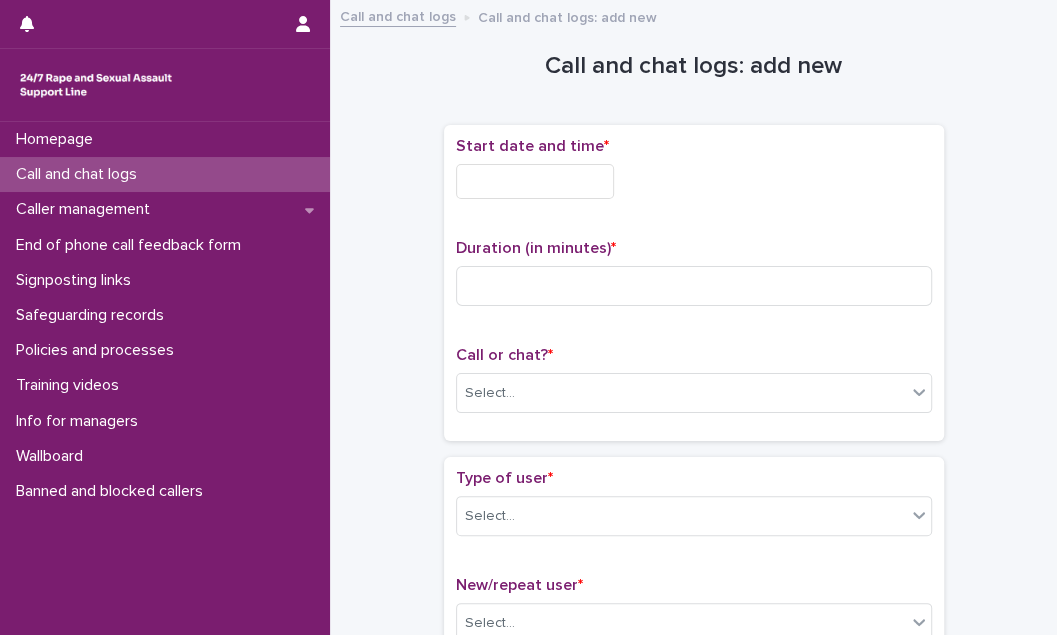 click at bounding box center (535, 181) 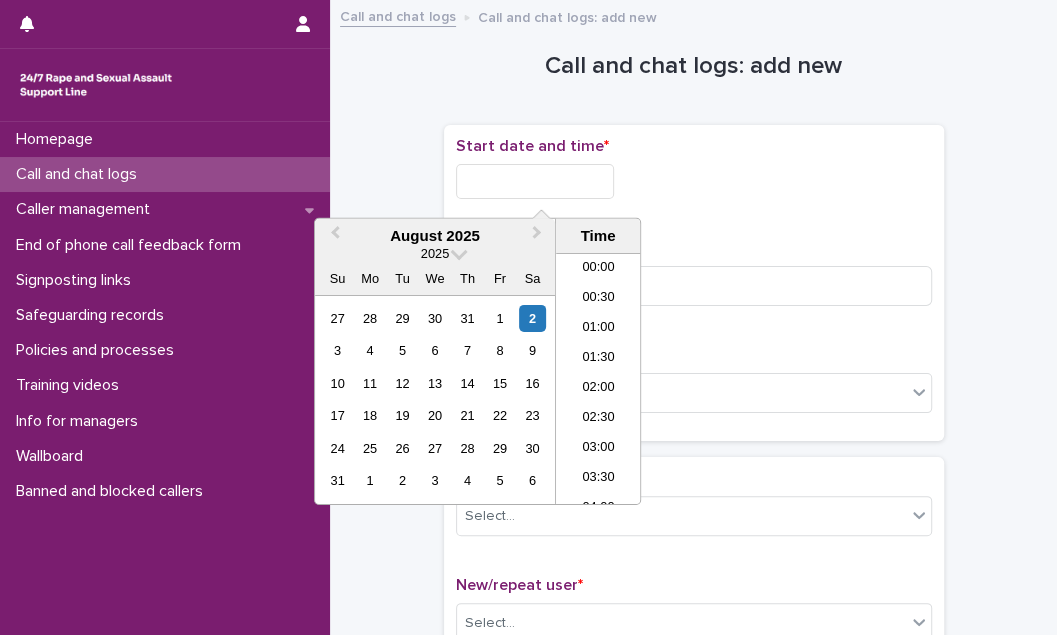 scroll, scrollTop: 970, scrollLeft: 0, axis: vertical 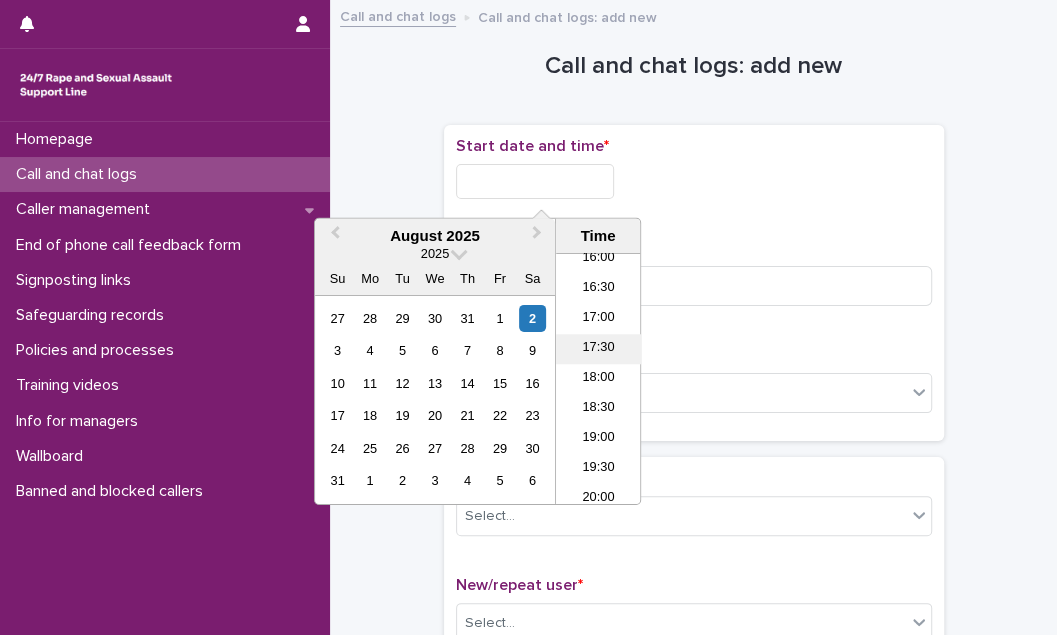 click on "17:30" at bounding box center [598, 349] 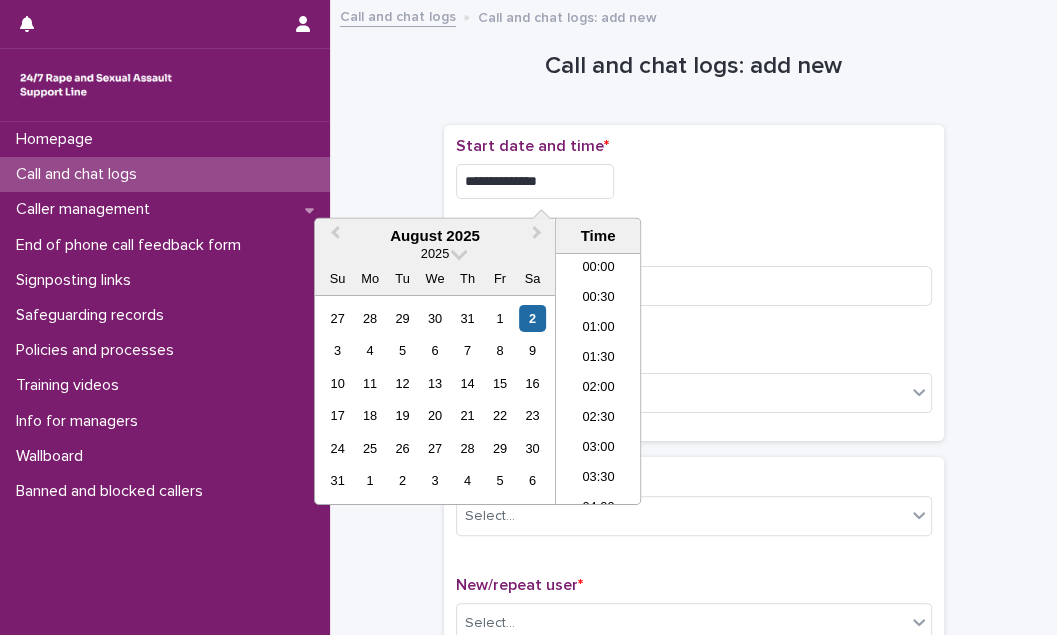 click on "**********" at bounding box center (535, 181) 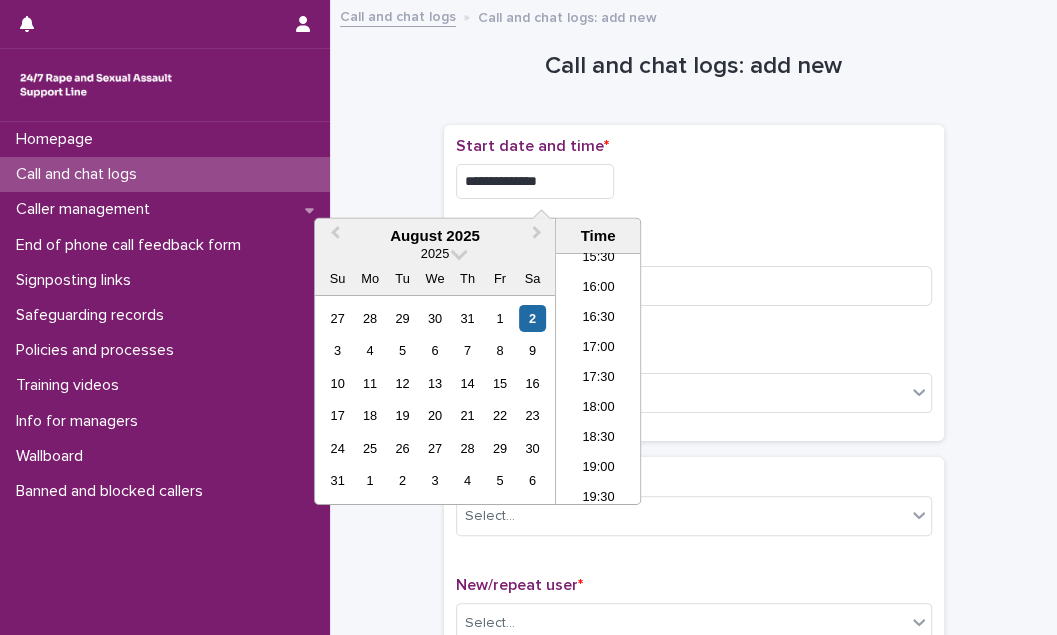 type on "**********" 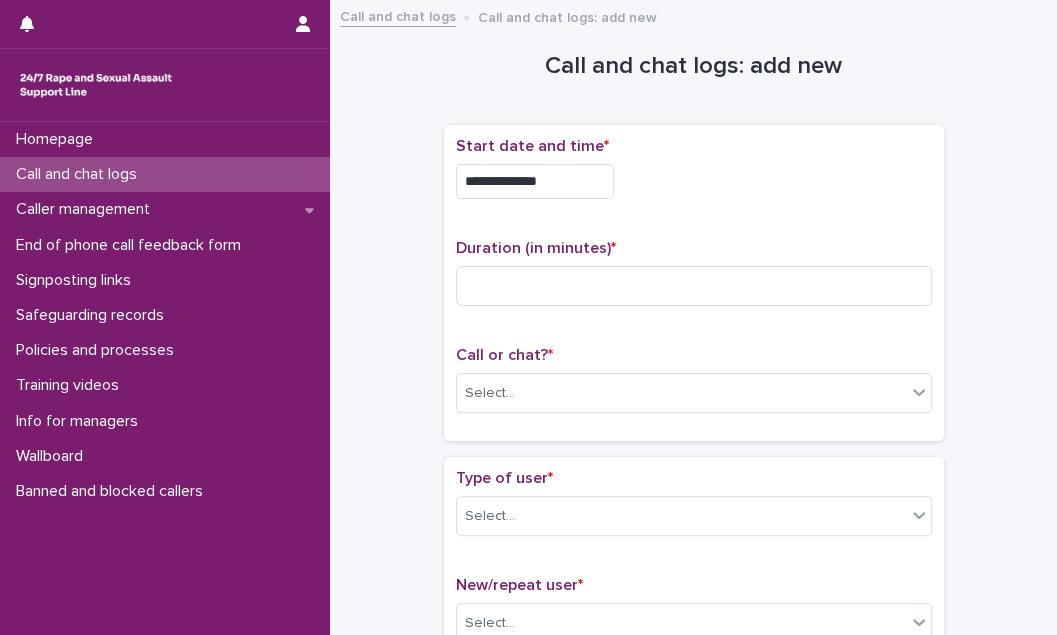 click on "**********" at bounding box center [694, 176] 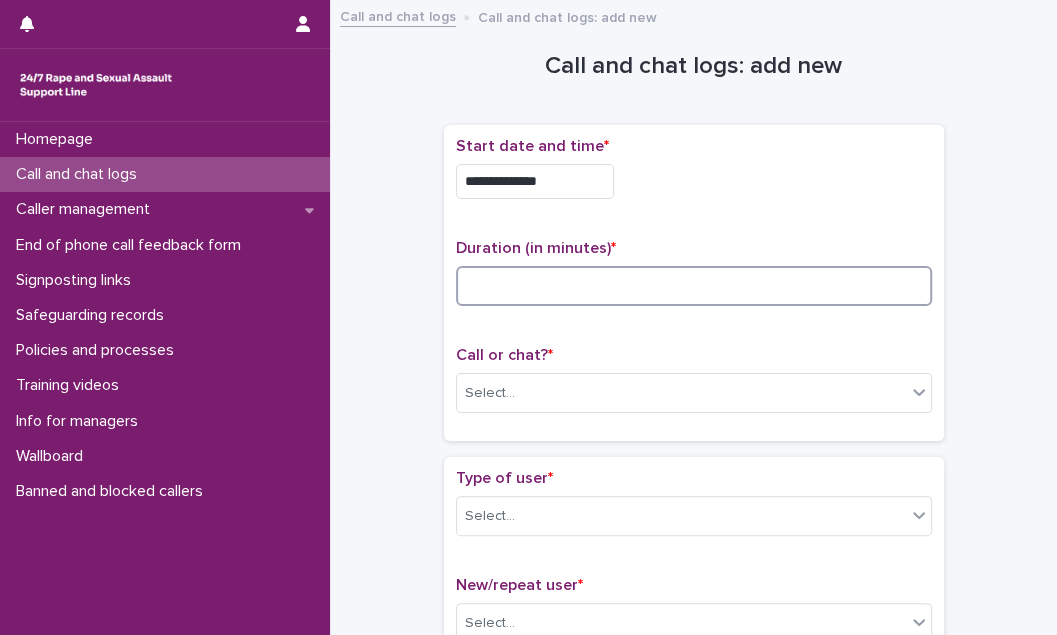 click at bounding box center (694, 286) 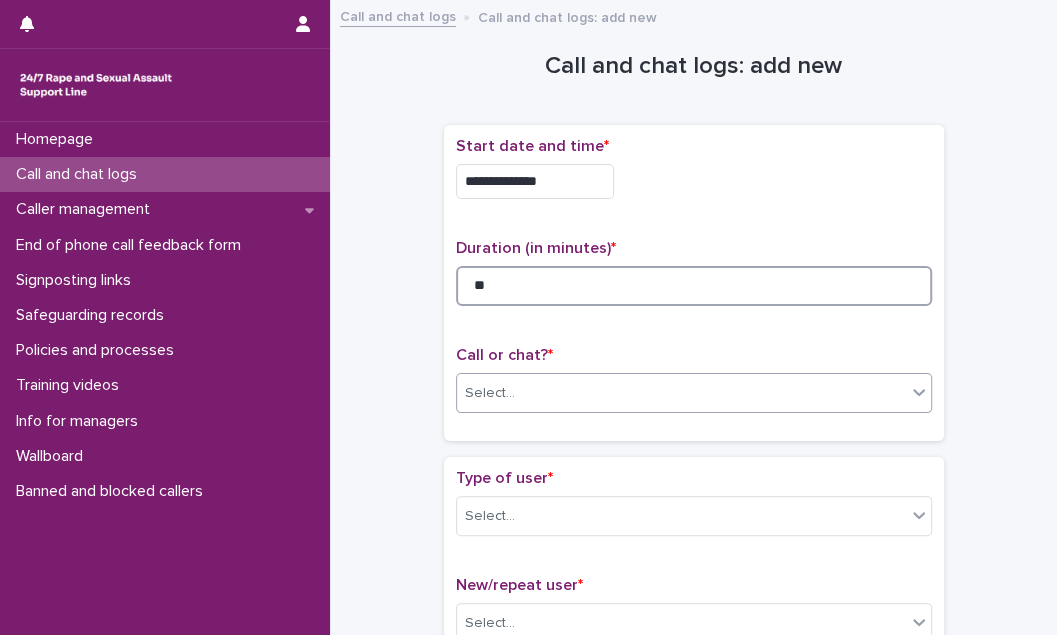 type on "**" 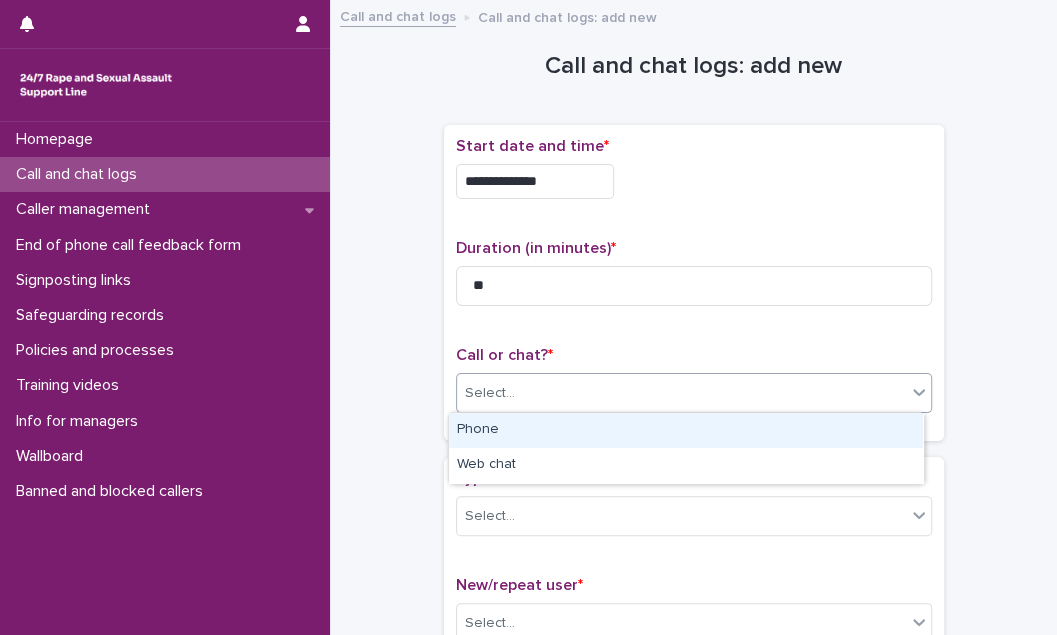 click on "Select..." at bounding box center [681, 393] 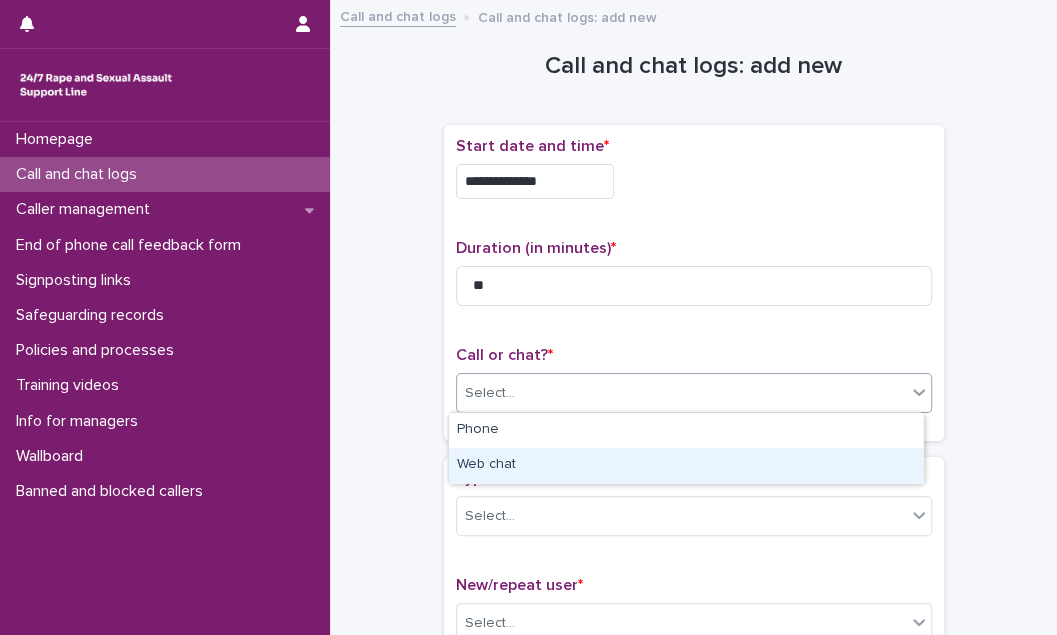click on "Web chat" at bounding box center [686, 465] 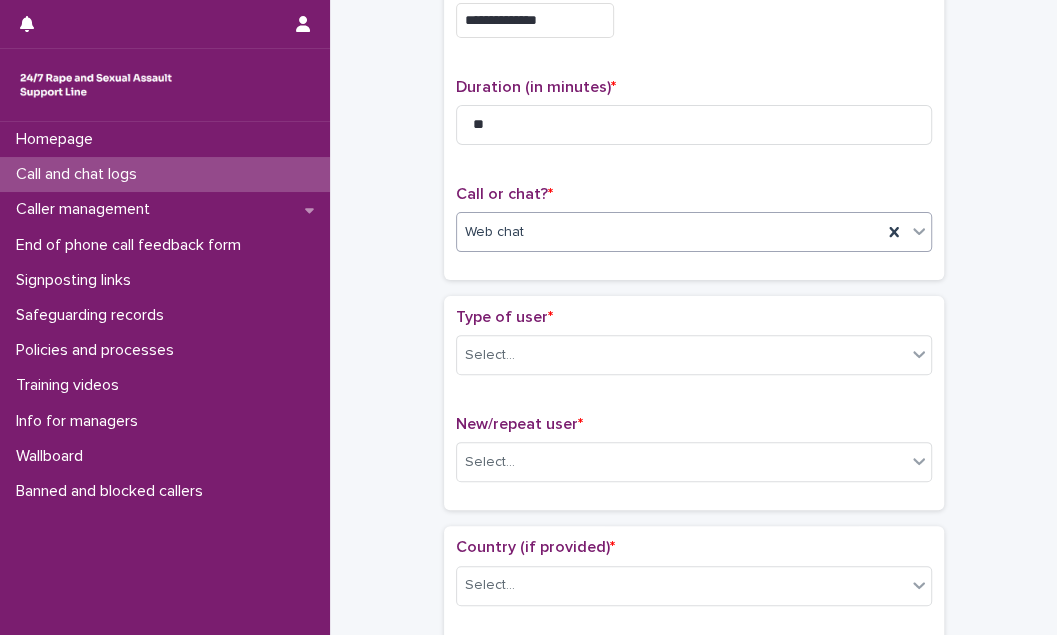 scroll, scrollTop: 181, scrollLeft: 0, axis: vertical 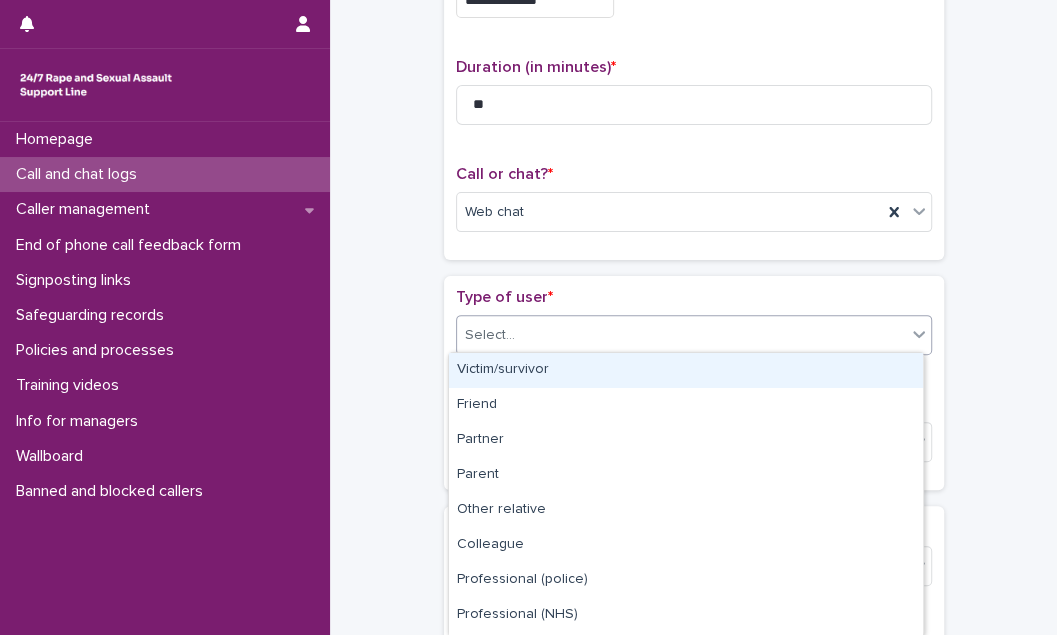 click on "Select..." at bounding box center [681, 335] 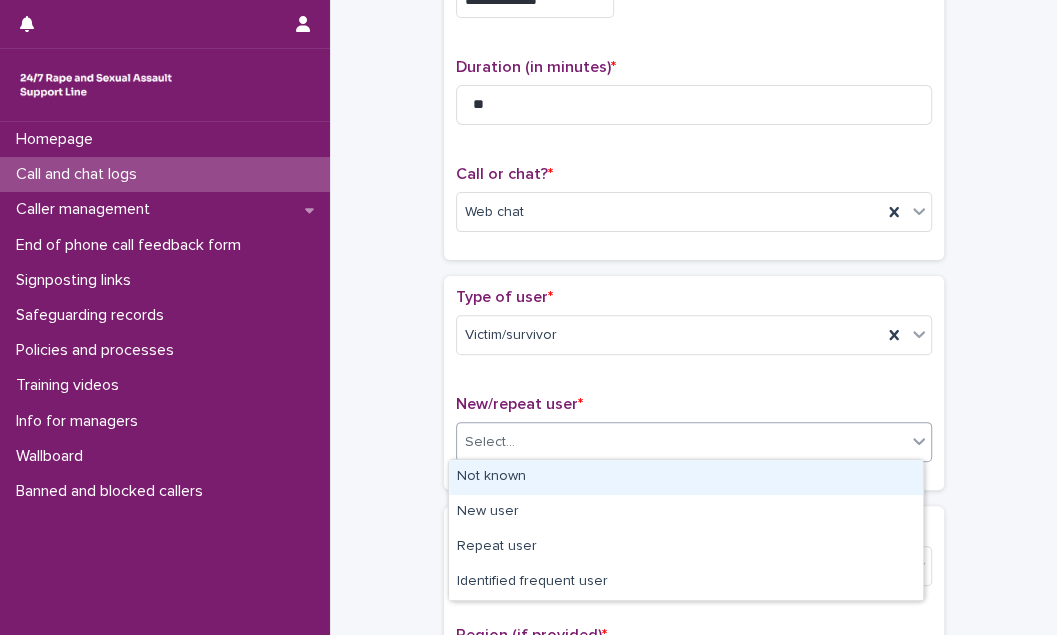 click on "Select..." at bounding box center [681, 442] 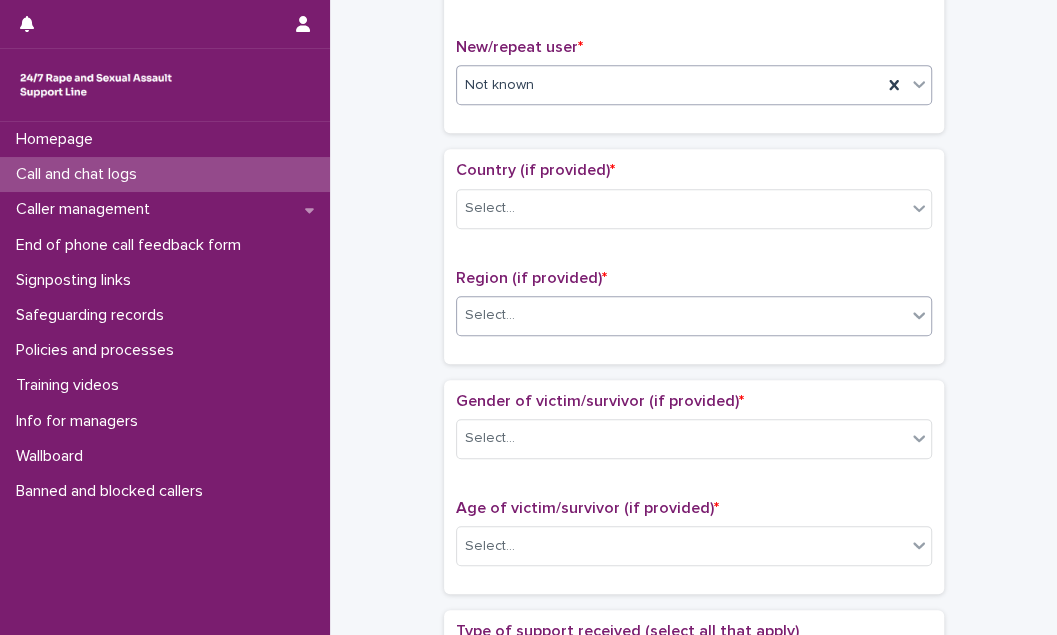 scroll, scrollTop: 545, scrollLeft: 0, axis: vertical 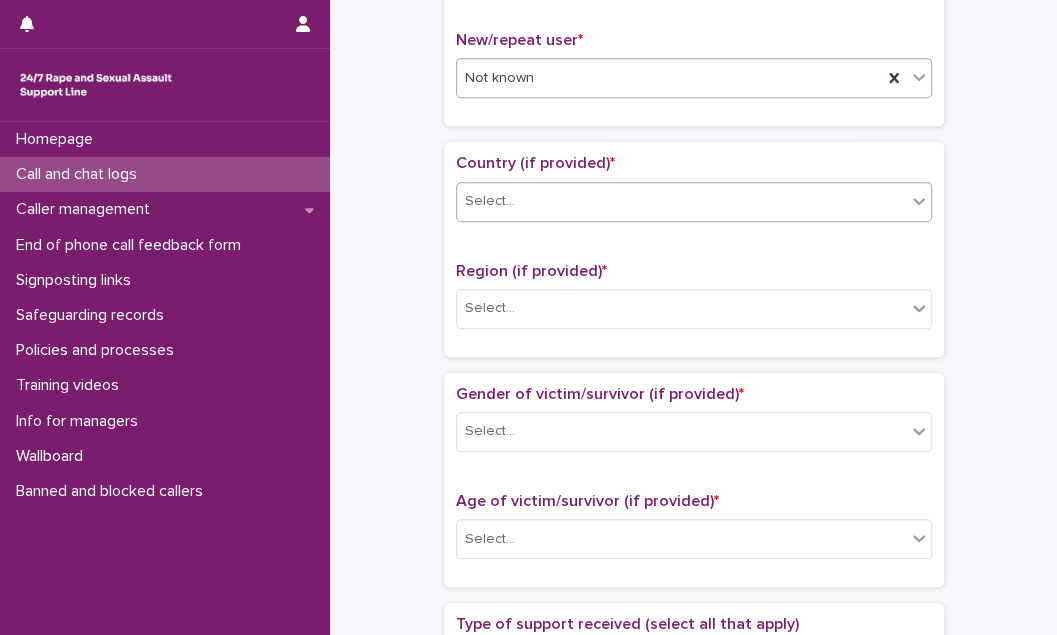 click on "Select..." at bounding box center [681, 201] 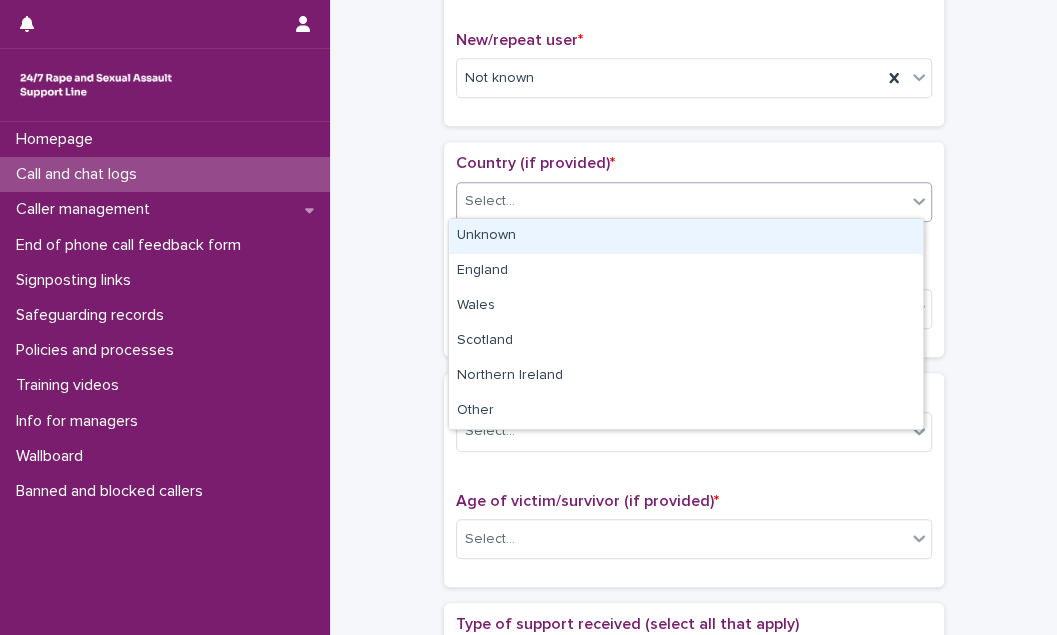 click on "Unknown" at bounding box center [686, 236] 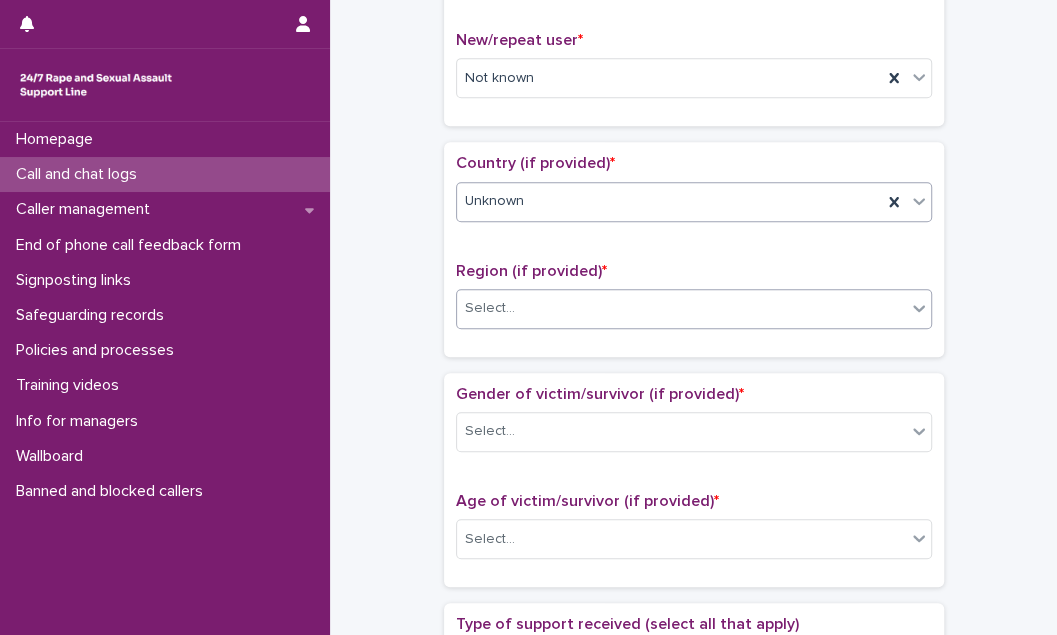 click on "Select..." at bounding box center (681, 308) 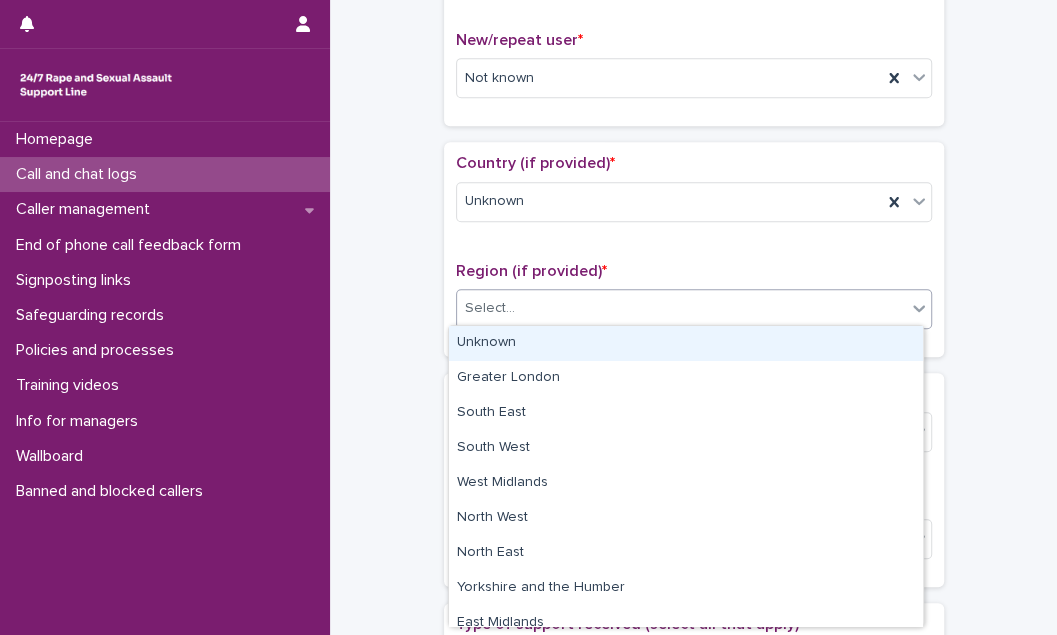 click on "Unknown" at bounding box center [686, 343] 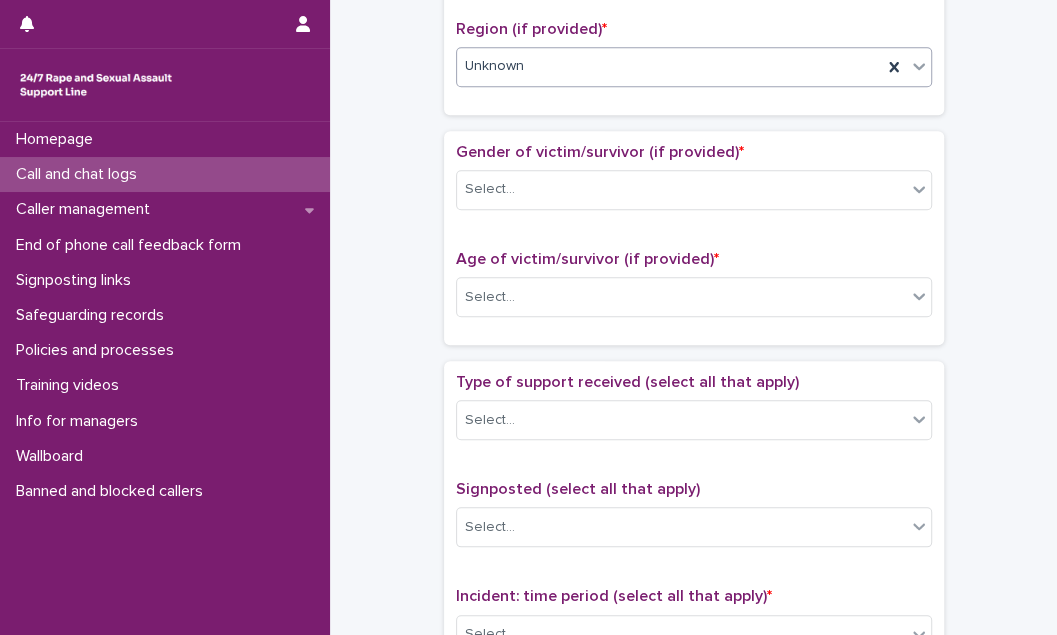 scroll, scrollTop: 818, scrollLeft: 0, axis: vertical 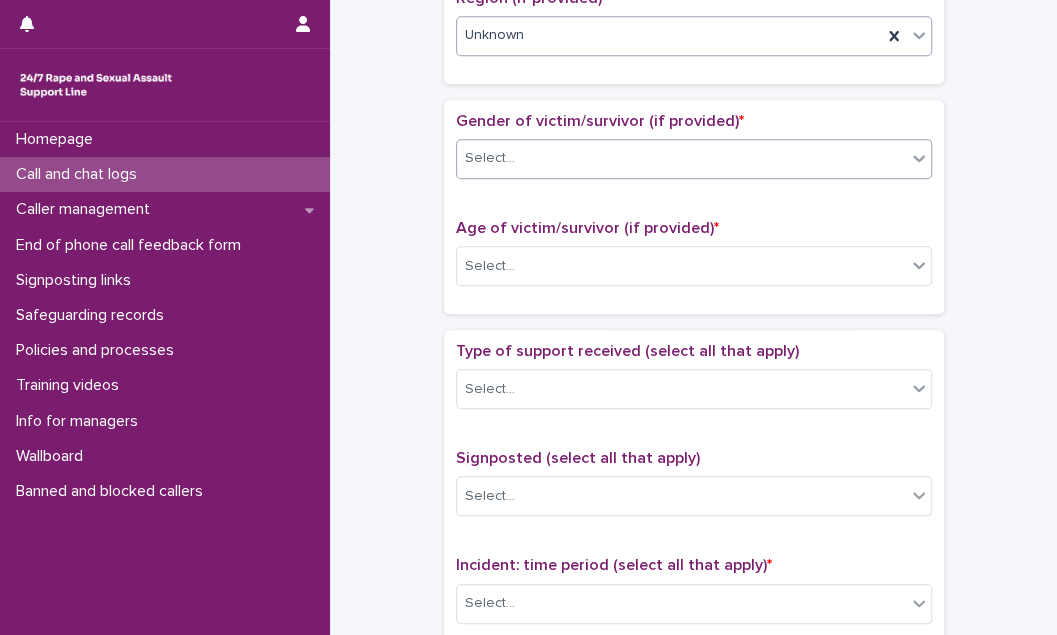 click on "Select..." at bounding box center (681, 158) 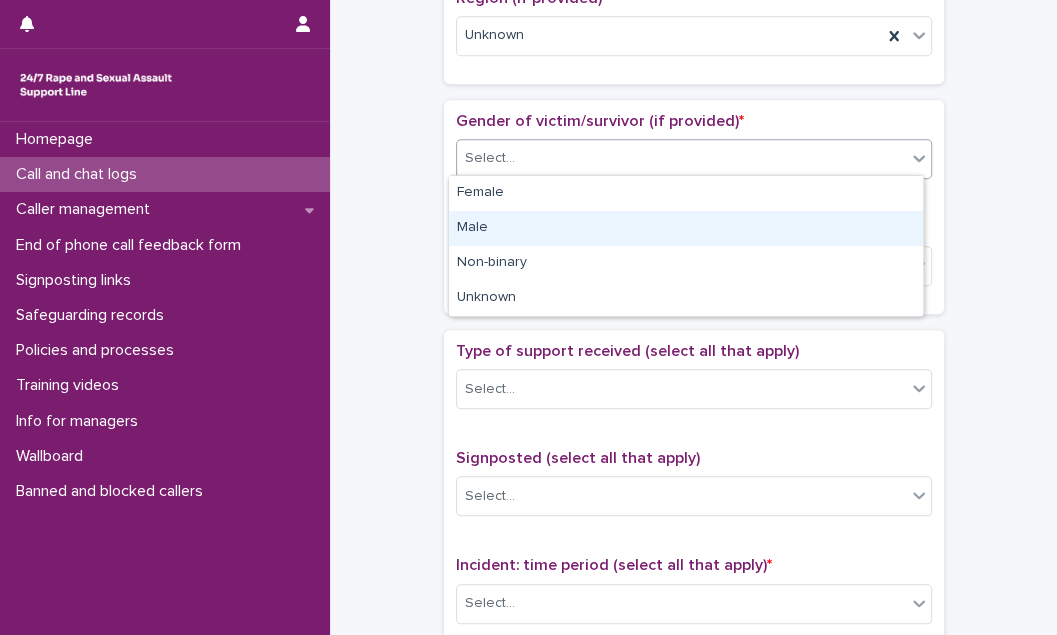 click on "Male" at bounding box center (686, 228) 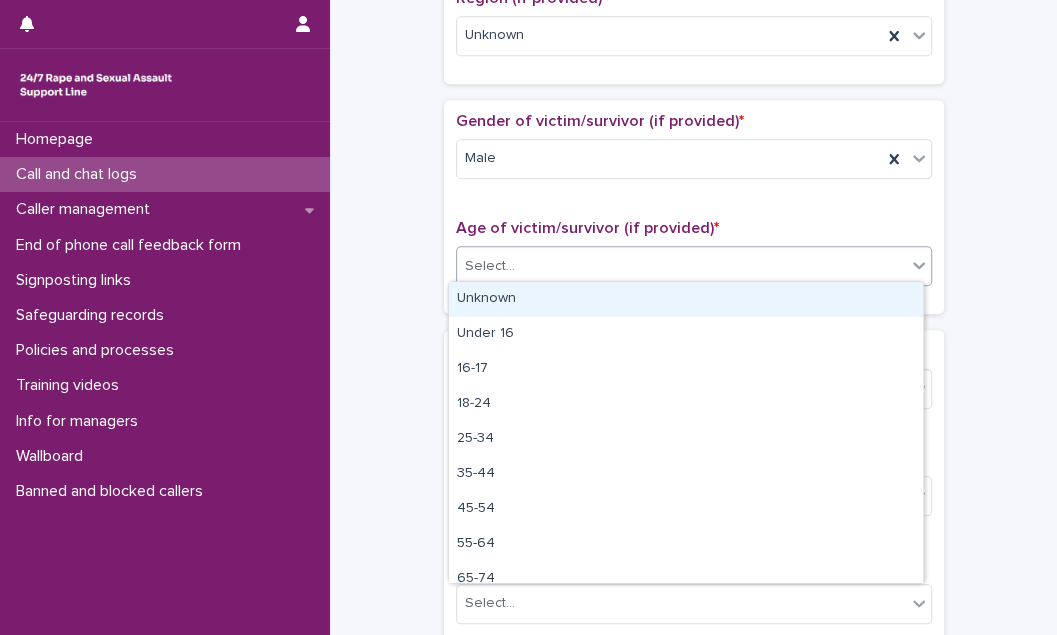 click on "Select..." at bounding box center (681, 266) 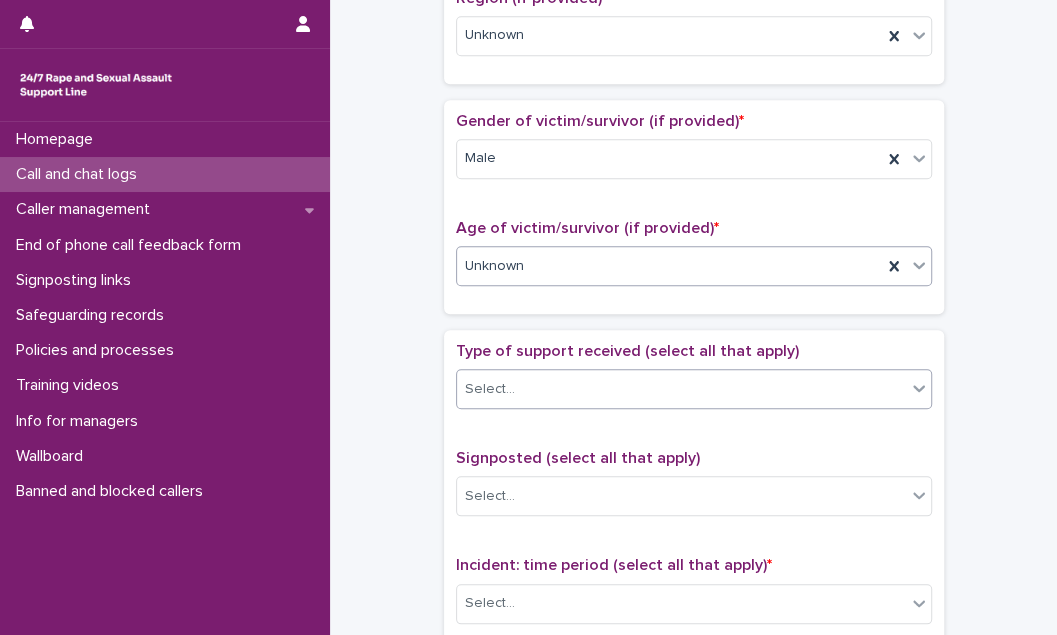click on "Select..." at bounding box center (681, 389) 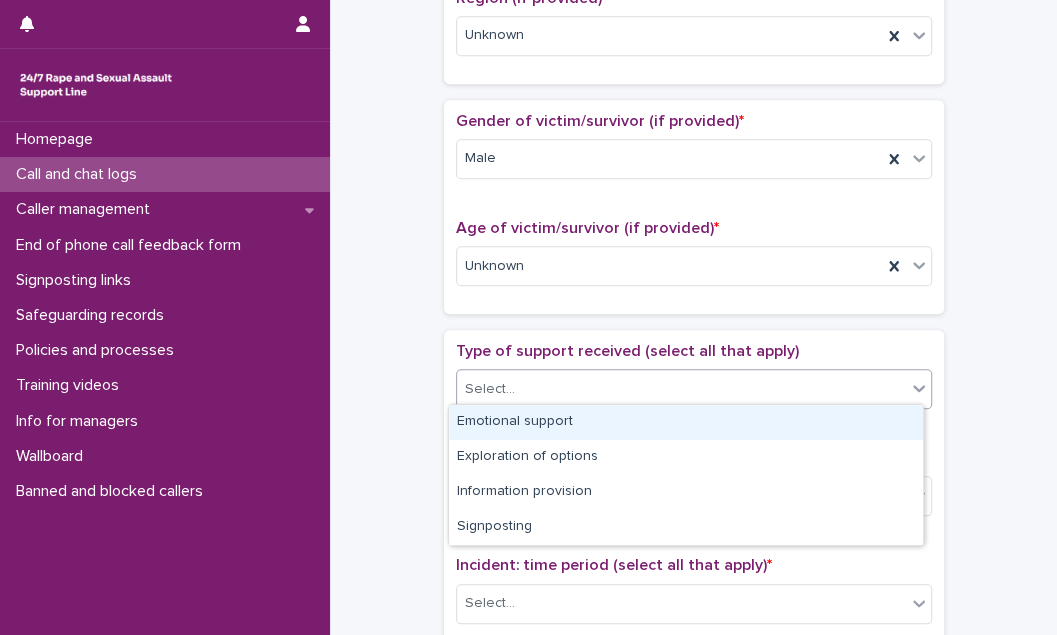 click on "Emotional support" at bounding box center (686, 422) 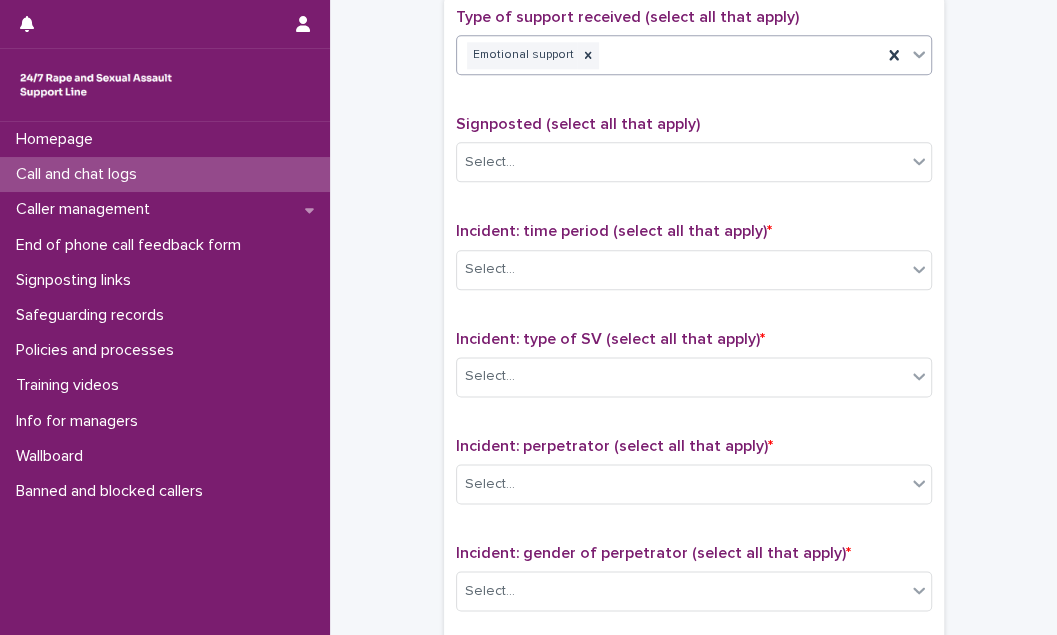 scroll, scrollTop: 1181, scrollLeft: 0, axis: vertical 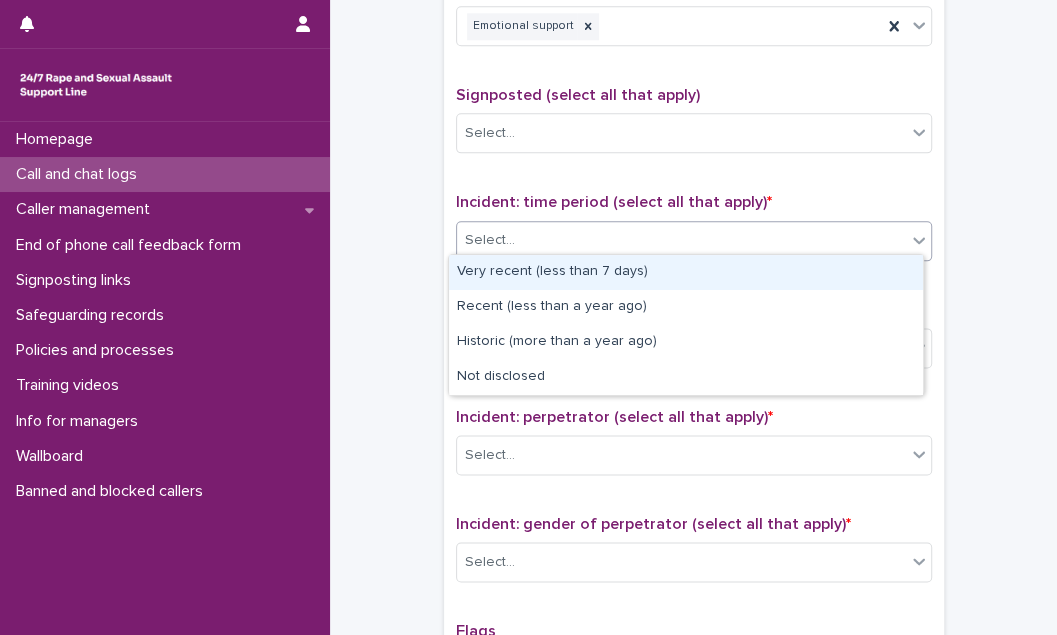 click on "Select..." at bounding box center (681, 240) 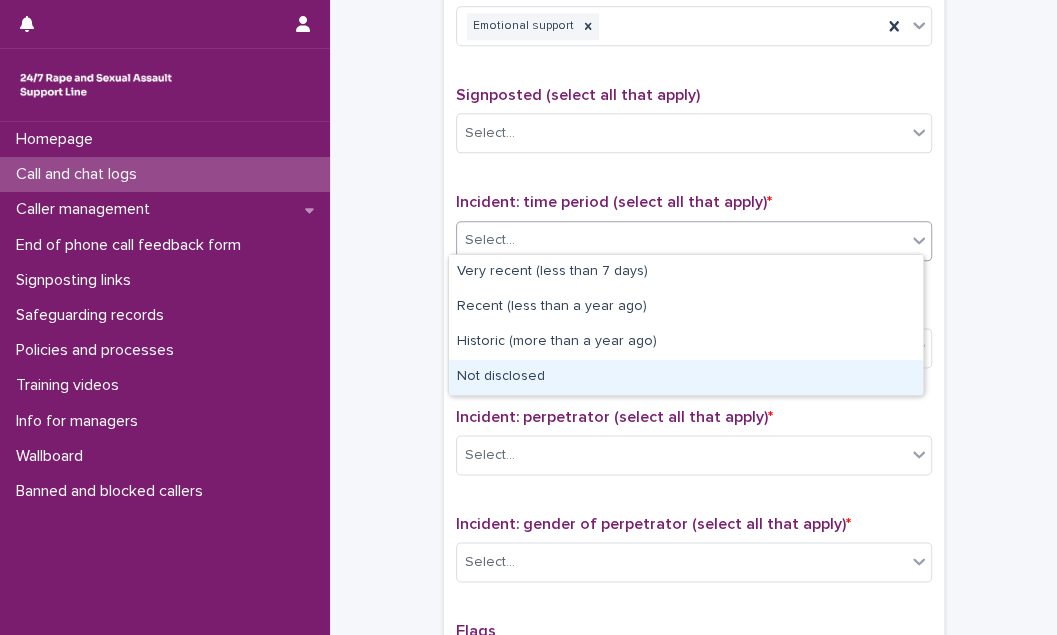 click on "Not disclosed" at bounding box center (686, 377) 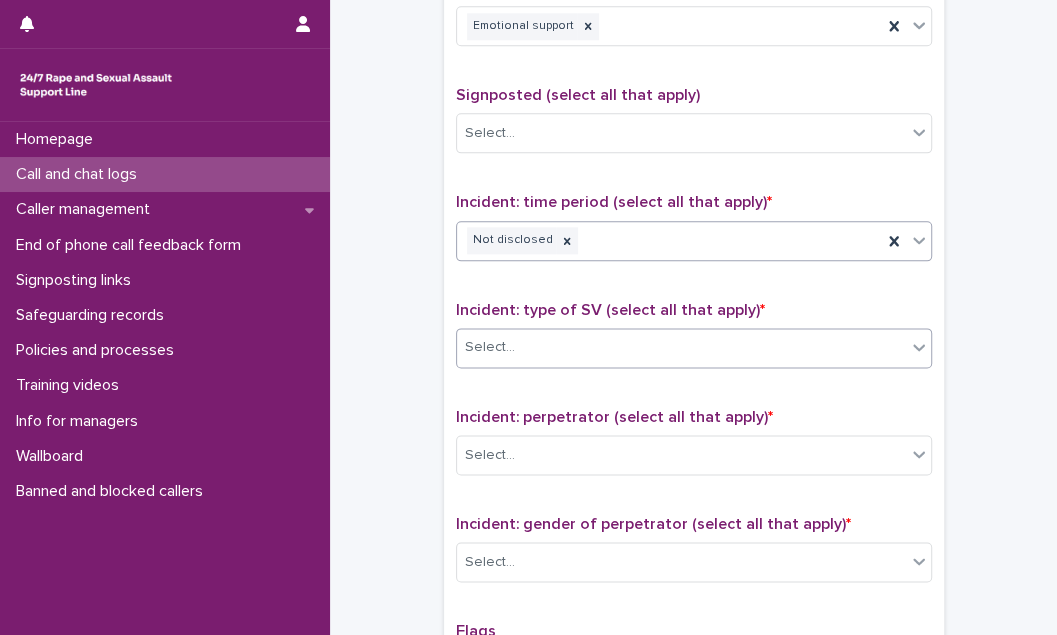 click on "Select..." at bounding box center [681, 347] 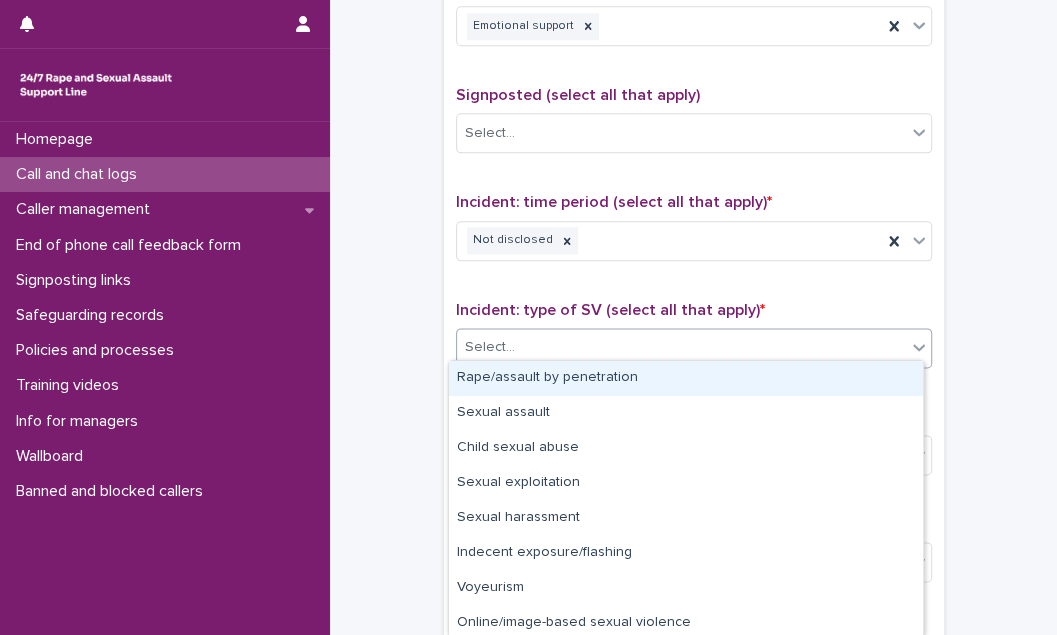 click on "Rape/assault by penetration" at bounding box center (686, 378) 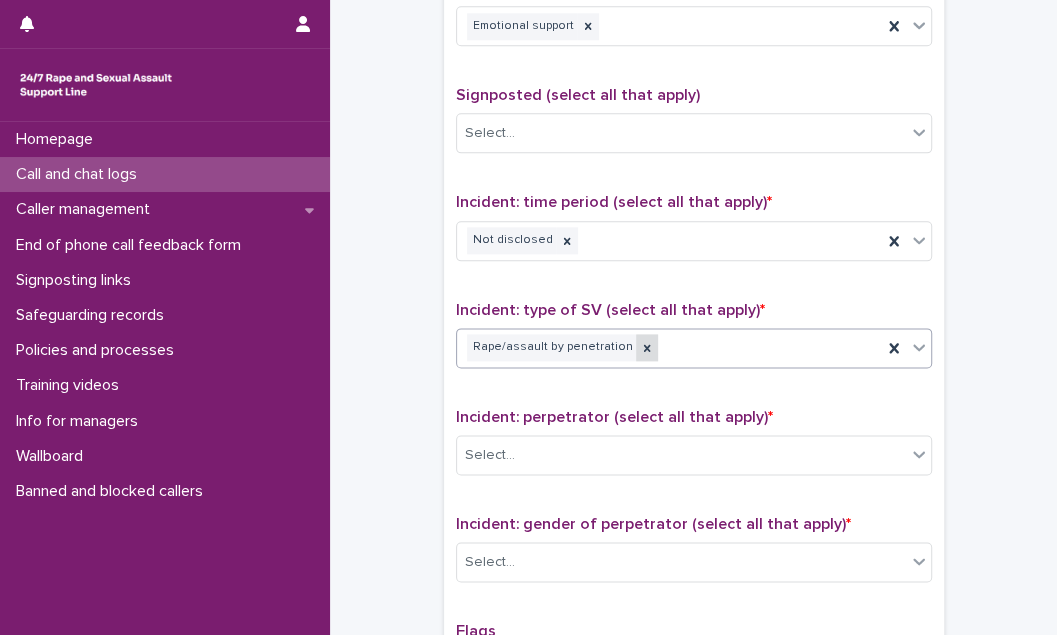 click 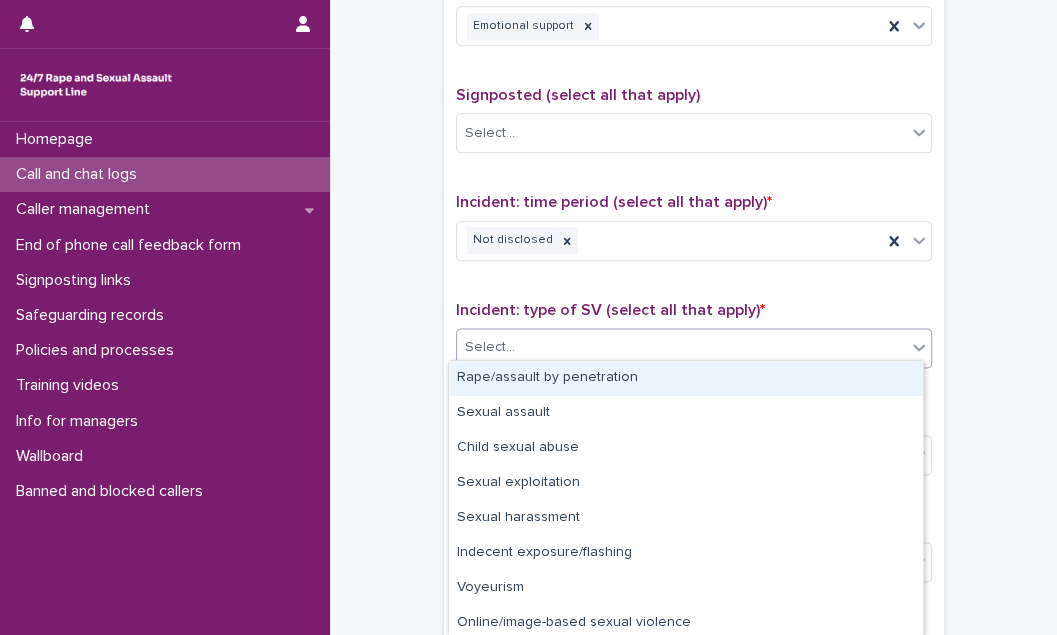 click on "Select..." at bounding box center [681, 347] 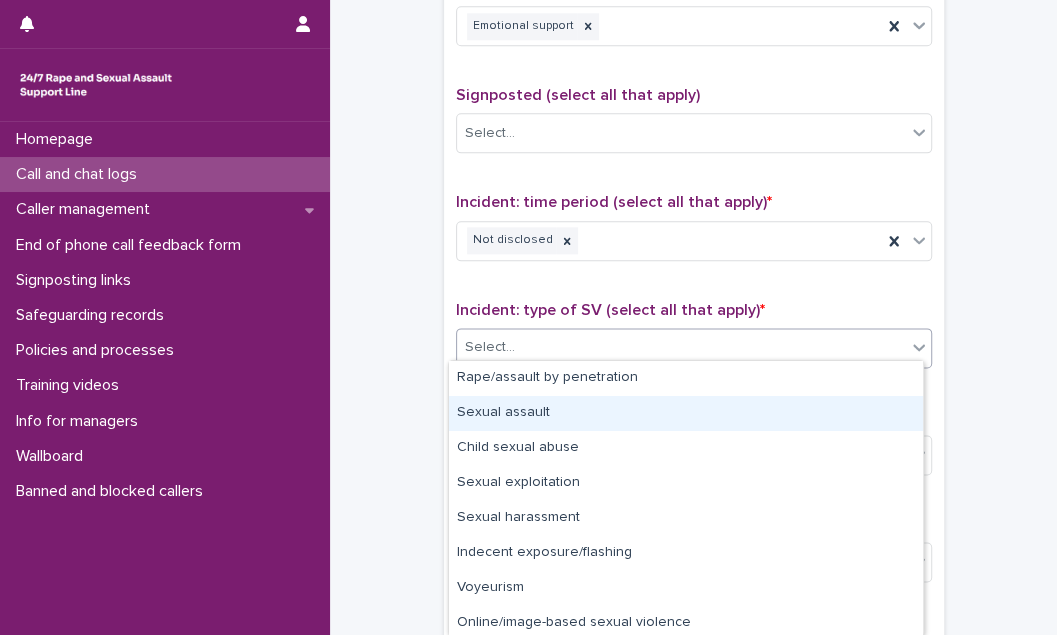 click on "Sexual assault" at bounding box center (686, 413) 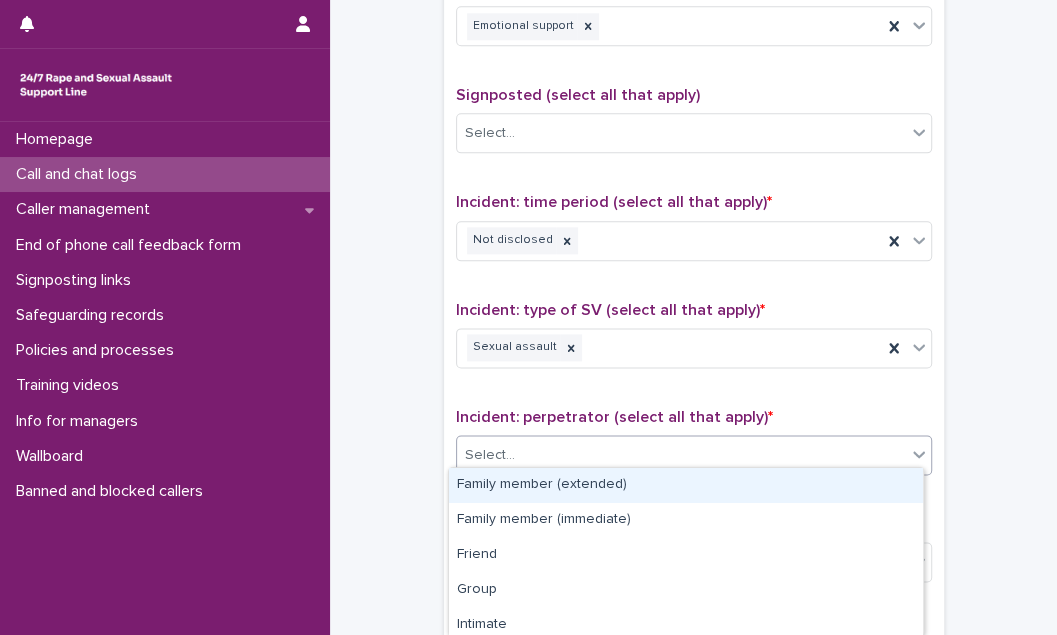 click on "Select..." at bounding box center [681, 455] 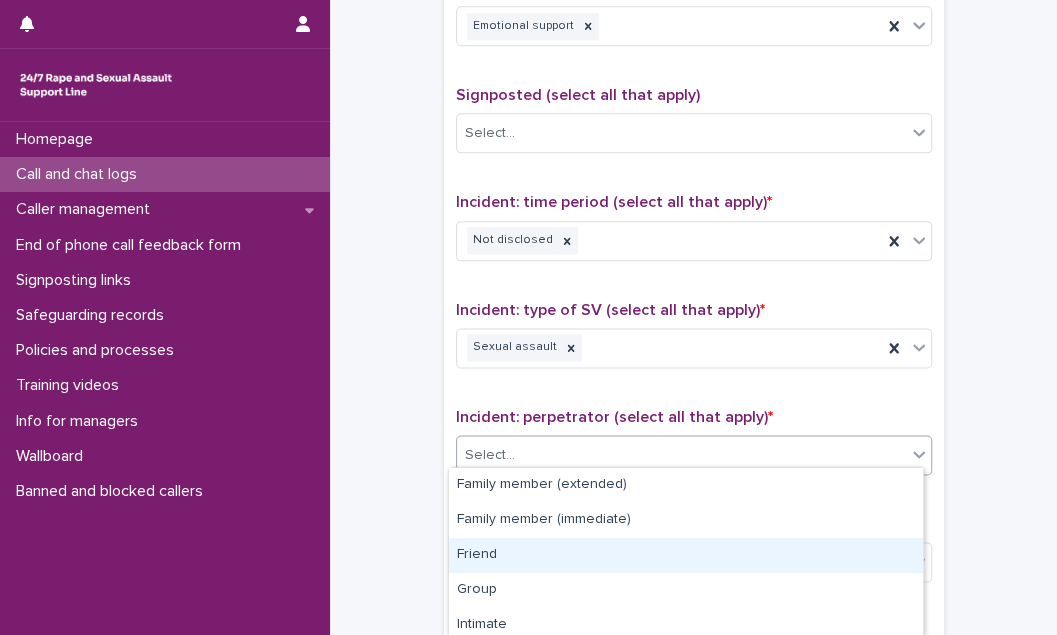 click on "Friend" at bounding box center [686, 555] 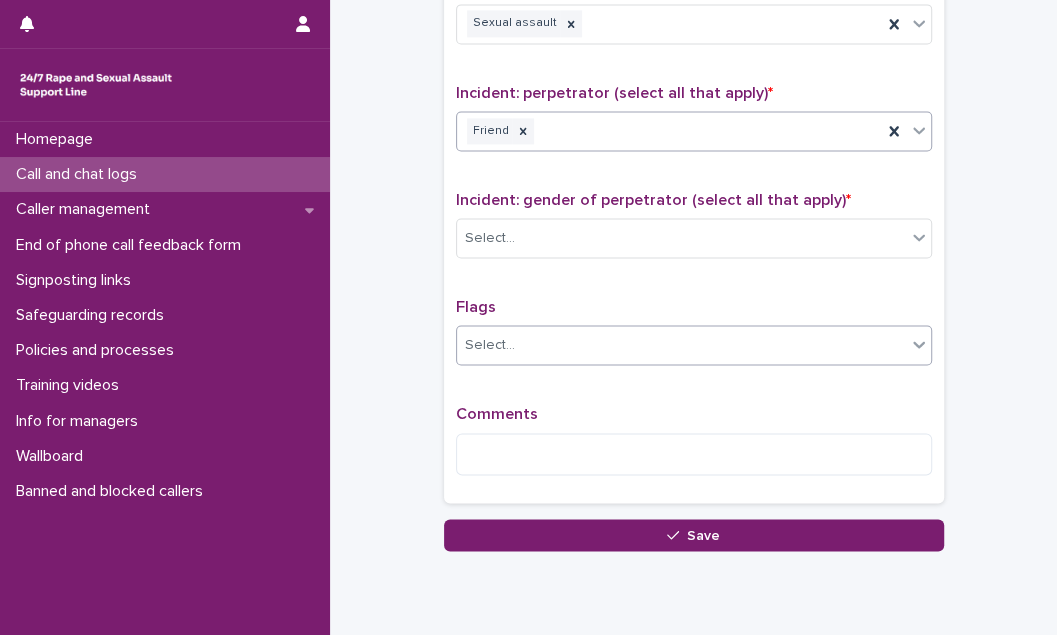 scroll, scrollTop: 1545, scrollLeft: 0, axis: vertical 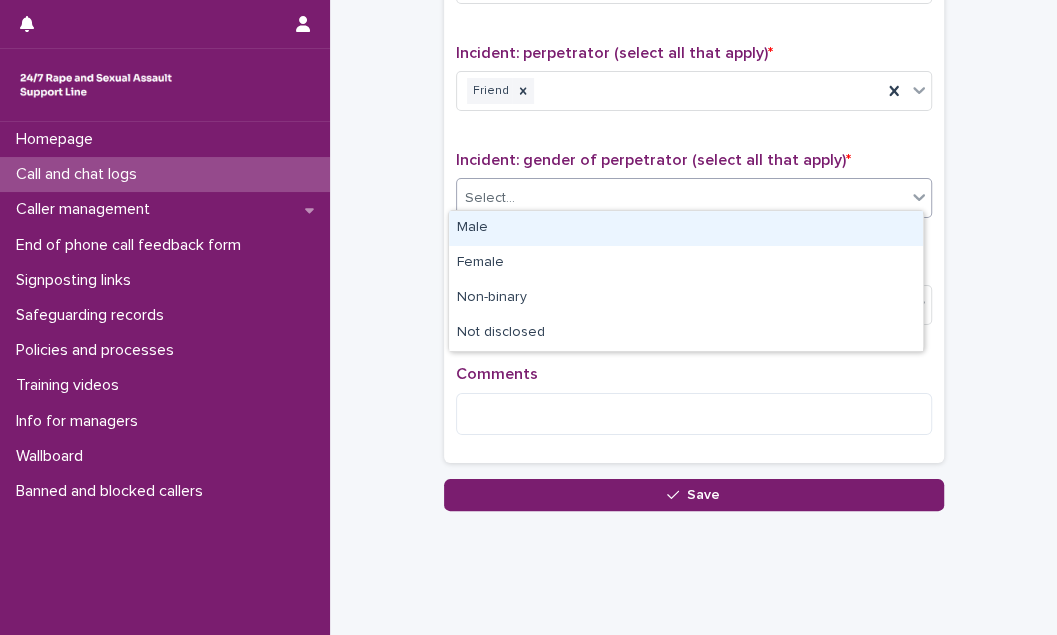 click on "Select..." at bounding box center (681, 198) 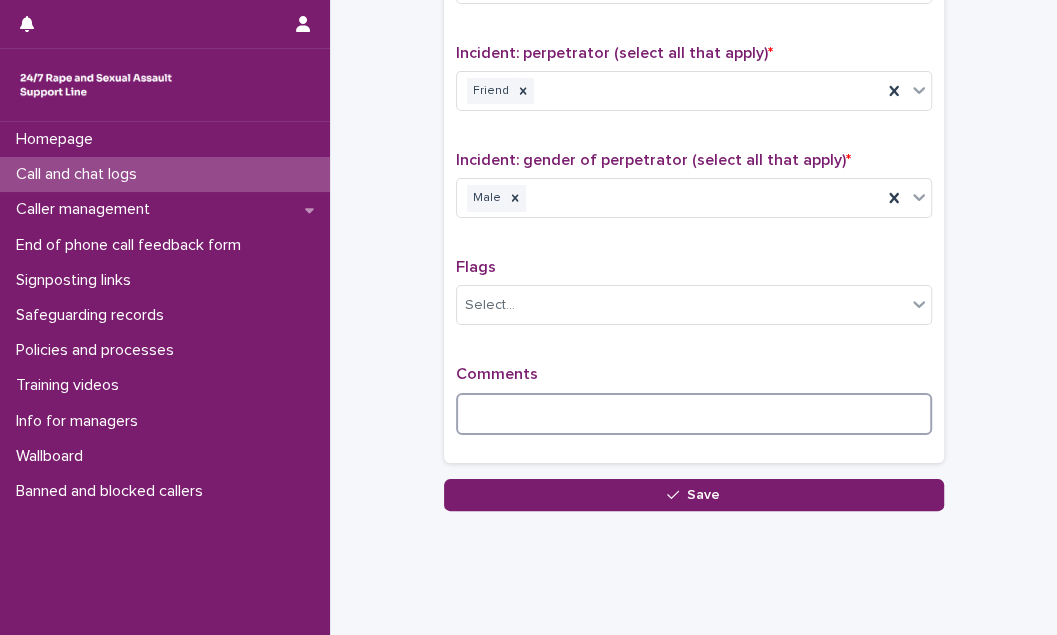 click at bounding box center (694, 414) 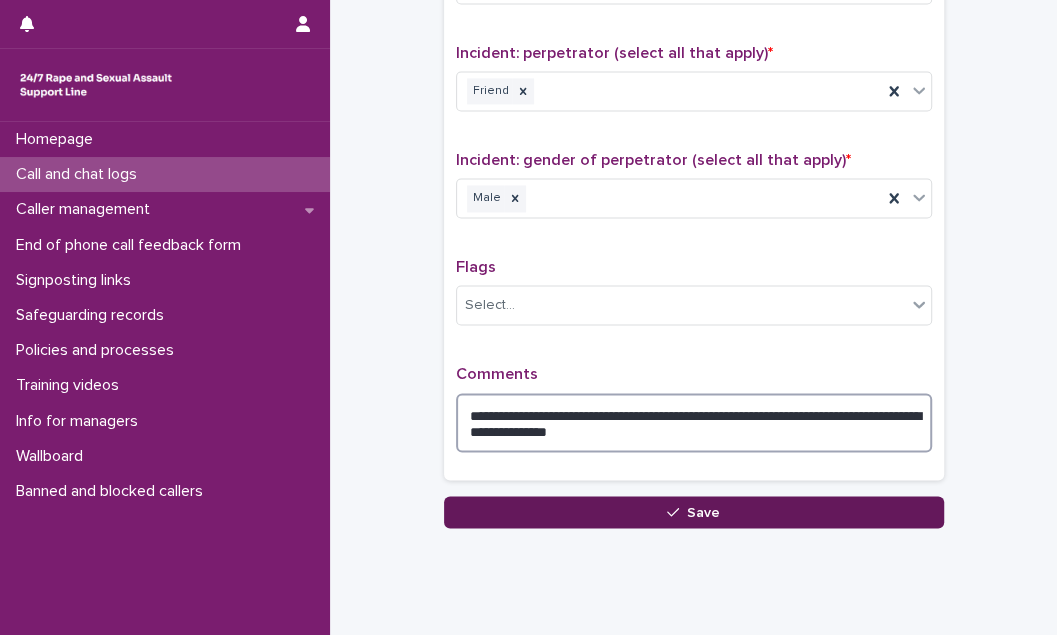 type on "**********" 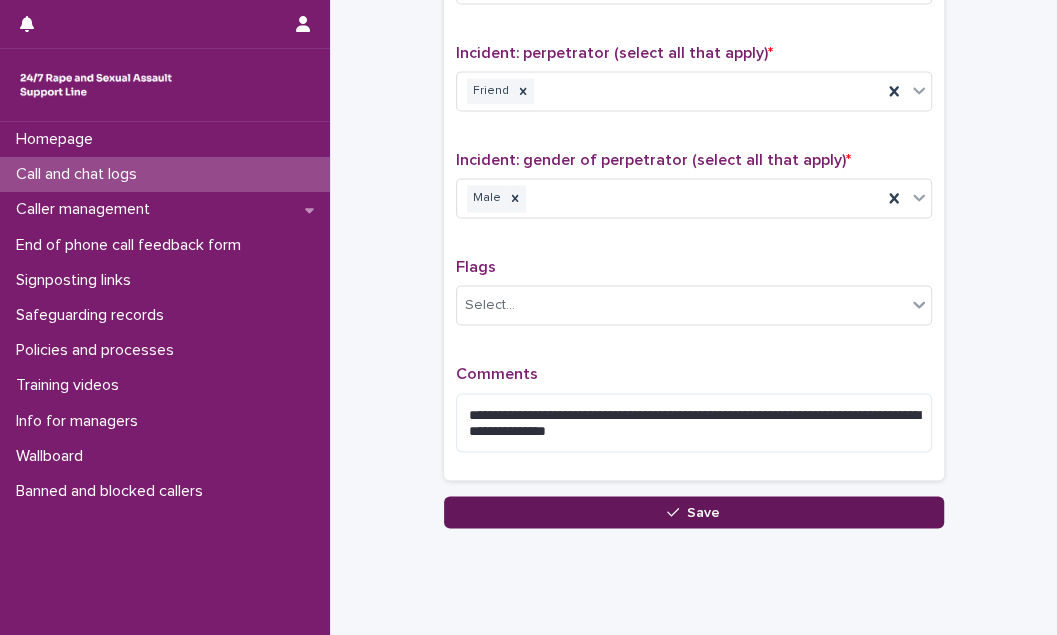 click on "Save" at bounding box center [694, 512] 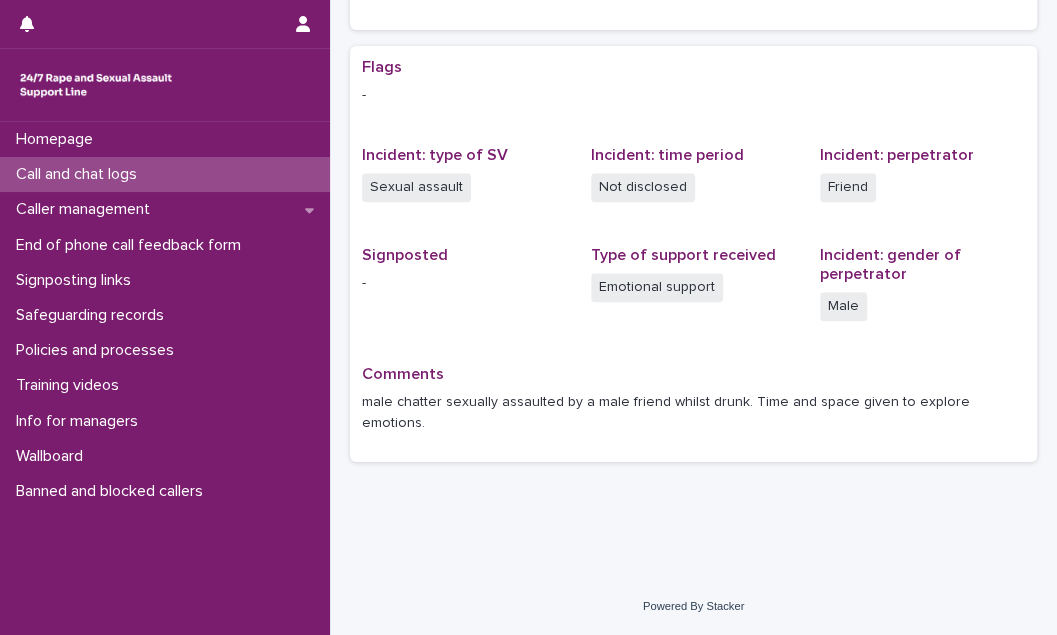scroll, scrollTop: 0, scrollLeft: 0, axis: both 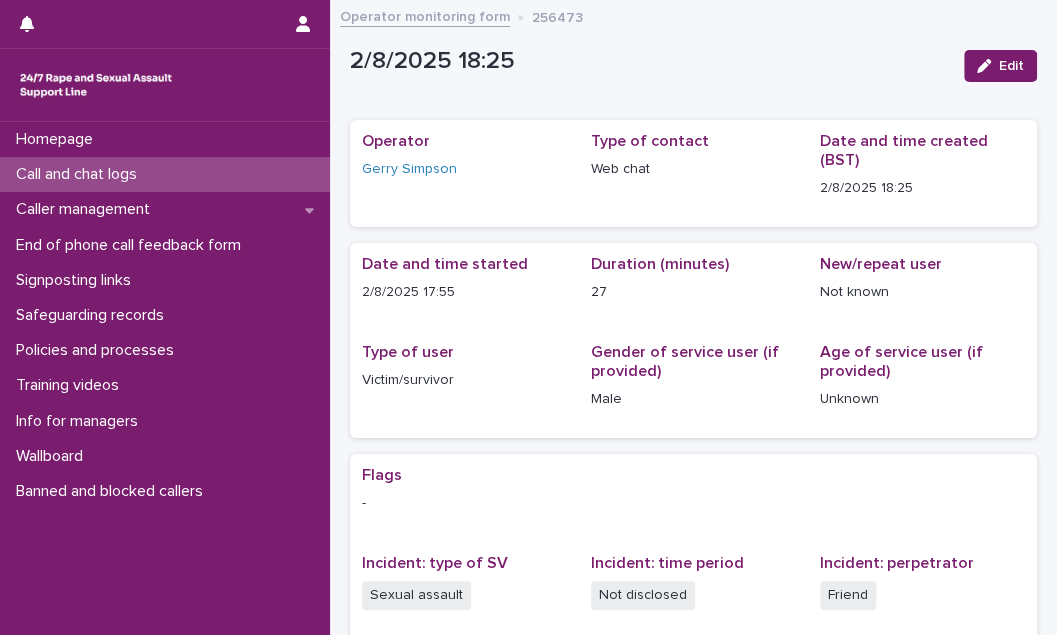 click on "Call and chat logs" at bounding box center (80, 174) 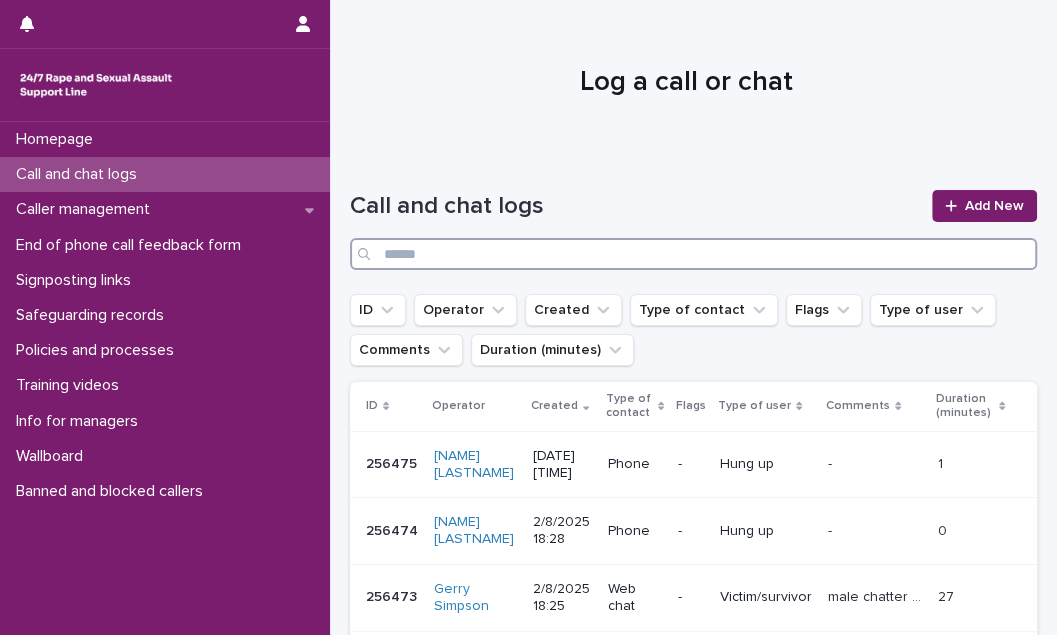 click at bounding box center [693, 254] 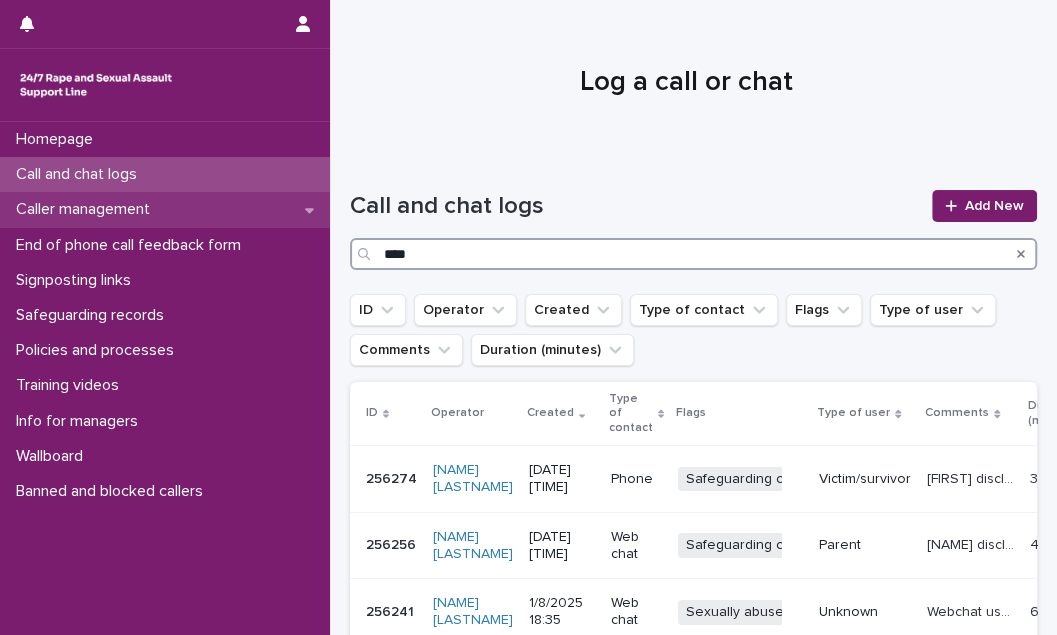 type on "****" 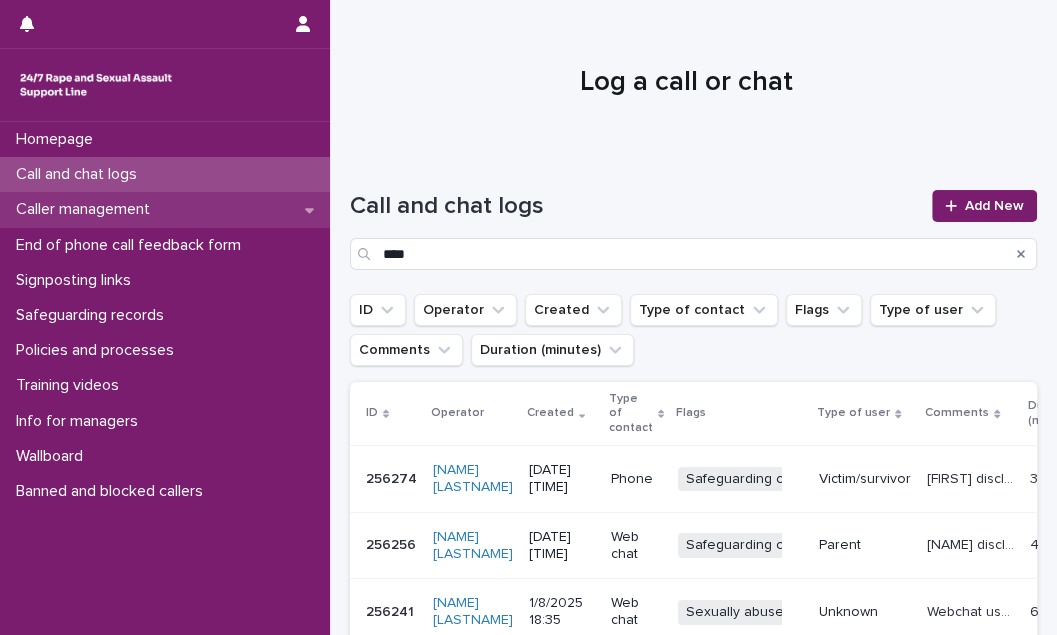 click on "Caller management" at bounding box center (165, 209) 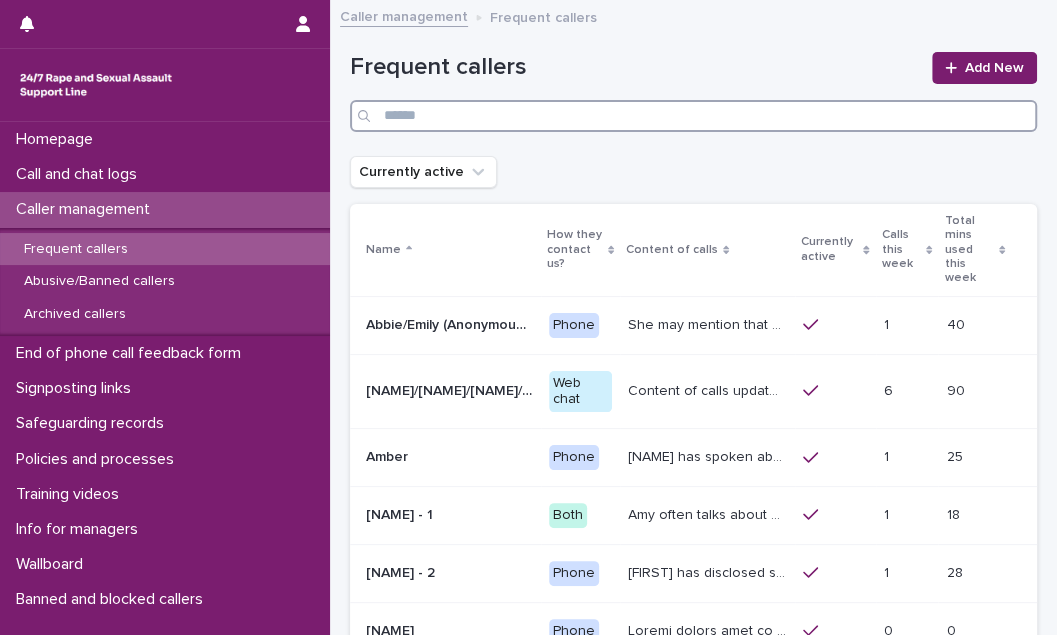 click at bounding box center (693, 116) 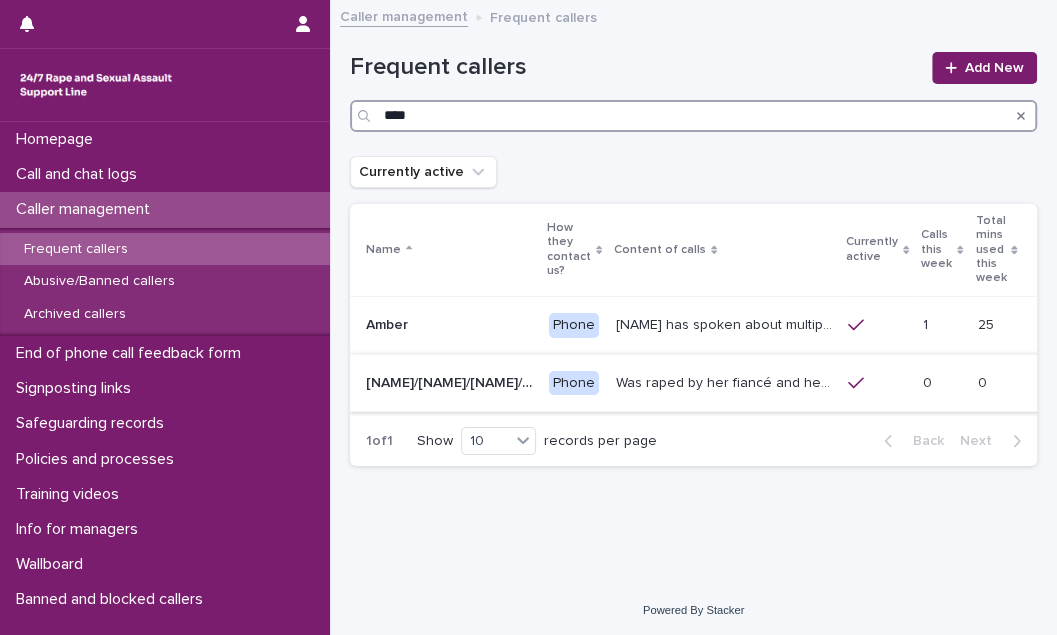 type on "****" 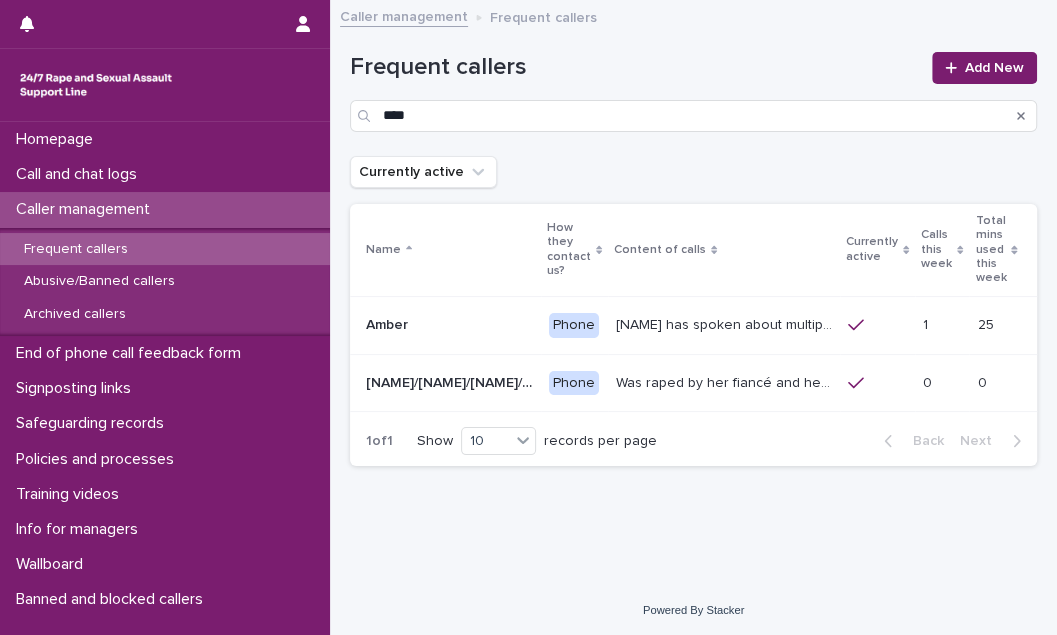 click on "Was raped by her fiancé and he penetrated her with a knife, she called an ambulance and was taken into hospital.
She has had reconstructive surgery on her vagina and is expecting more. She is unable to conceive.
[NAME] is often in a flashback. She may find it useful for you to do grounding techniques with her during the call, particularly focusing on nature and/or regulating breathing.
In [MONTH] [YEAR], [NAME] contacted the support line and asked that her profile notes reflect that she took an overdose with the intention to take her own life on [DATE]. She is currently still in a mental health hospital ([DATE]). She has requested that operators are aware of her current issues.
Her perpetrator has been granted leave to appeal his conviction.
On [DATE] [NAME] requested that the operator read her profile to her. In order to comply with our data protection and confidentiality policy, [NAME] will need to email [EMAIL]" at bounding box center (726, 381) 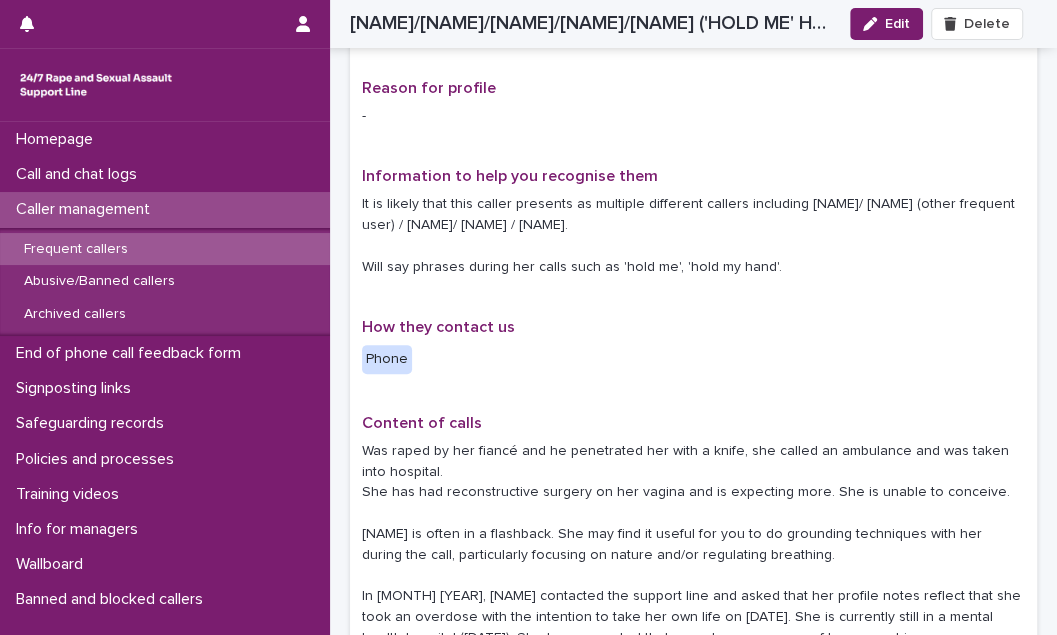 scroll, scrollTop: 0, scrollLeft: 0, axis: both 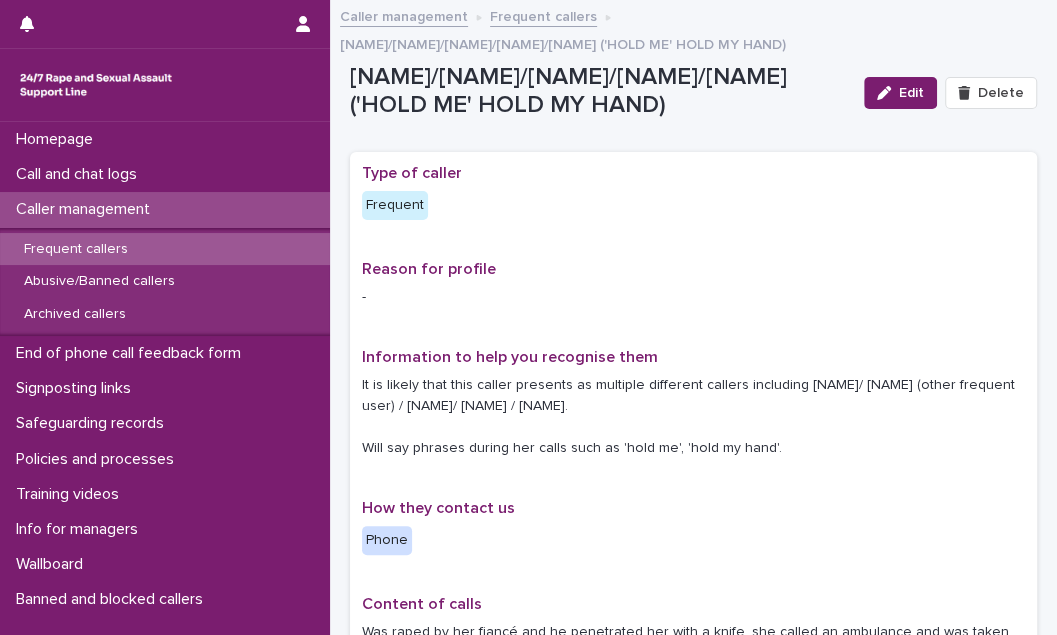 click on "Frequent callers" at bounding box center [165, 249] 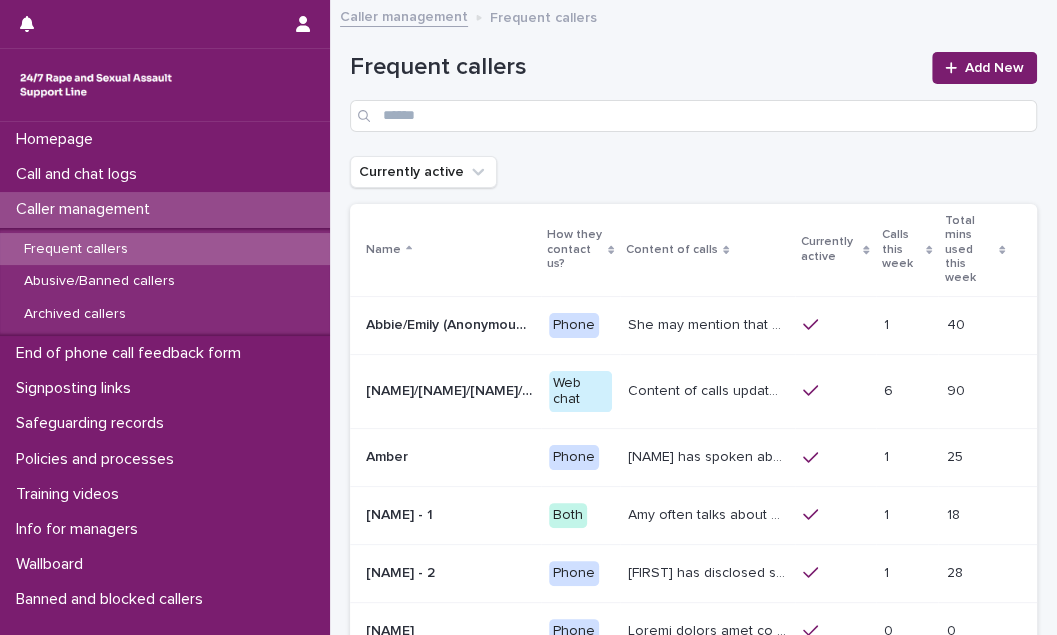 click on "Calls this week" at bounding box center (901, 249) 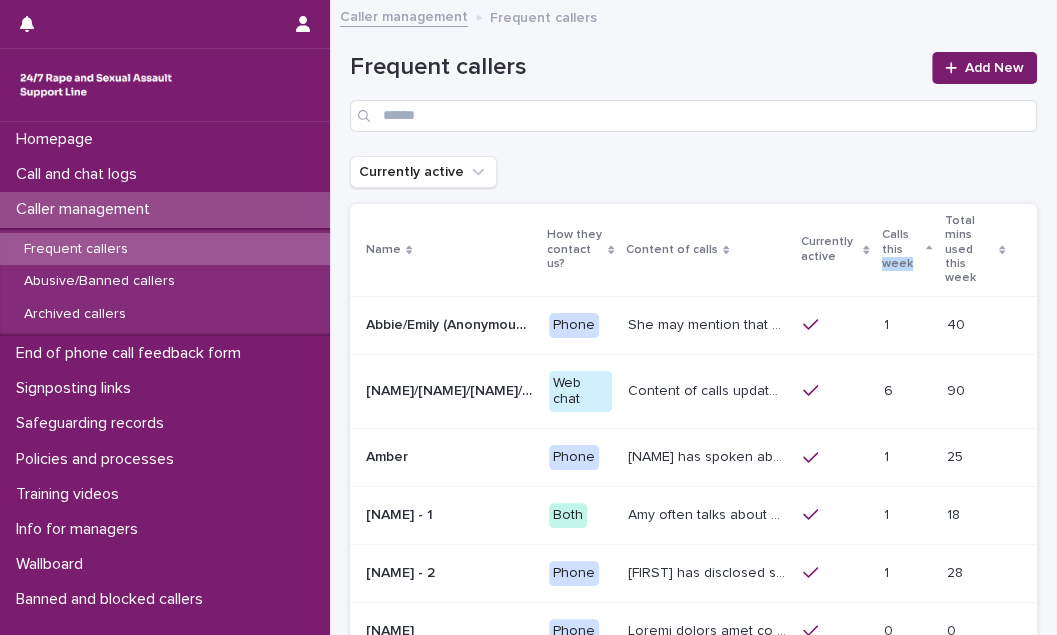 click on "Calls this week" at bounding box center [901, 249] 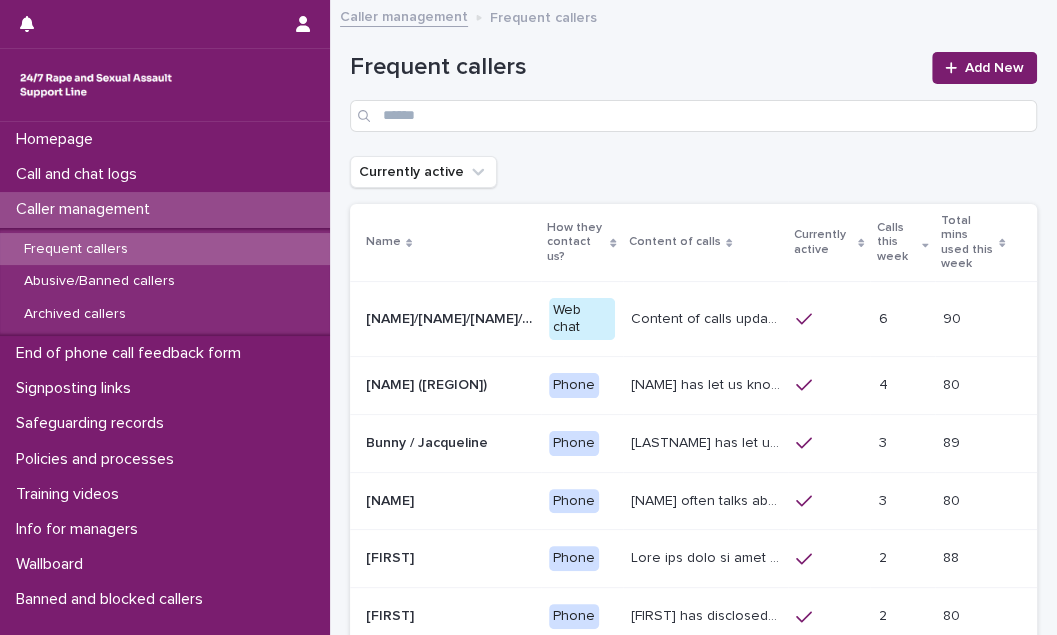 click on "Content of calls update 10/05/25
This caller discloses different sexual violence they have experienced, it is usually recent.
More recently they have been disclosing sexual violence perpetrated by a gang/group of perpetrators. Alongside what they have already disclosed.
They have mentioned having suicidal thoughts and also attempts.
They have also disclosed on multiple contacts that they are currently getting treated for cancer (Chemotherapy).
Chatter uses a variety of names like Alice, Soph, Alexis, Danni, Scarlet, Katy, Hannah, Lucy, Alana, Cara.
Chatter will present in different ways.  She sometimes discusses being raped or experiencing domestic abuse by their partner / another perpetrator, or experiencing ritual abuse.
She will also often chat about some kind of loss, the loss of a child, her mum etc." at bounding box center [707, 317] 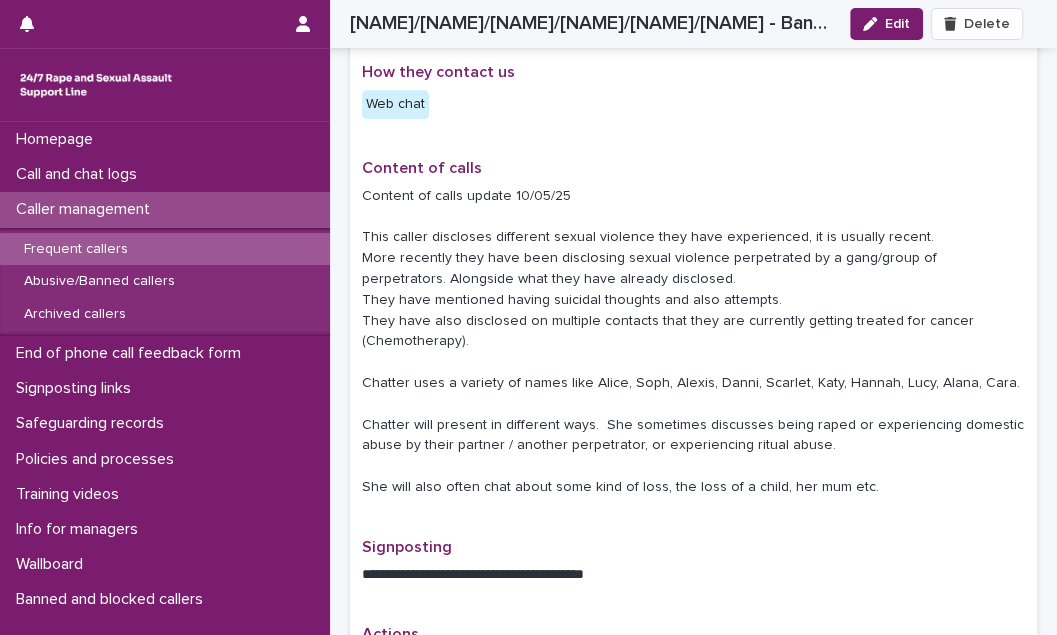 scroll, scrollTop: 272, scrollLeft: 0, axis: vertical 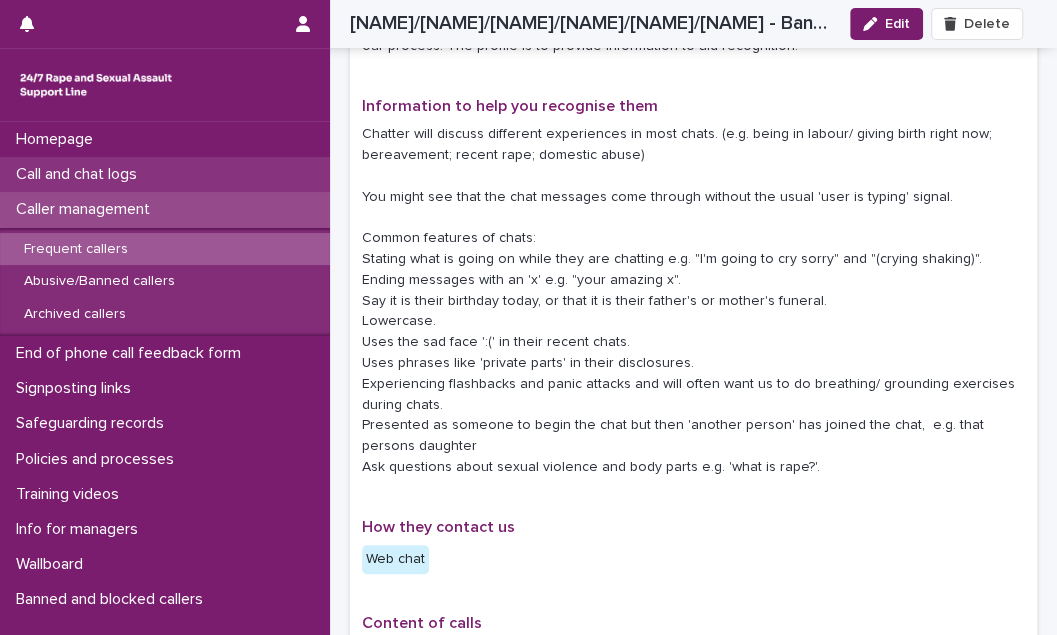 click on "Call and chat logs" at bounding box center (80, 174) 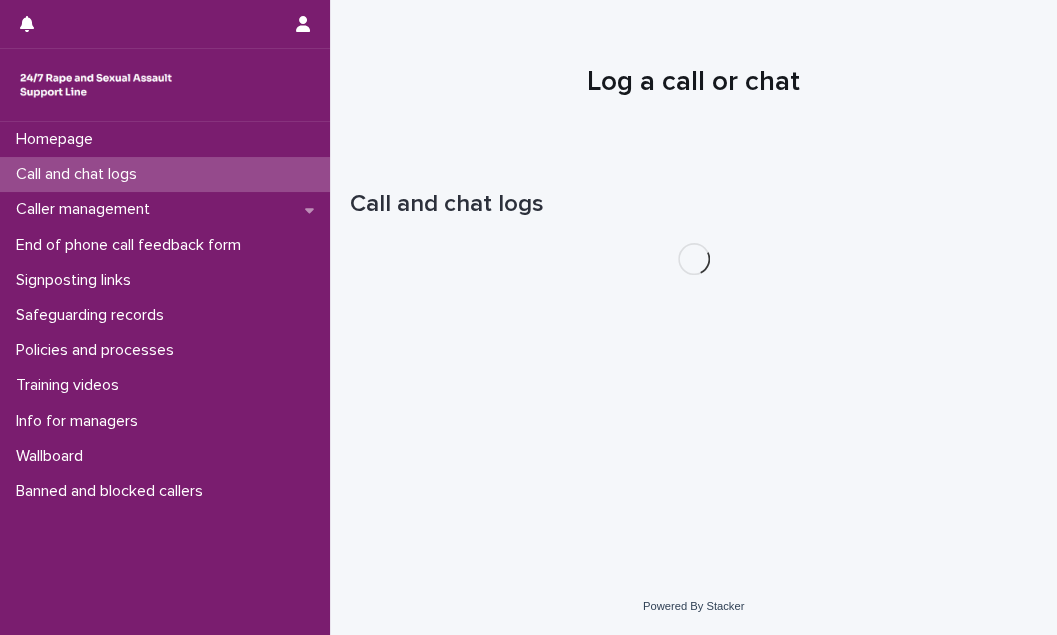 scroll, scrollTop: 0, scrollLeft: 0, axis: both 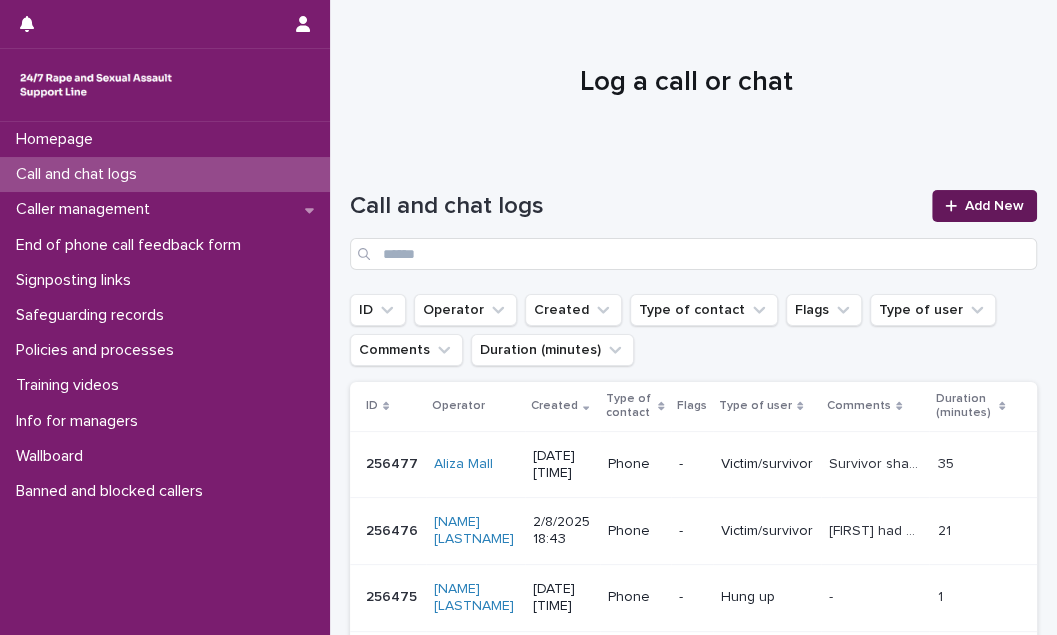 click on "Add New" at bounding box center [984, 206] 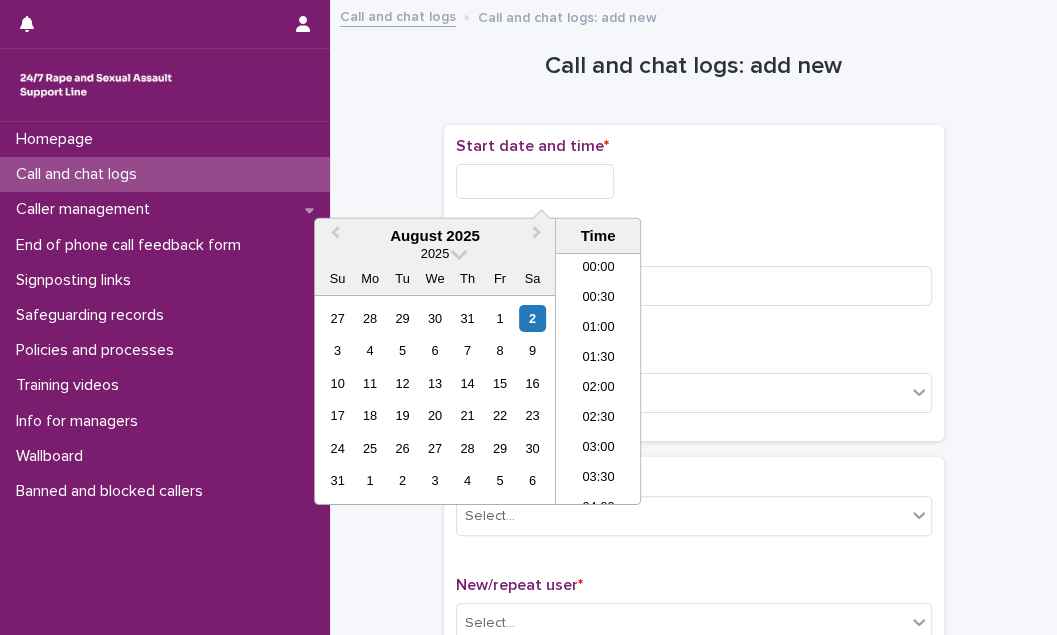click at bounding box center [535, 181] 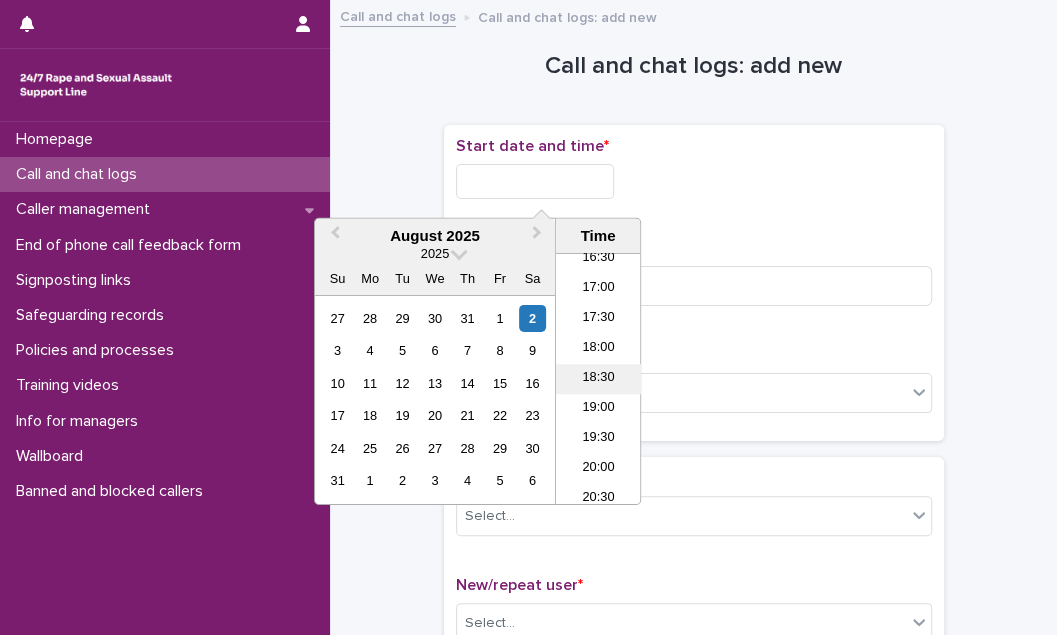 click on "18:30" at bounding box center [598, 379] 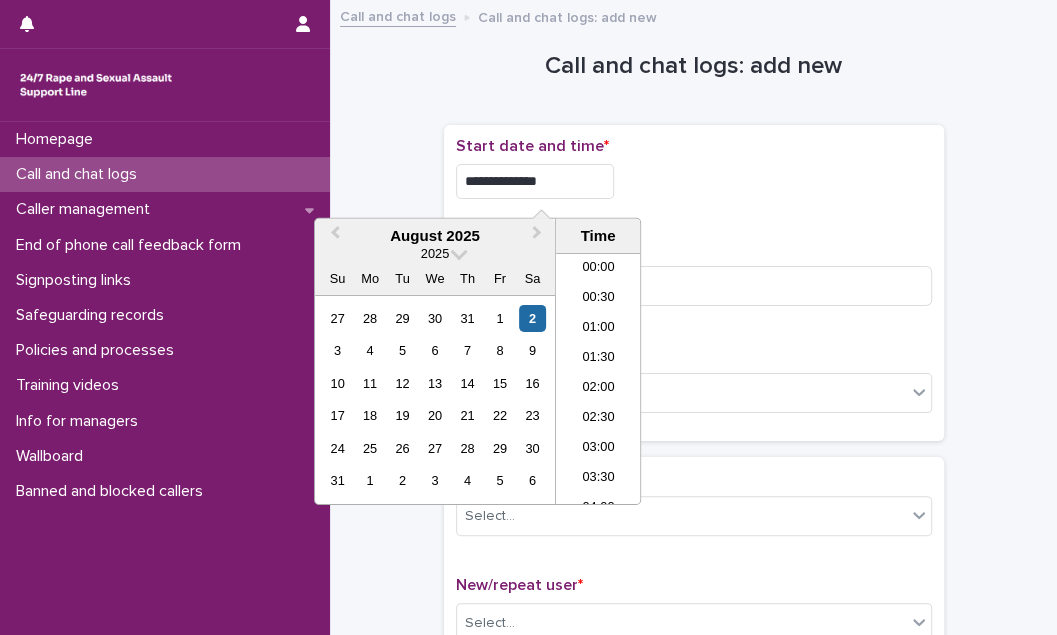 click on "**********" at bounding box center (535, 181) 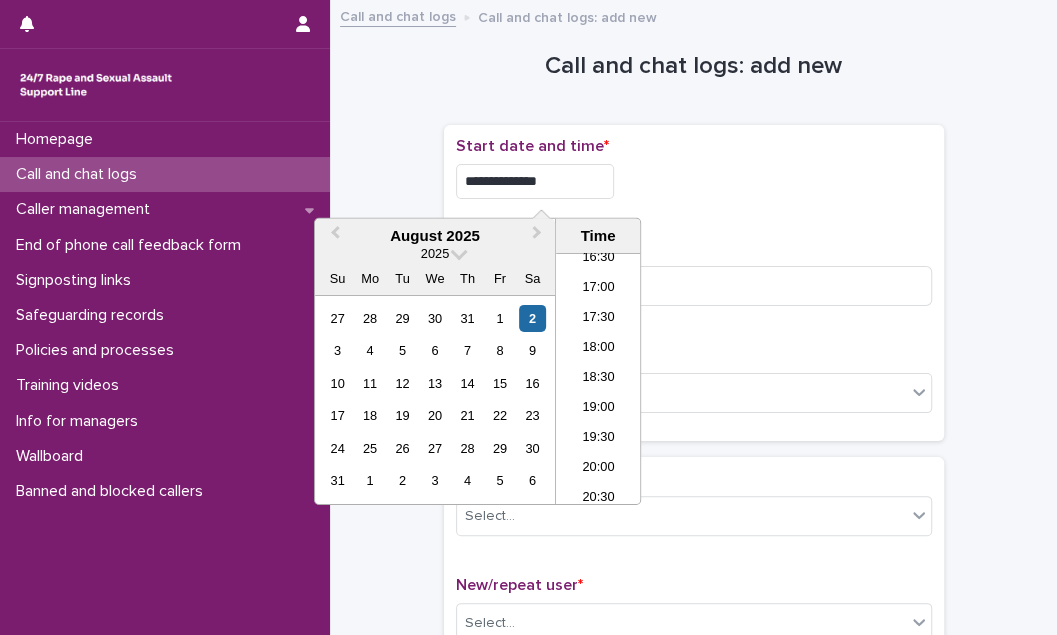 type on "**********" 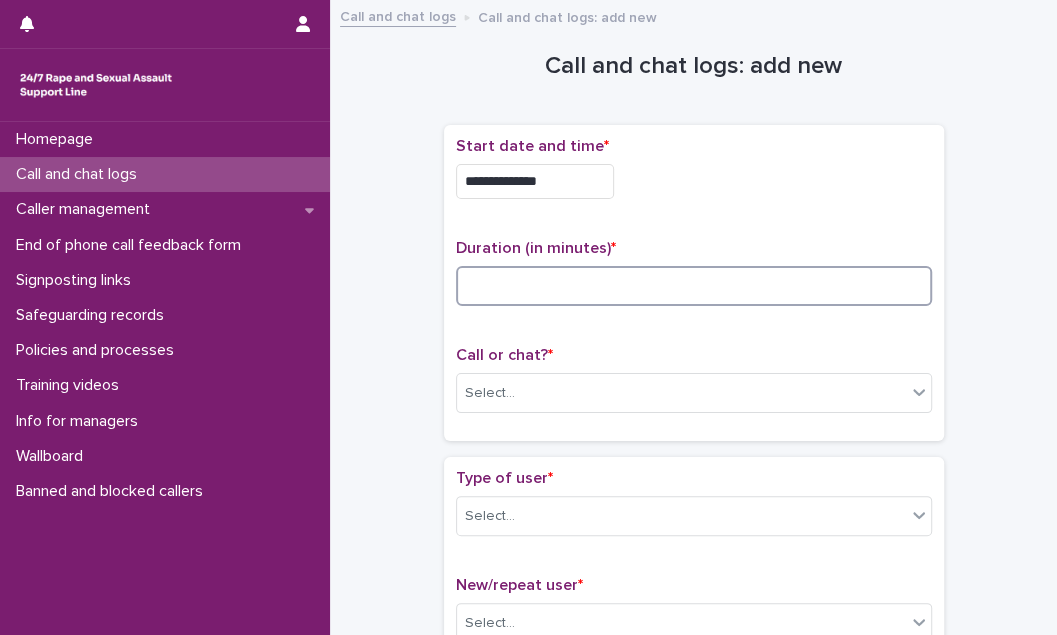 click at bounding box center (694, 286) 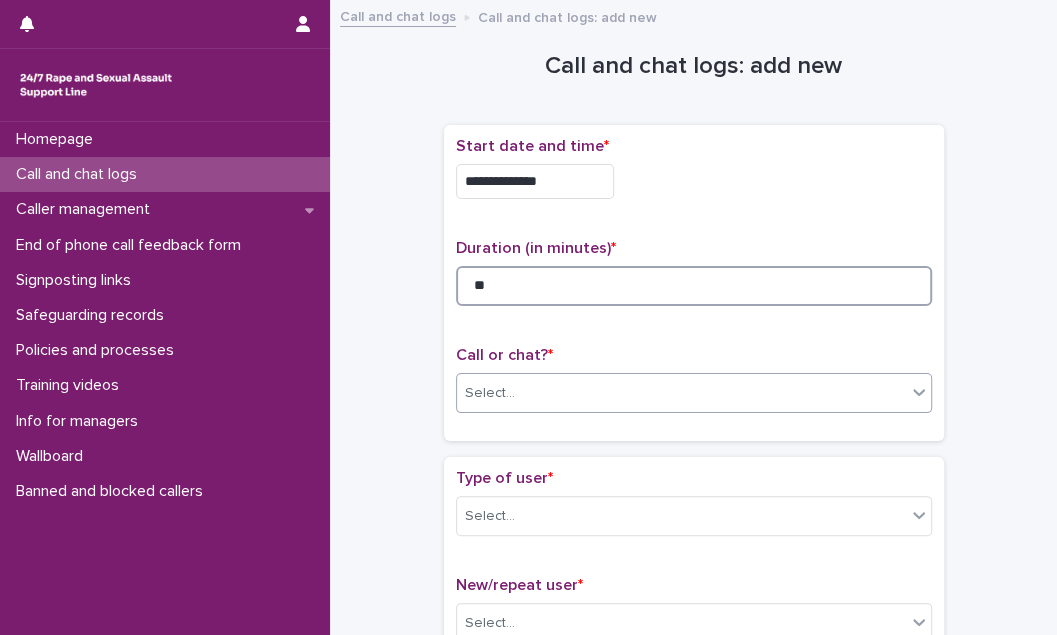 type on "**" 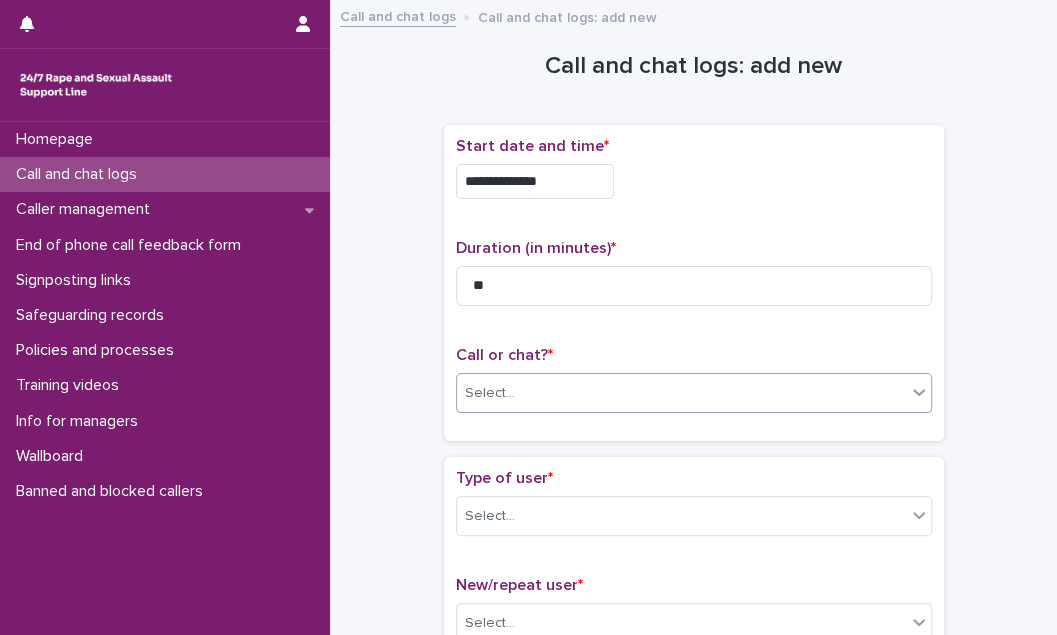 click on "Select..." at bounding box center (681, 393) 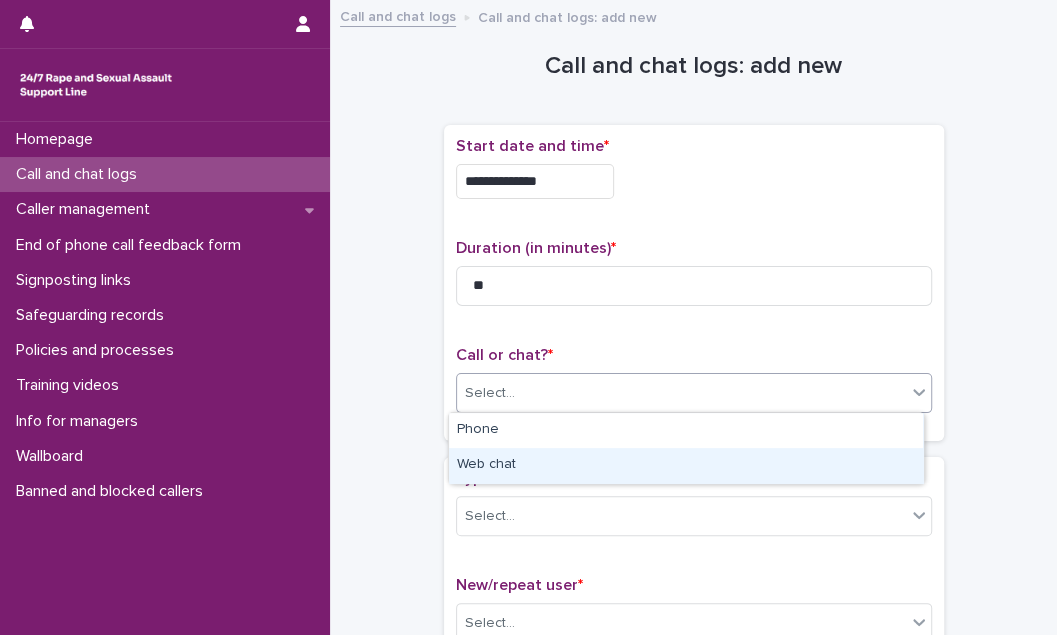 click on "Web chat" at bounding box center [686, 465] 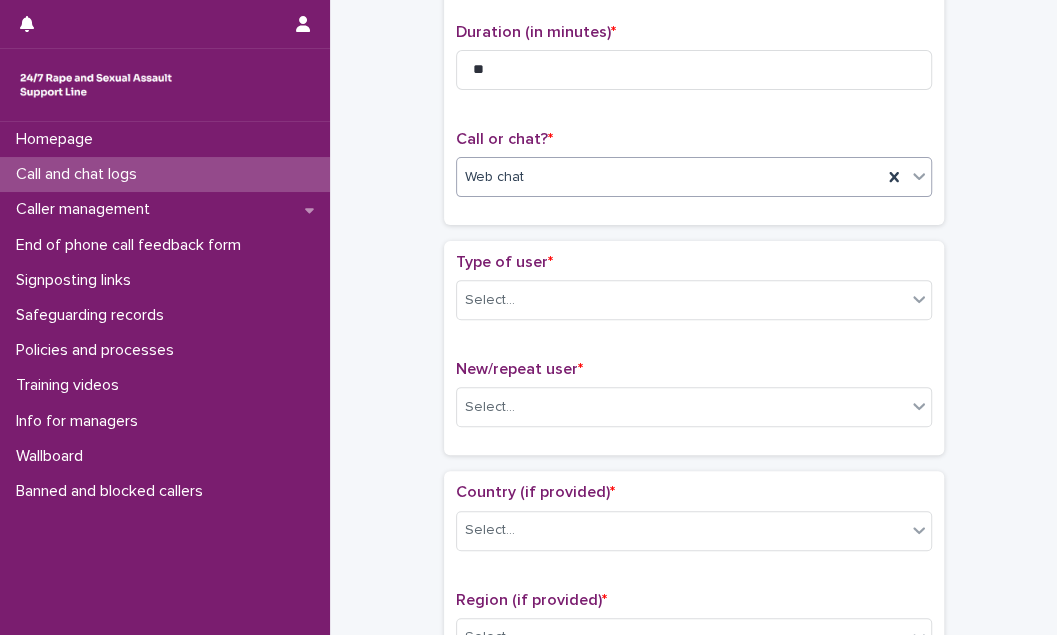 scroll, scrollTop: 272, scrollLeft: 0, axis: vertical 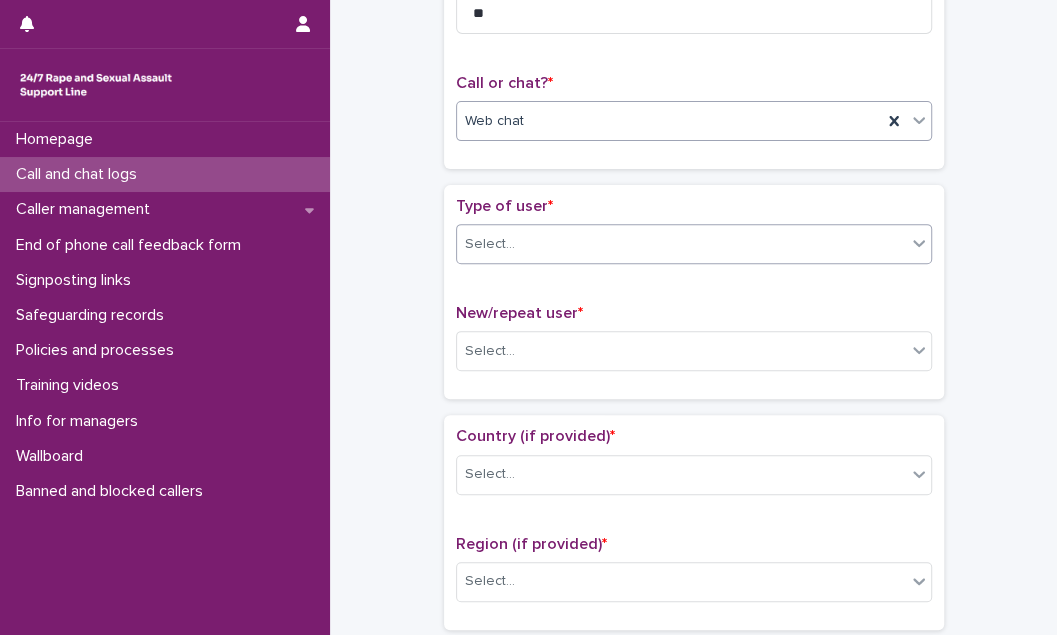 click on "Select..." at bounding box center (681, 244) 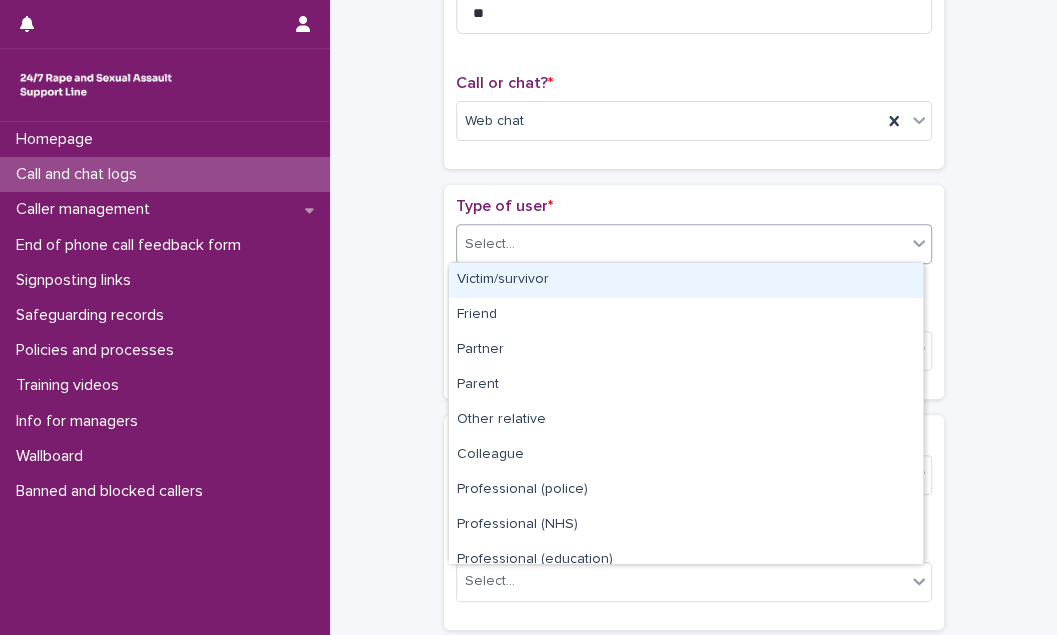 click on "Victim/survivor" at bounding box center [686, 280] 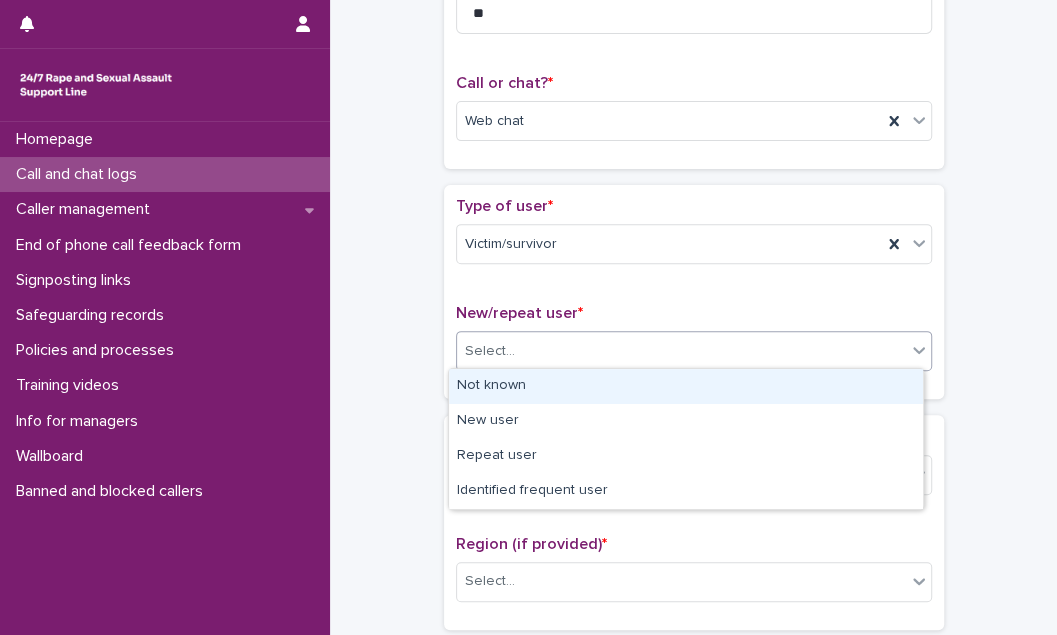 click on "Select..." at bounding box center (681, 351) 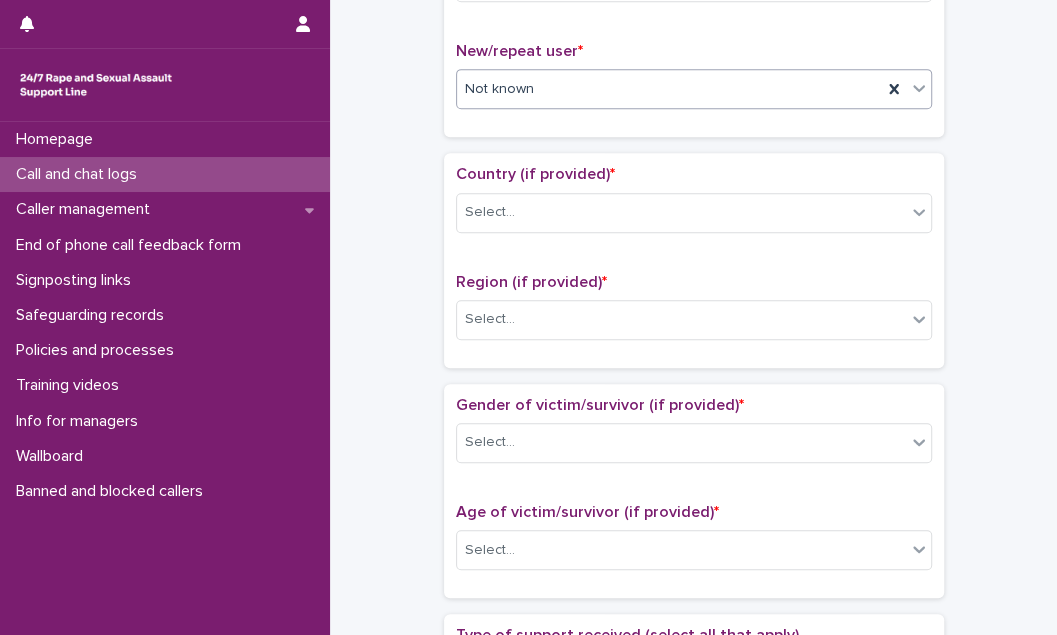 scroll, scrollTop: 545, scrollLeft: 0, axis: vertical 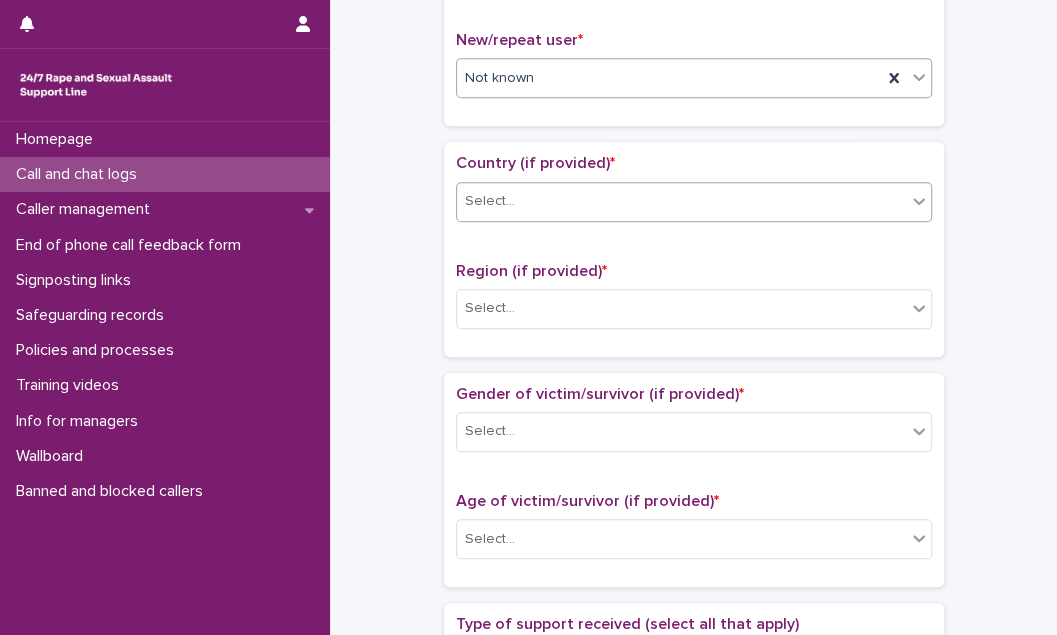 click on "Select..." at bounding box center (681, 201) 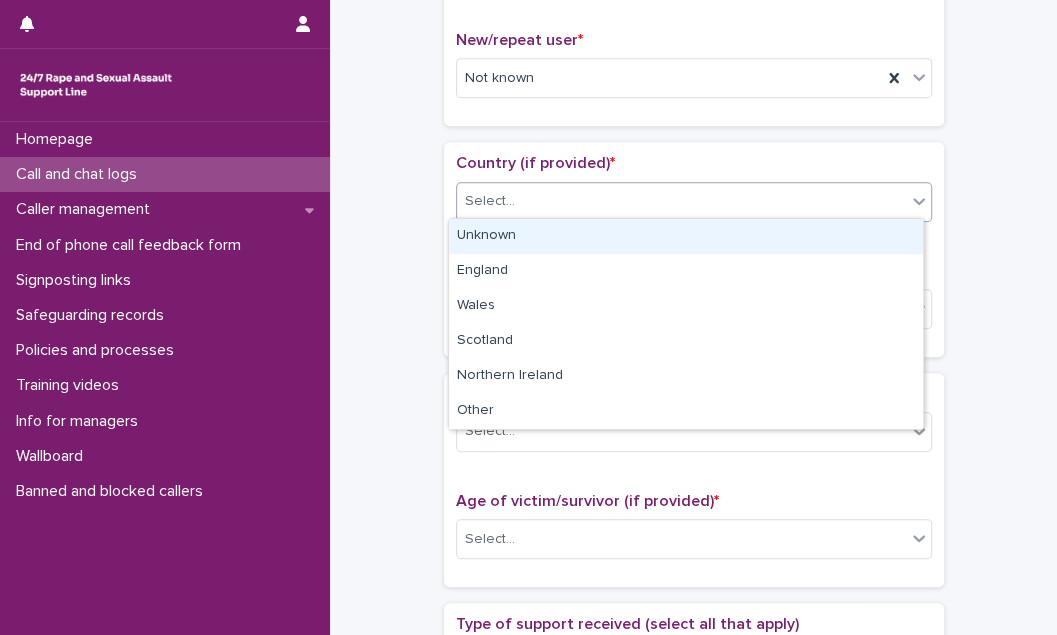 click on "Unknown" at bounding box center (686, 236) 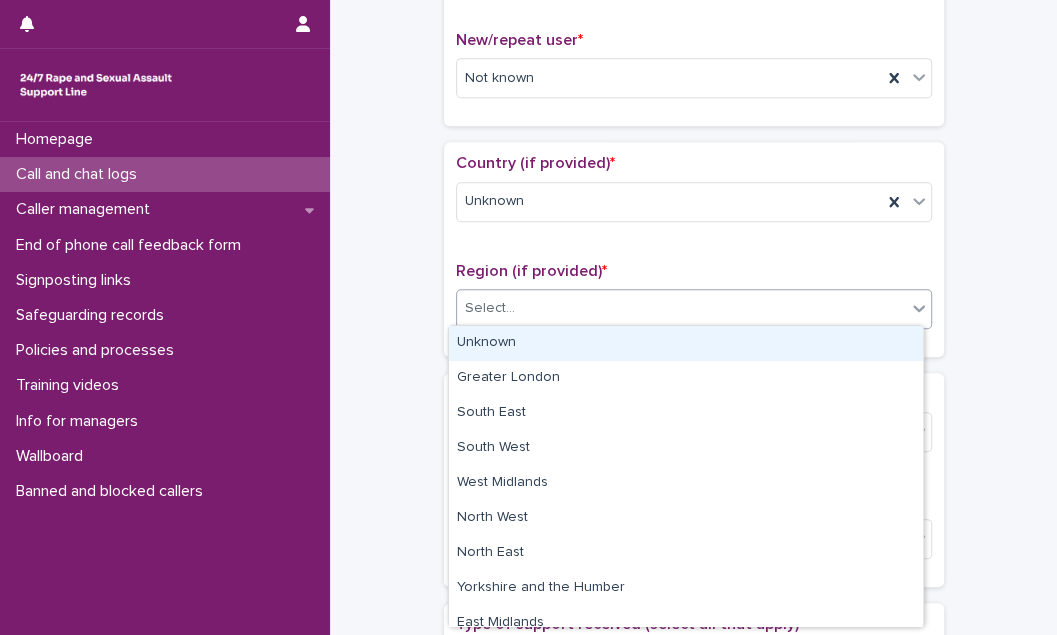 click on "Select..." at bounding box center [681, 308] 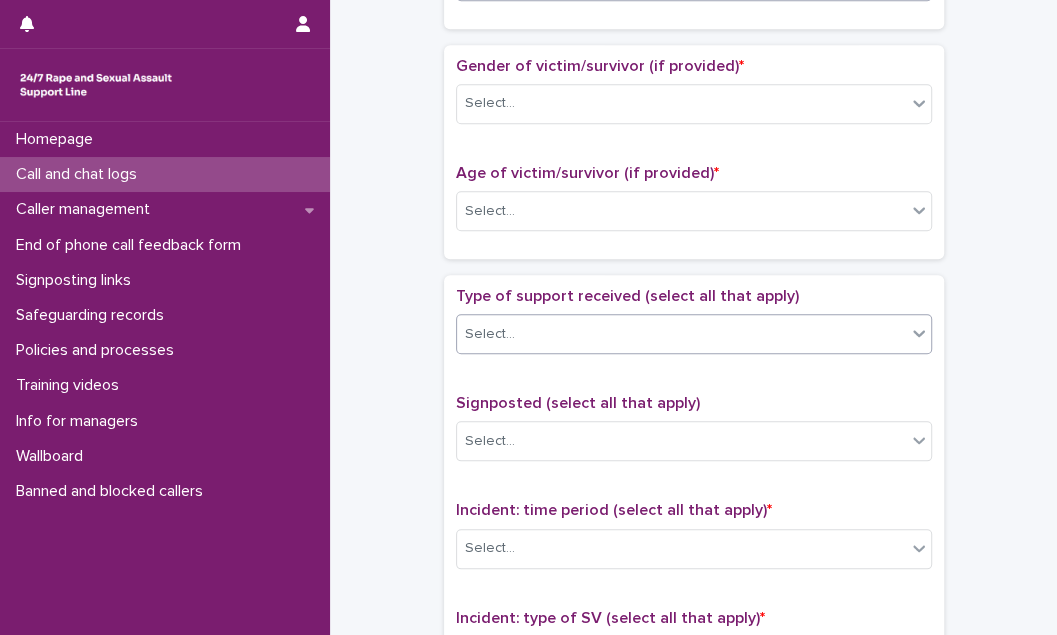 scroll, scrollTop: 909, scrollLeft: 0, axis: vertical 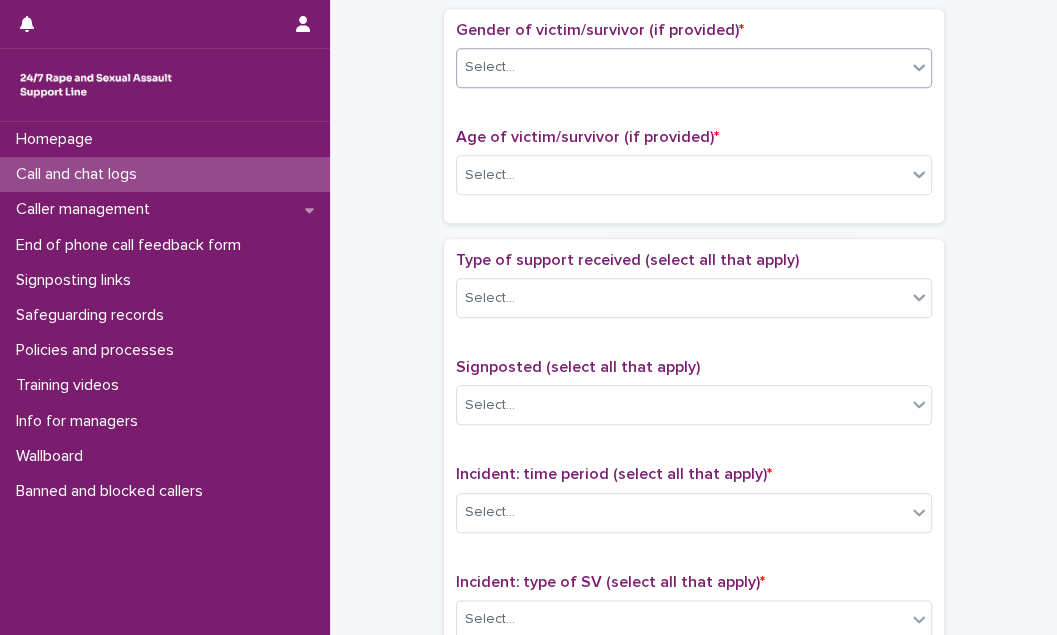click on "Select..." at bounding box center [681, 67] 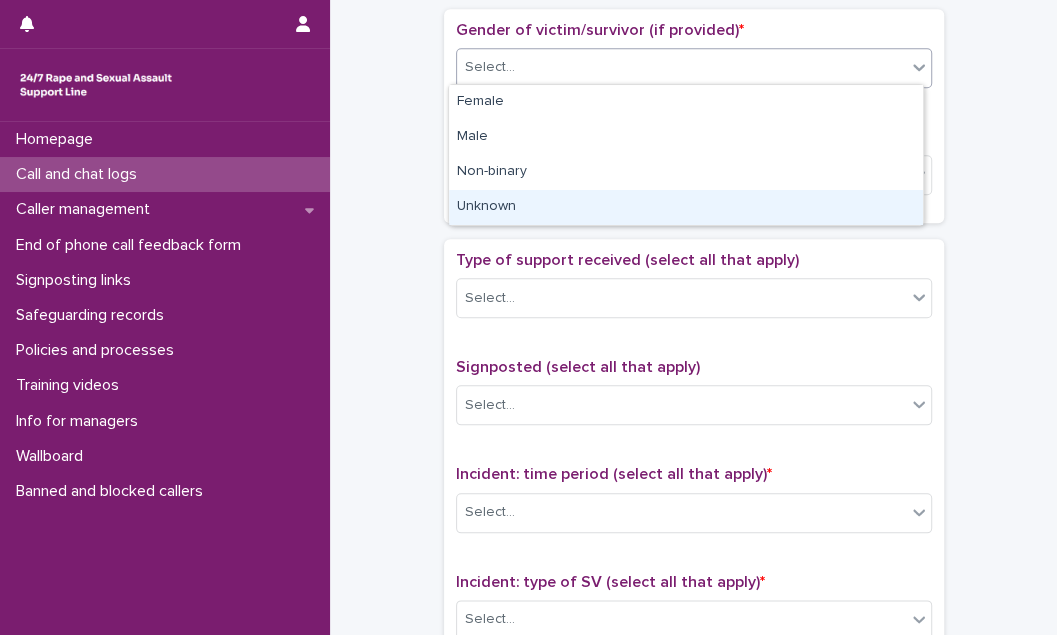 click on "Unknown" at bounding box center (686, 207) 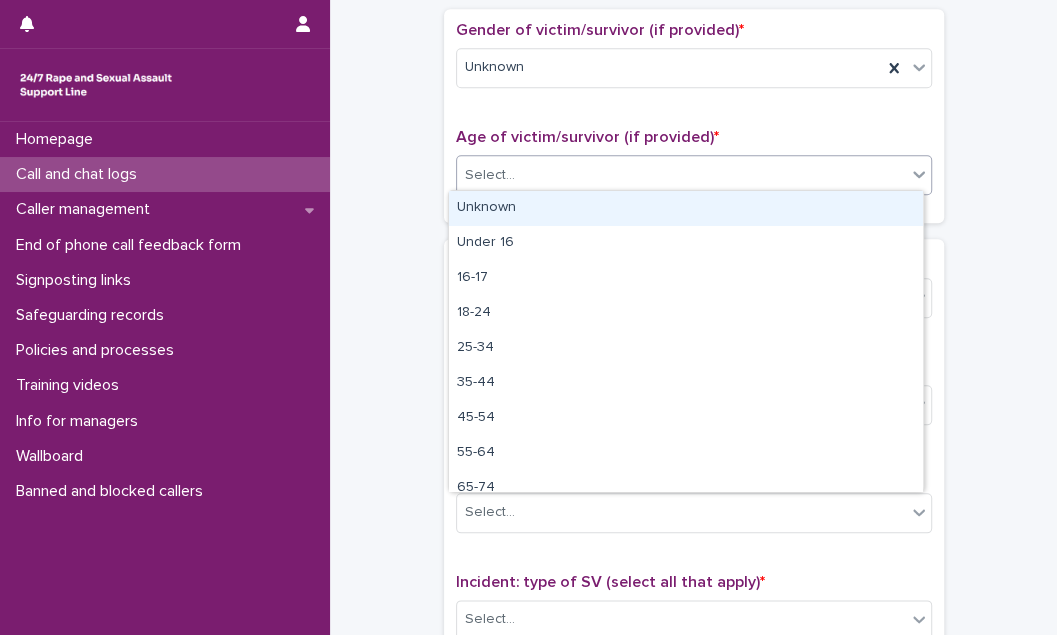 click at bounding box center (518, 175) 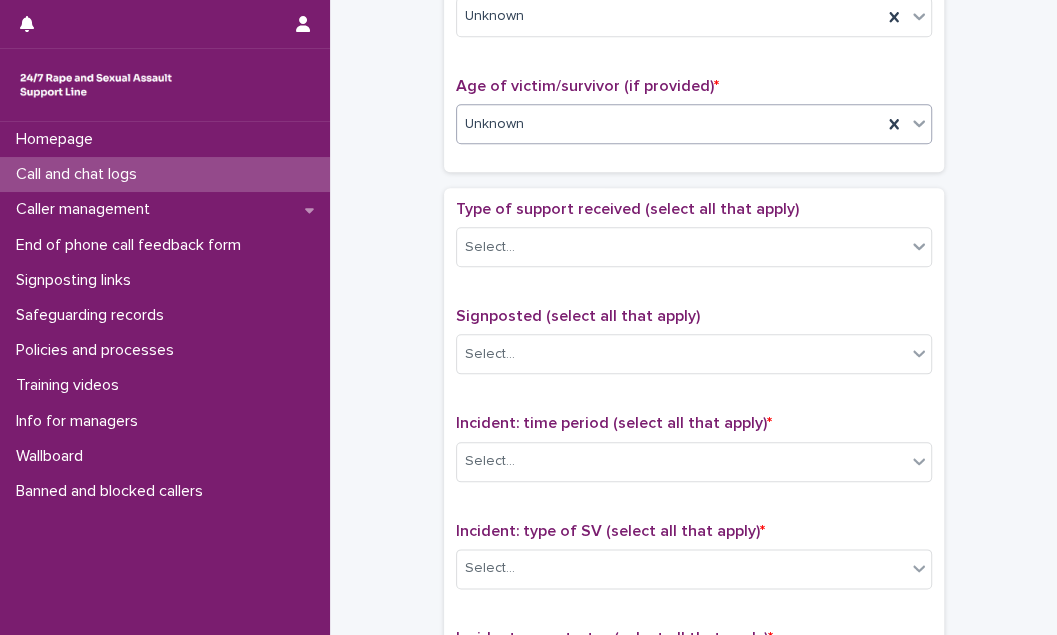 scroll, scrollTop: 1000, scrollLeft: 0, axis: vertical 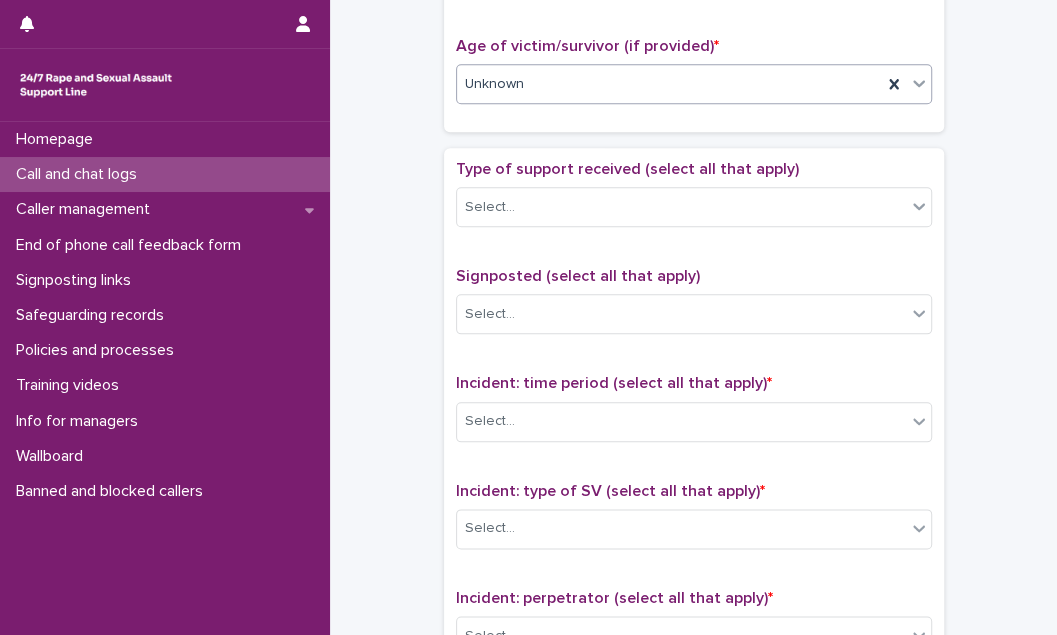 click on "Select..." at bounding box center (490, 207) 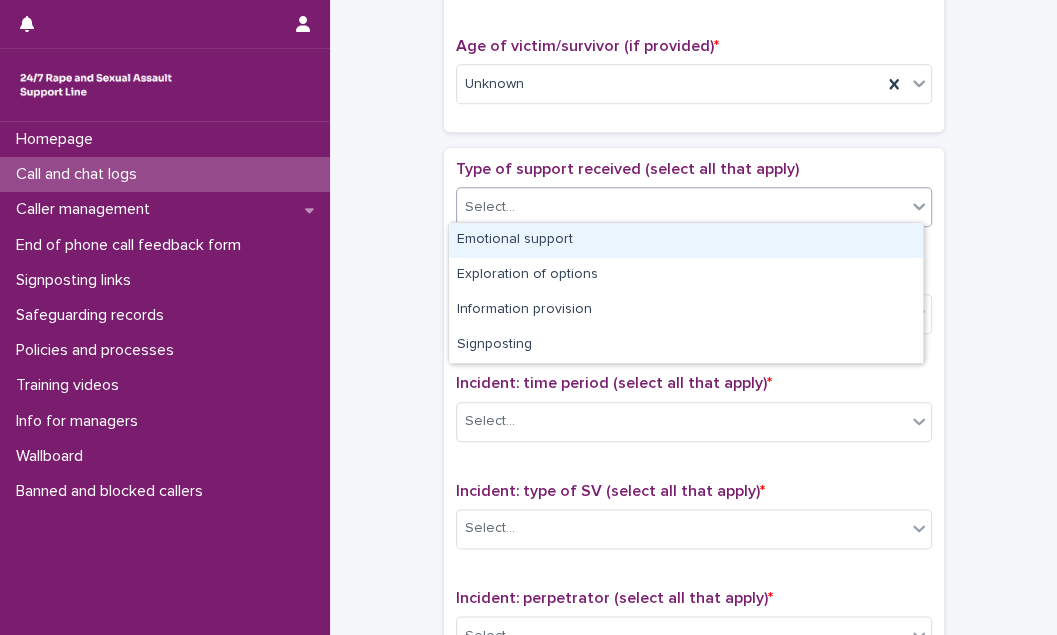 click on "Emotional support" at bounding box center [686, 240] 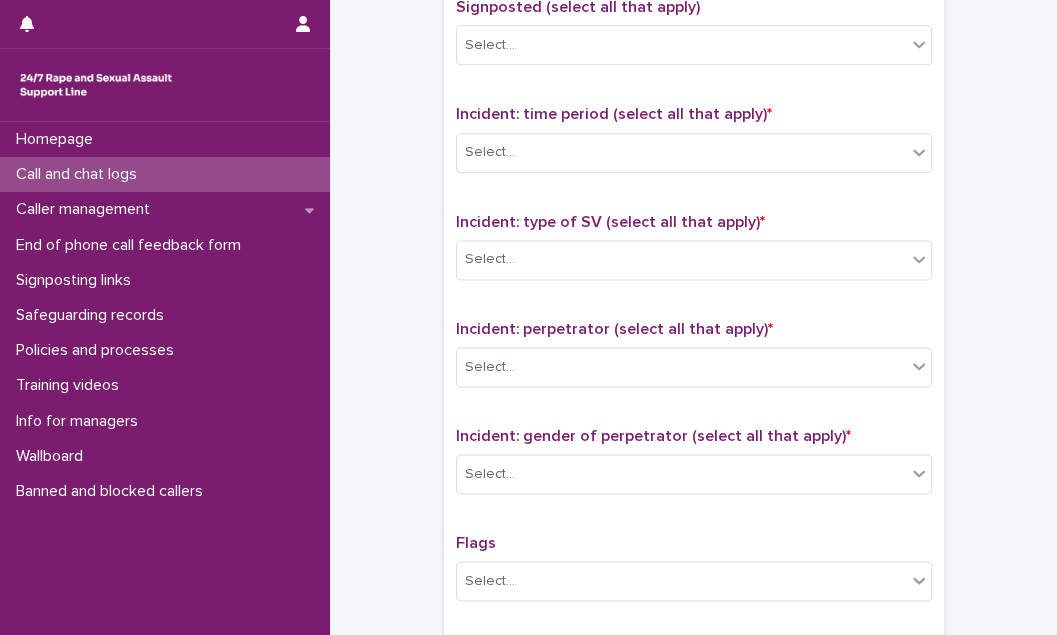 scroll, scrollTop: 1272, scrollLeft: 0, axis: vertical 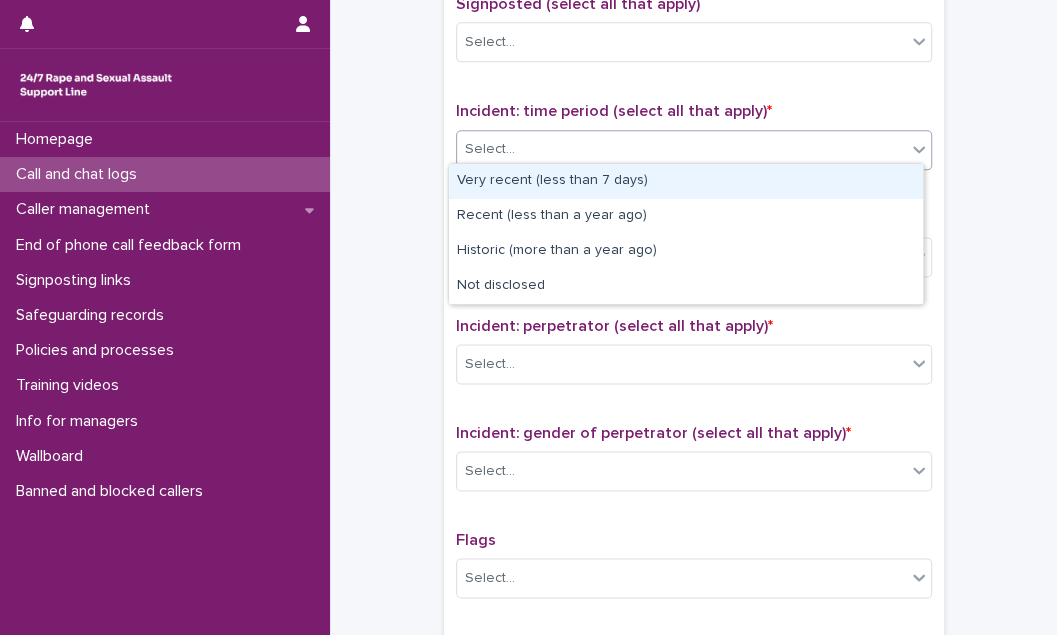 click on "Select..." at bounding box center (490, 149) 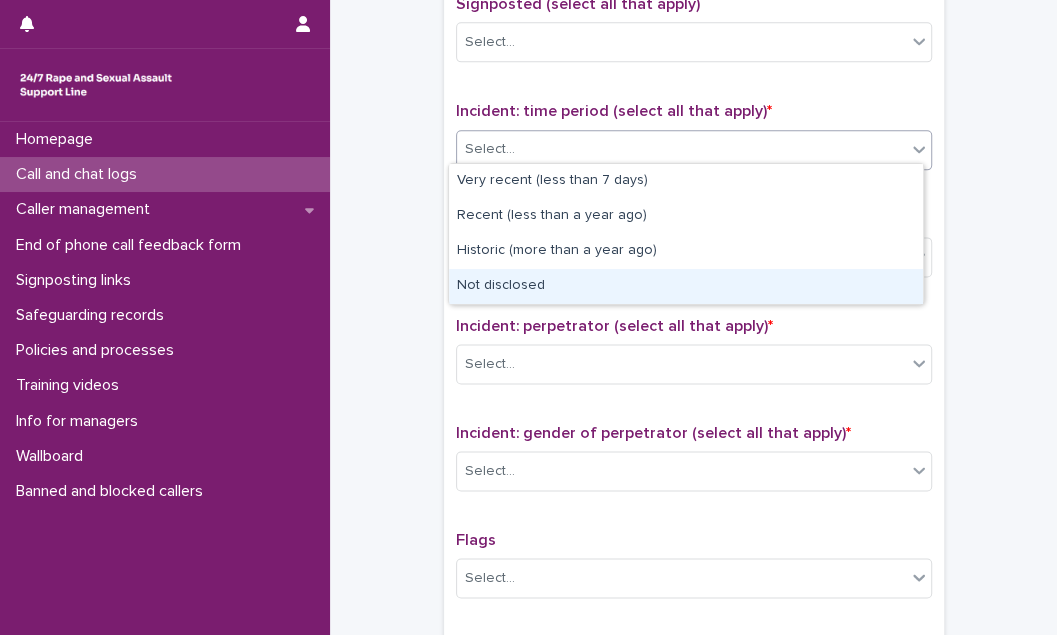 click on "Not disclosed" at bounding box center [686, 286] 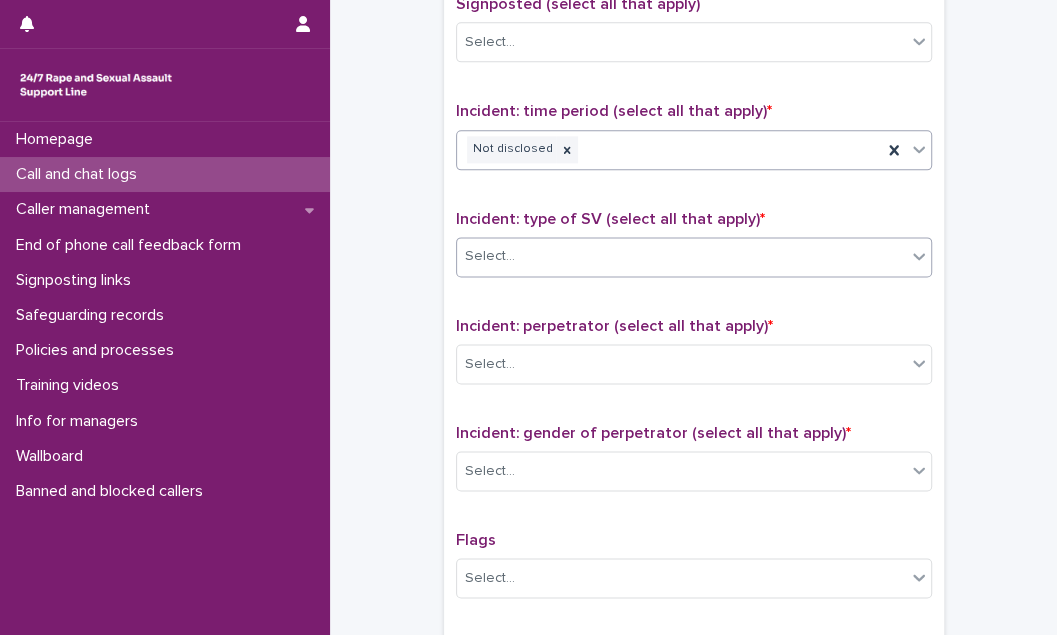 click on "Select..." at bounding box center (681, 256) 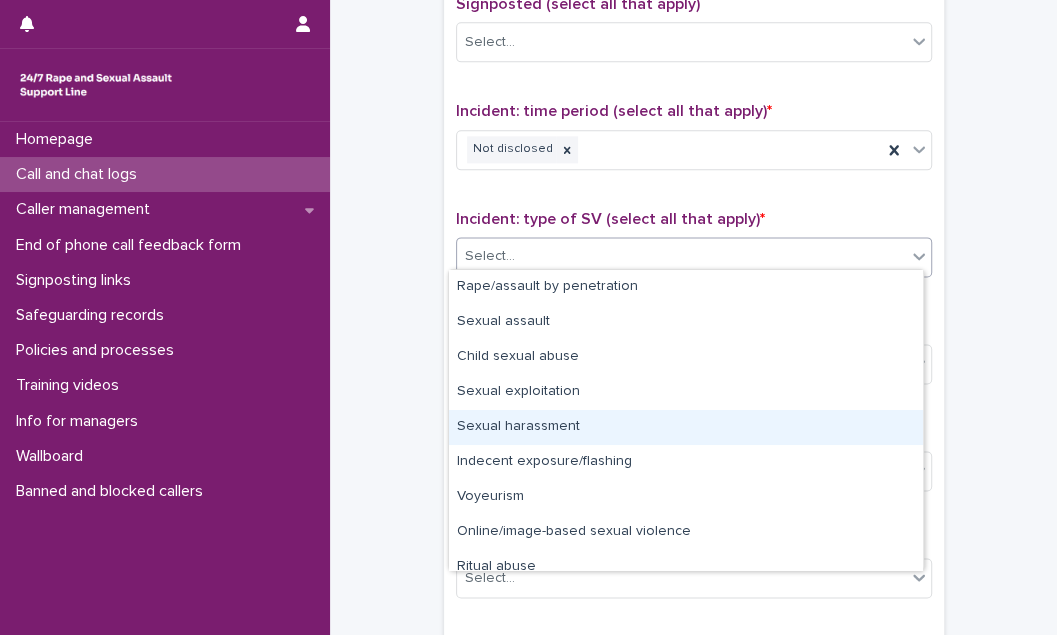 scroll, scrollTop: 49, scrollLeft: 0, axis: vertical 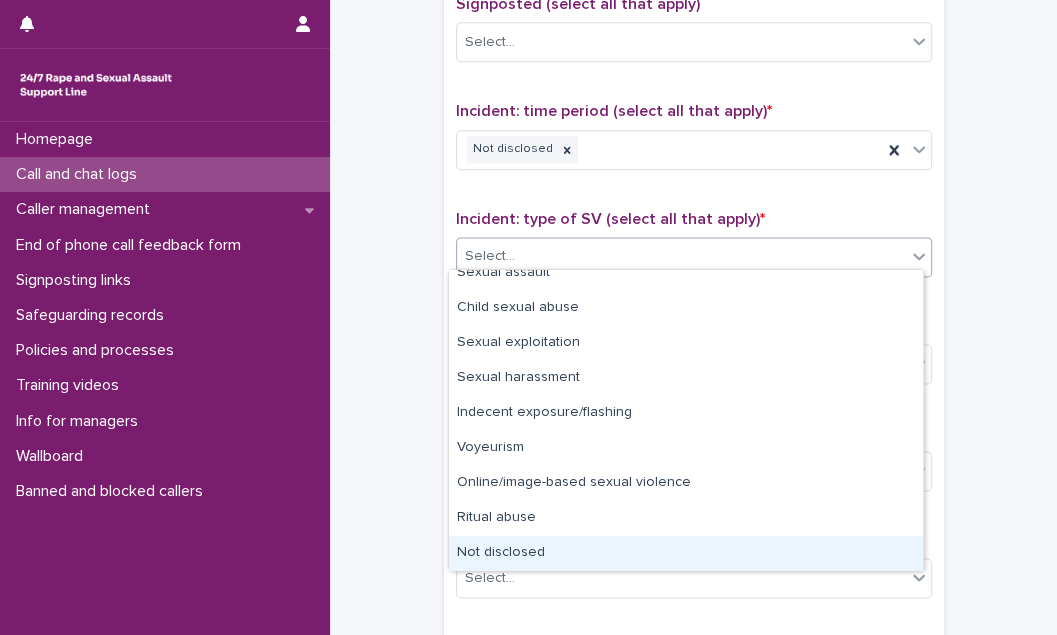click on "Not disclosed" at bounding box center [686, 553] 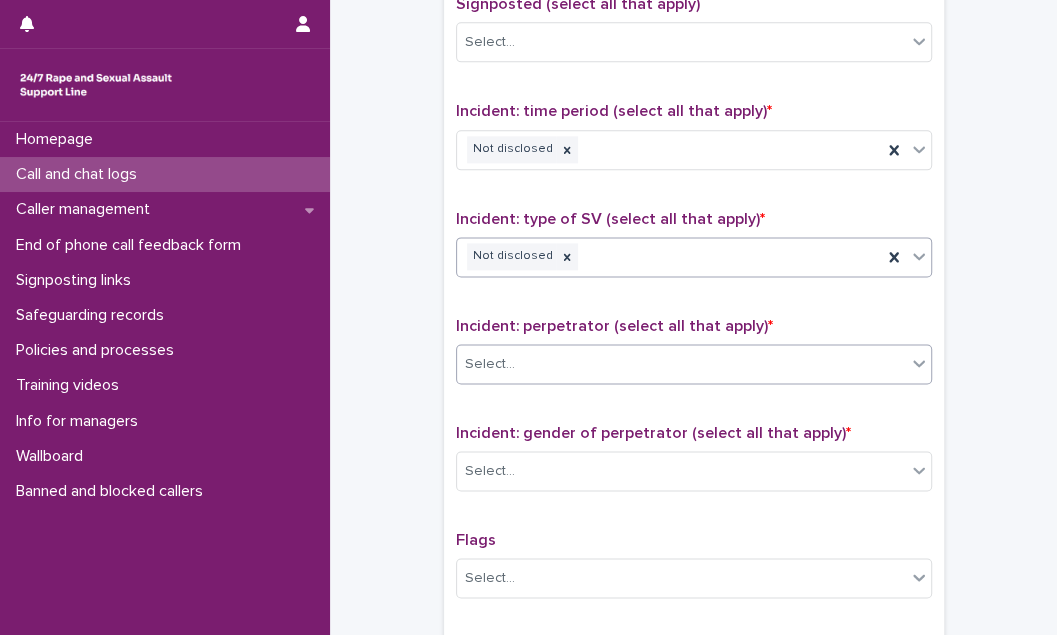 click on "Select..." at bounding box center [681, 364] 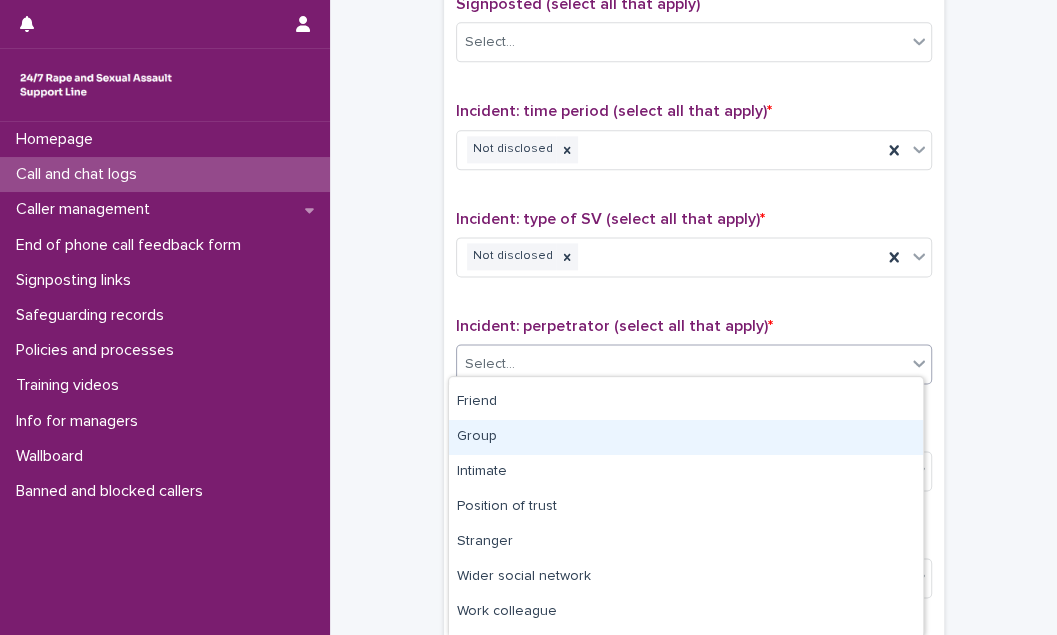scroll, scrollTop: 125, scrollLeft: 0, axis: vertical 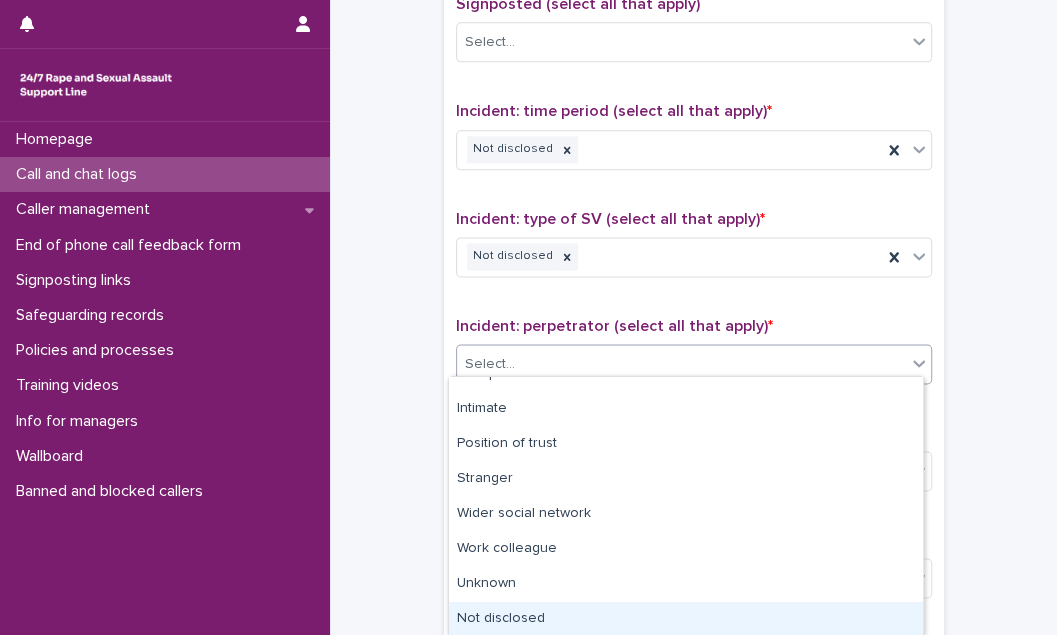 click on "Not disclosed" at bounding box center (686, 619) 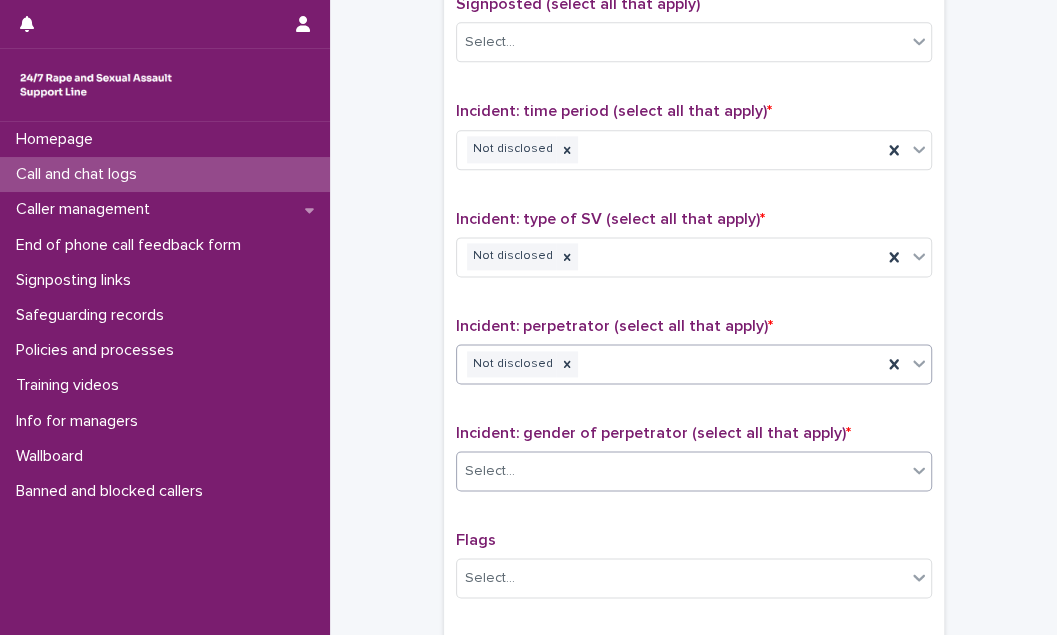 click on "Select..." at bounding box center (681, 471) 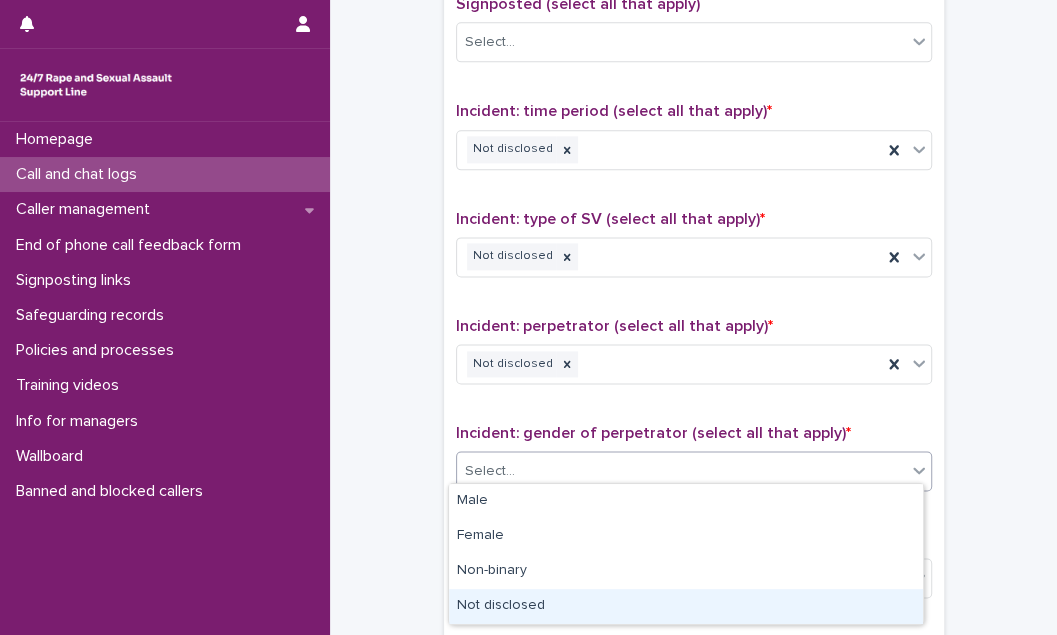 click on "Not disclosed" at bounding box center (686, 606) 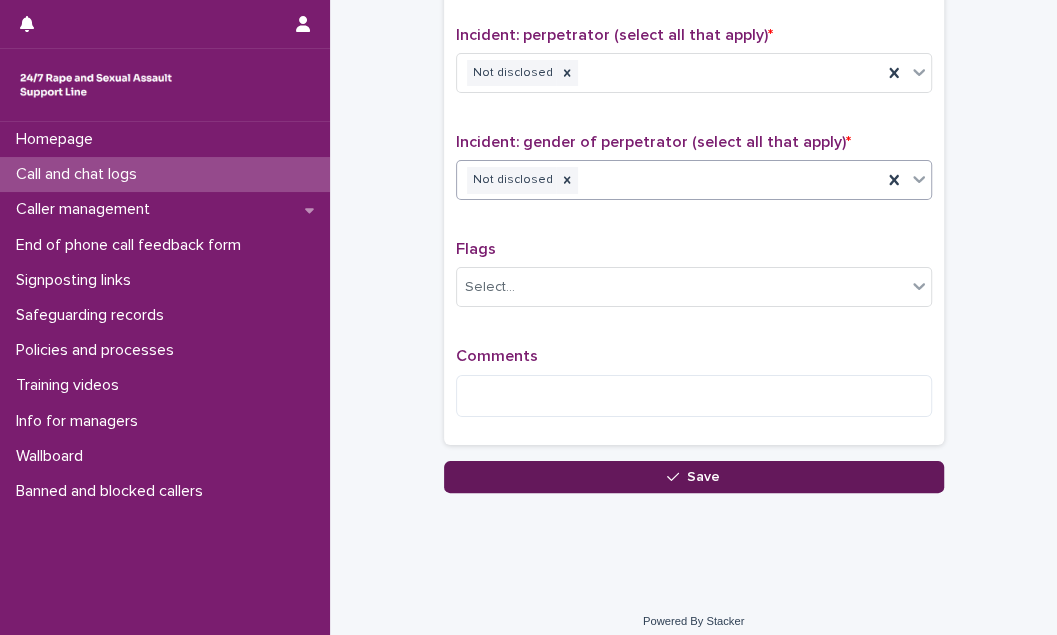 scroll, scrollTop: 1569, scrollLeft: 0, axis: vertical 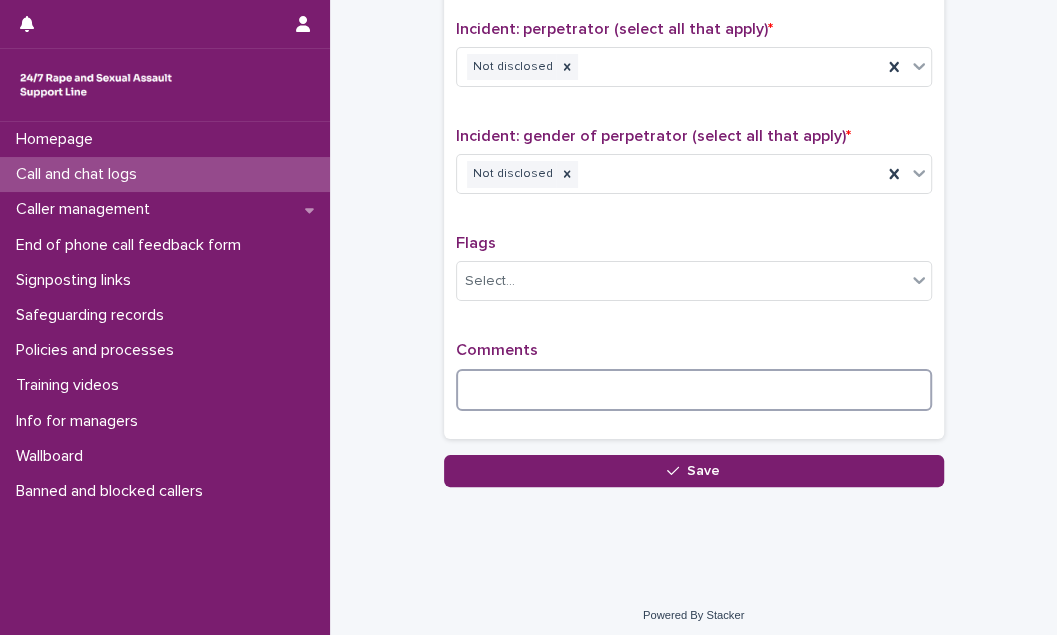 click at bounding box center [694, 390] 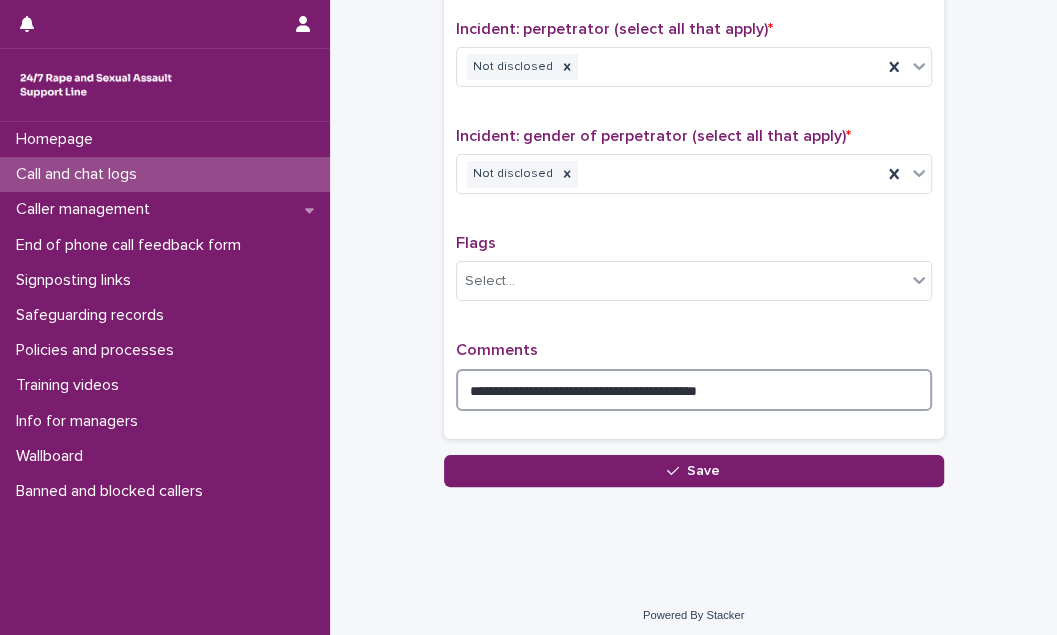 click on "**********" at bounding box center [694, 390] 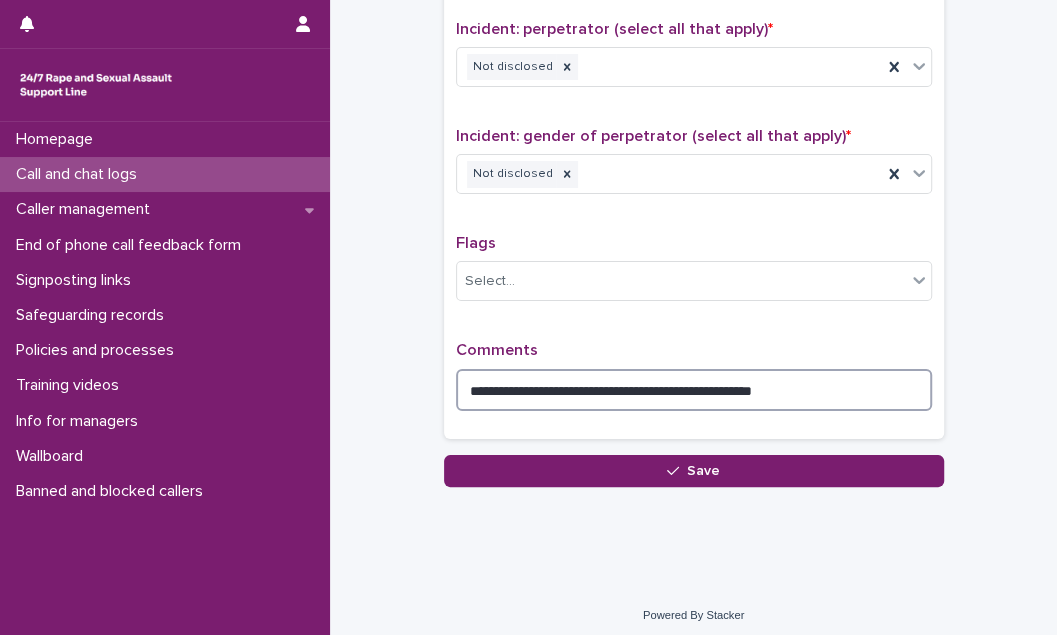 click on "**********" at bounding box center (694, 390) 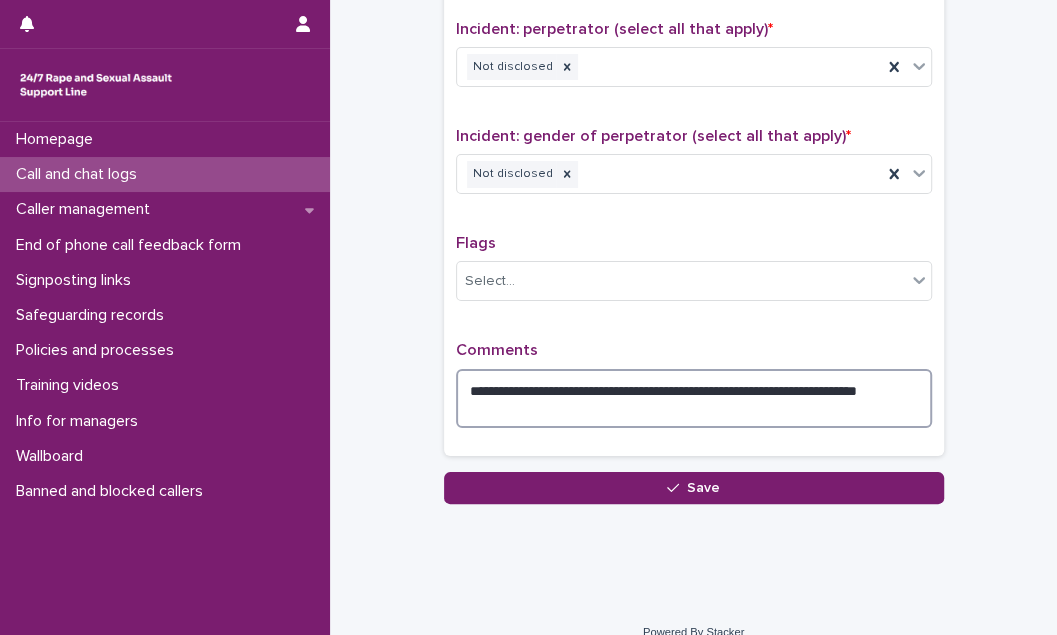 click on "**********" at bounding box center [694, 398] 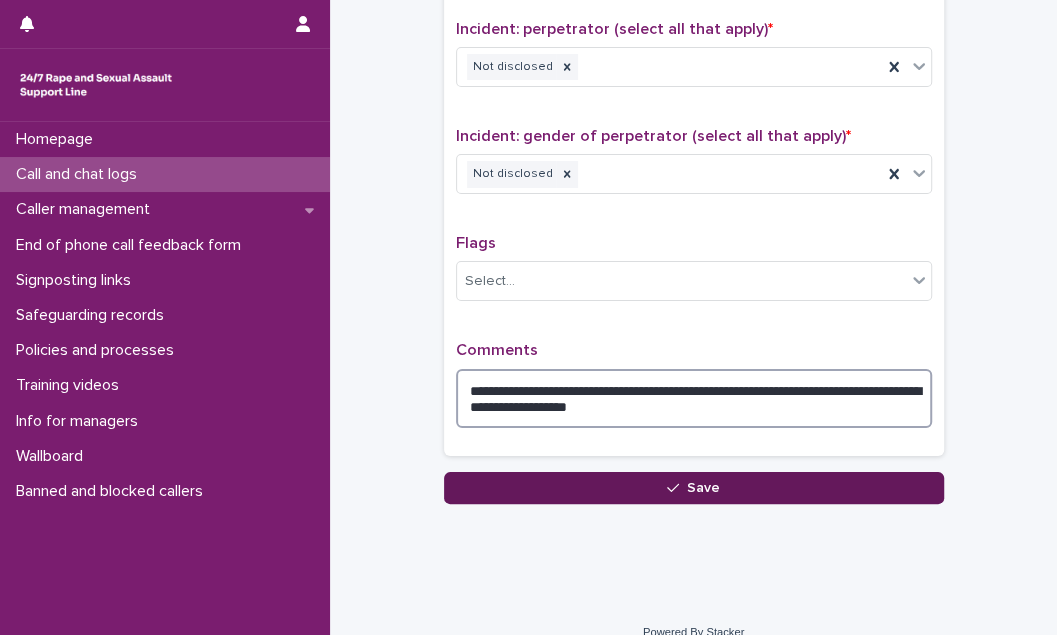 type on "**********" 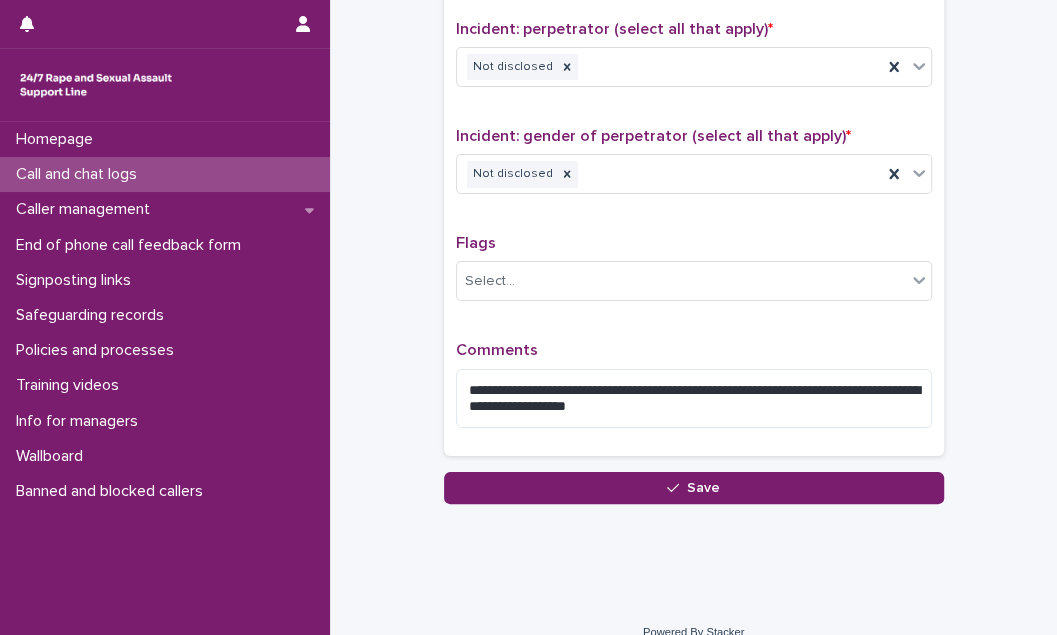 click on "Save" at bounding box center (694, 488) 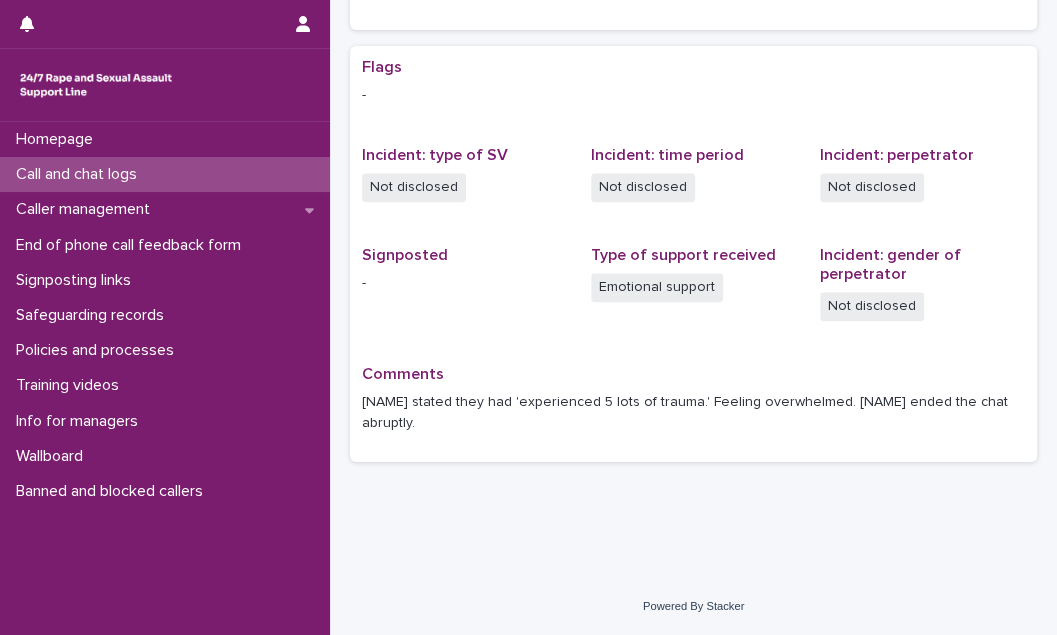 scroll, scrollTop: 0, scrollLeft: 0, axis: both 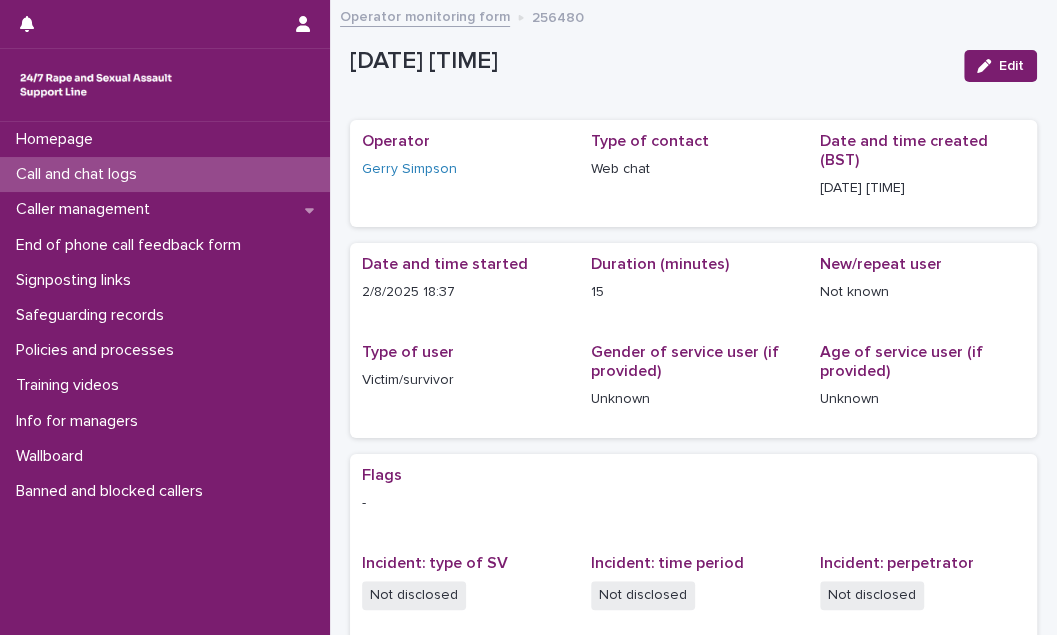 click on "Call and chat logs" at bounding box center (80, 174) 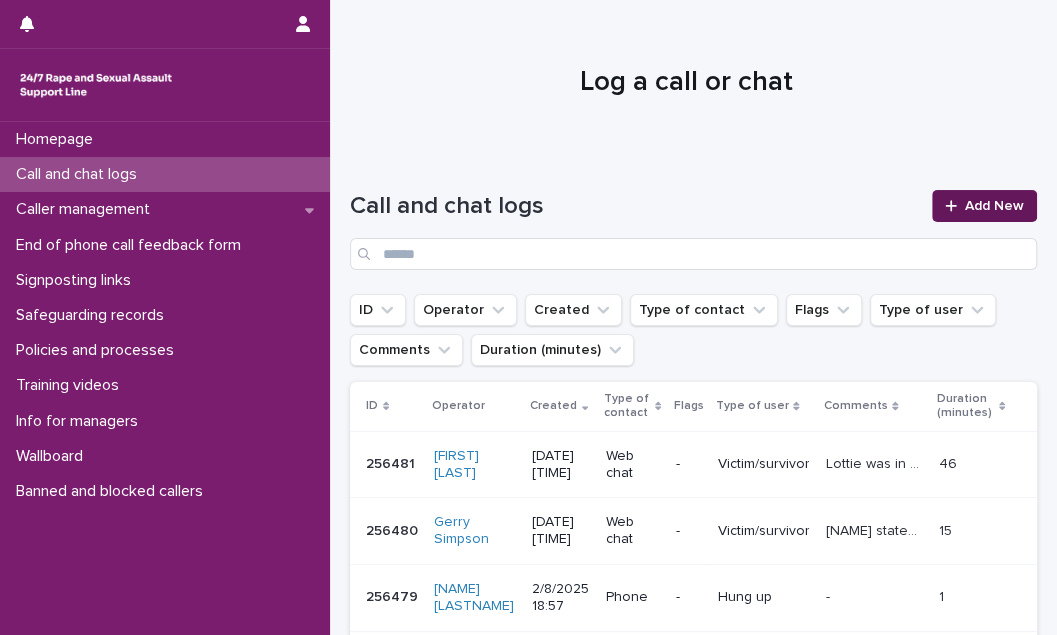 click on "Add New" at bounding box center [994, 206] 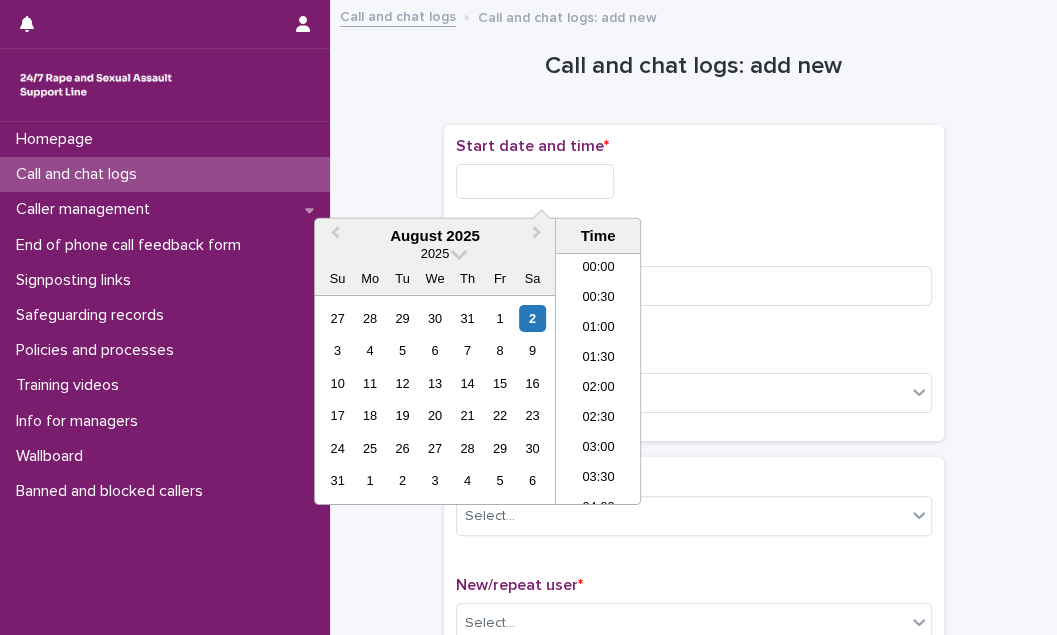 click at bounding box center [535, 181] 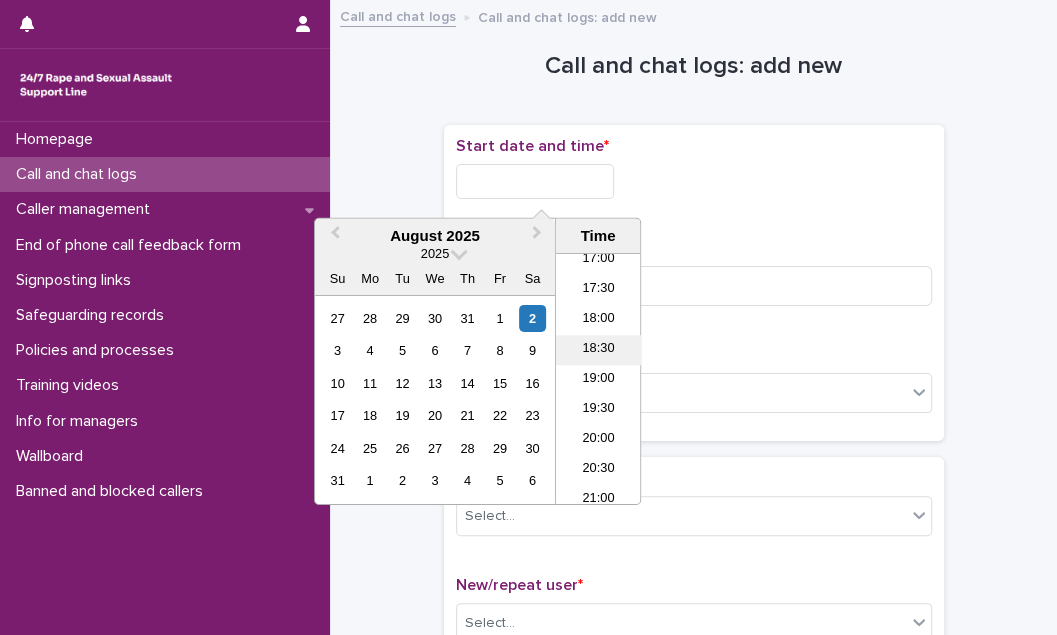 click on "18:30" at bounding box center [598, 350] 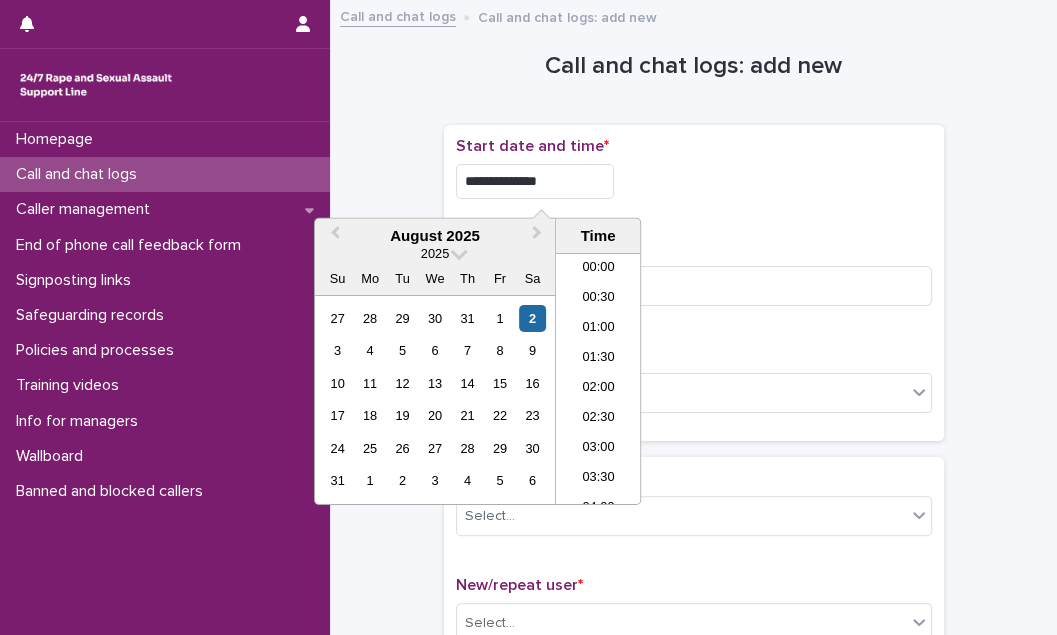 click on "**********" at bounding box center [535, 181] 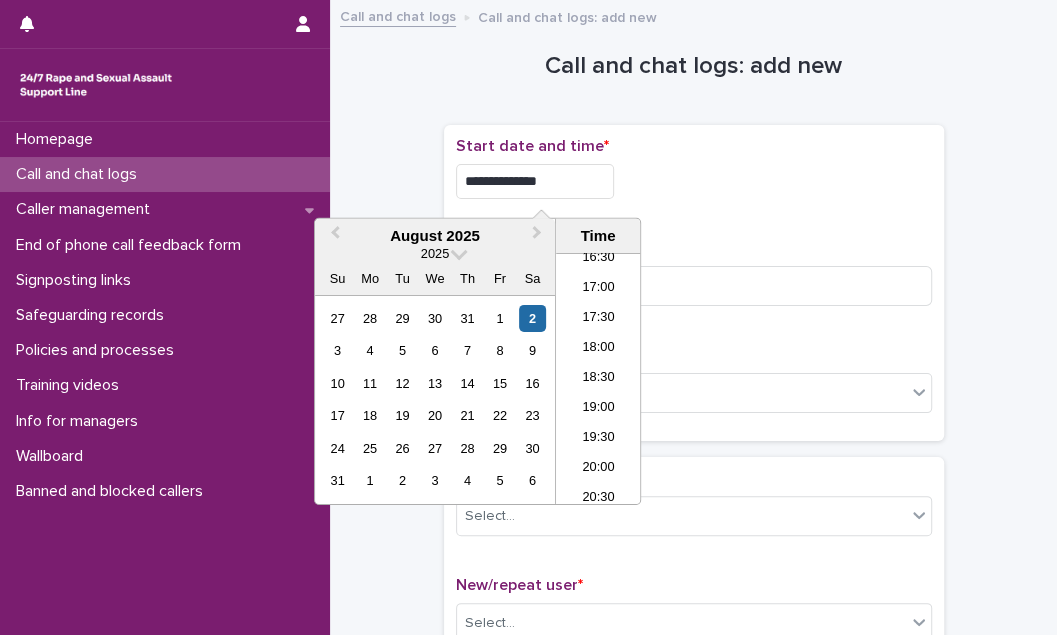 type on "**********" 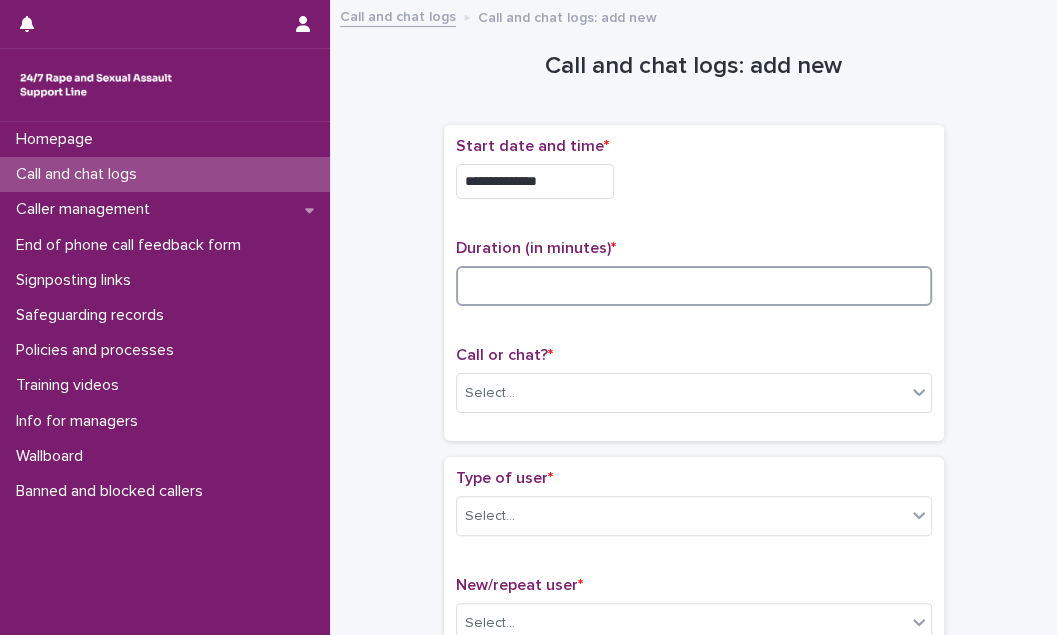 click at bounding box center [694, 286] 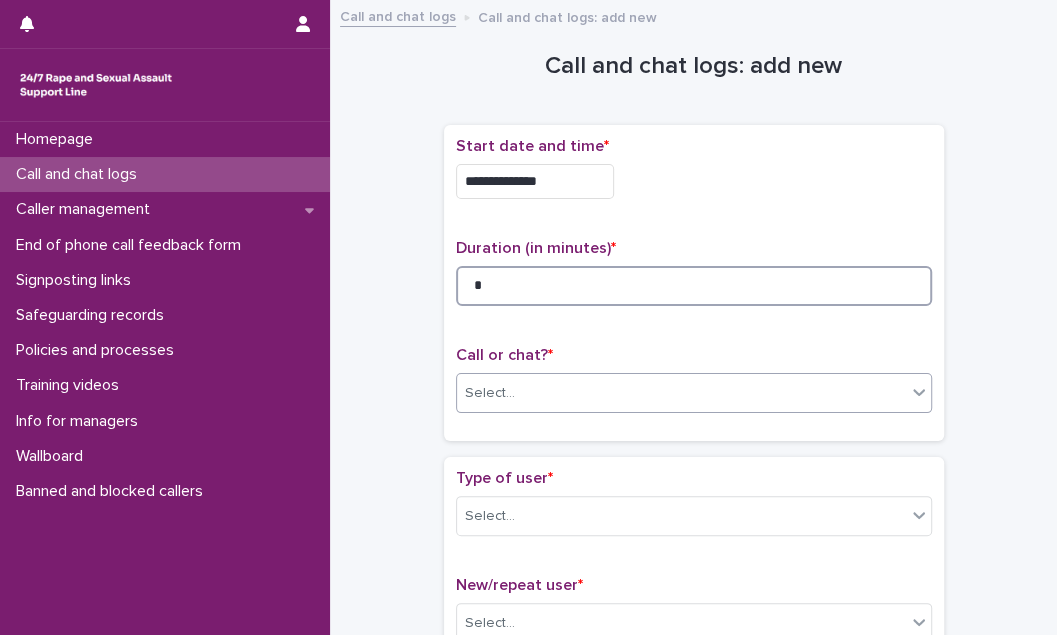 type on "*" 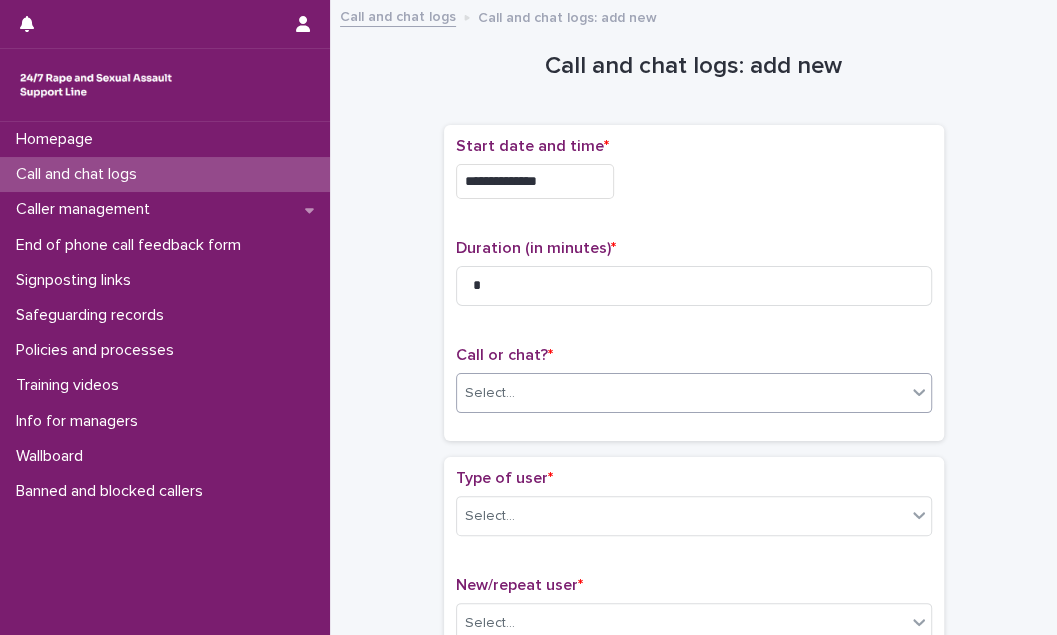 drag, startPoint x: 530, startPoint y: 395, endPoint x: 528, endPoint y: 410, distance: 15.132746 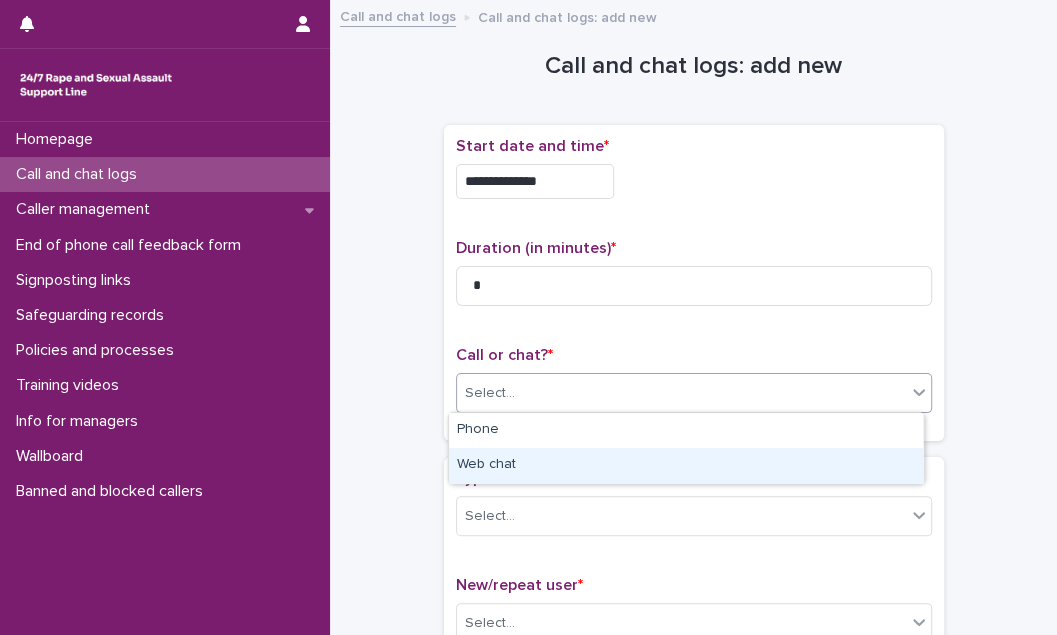 click on "Web chat" at bounding box center [686, 465] 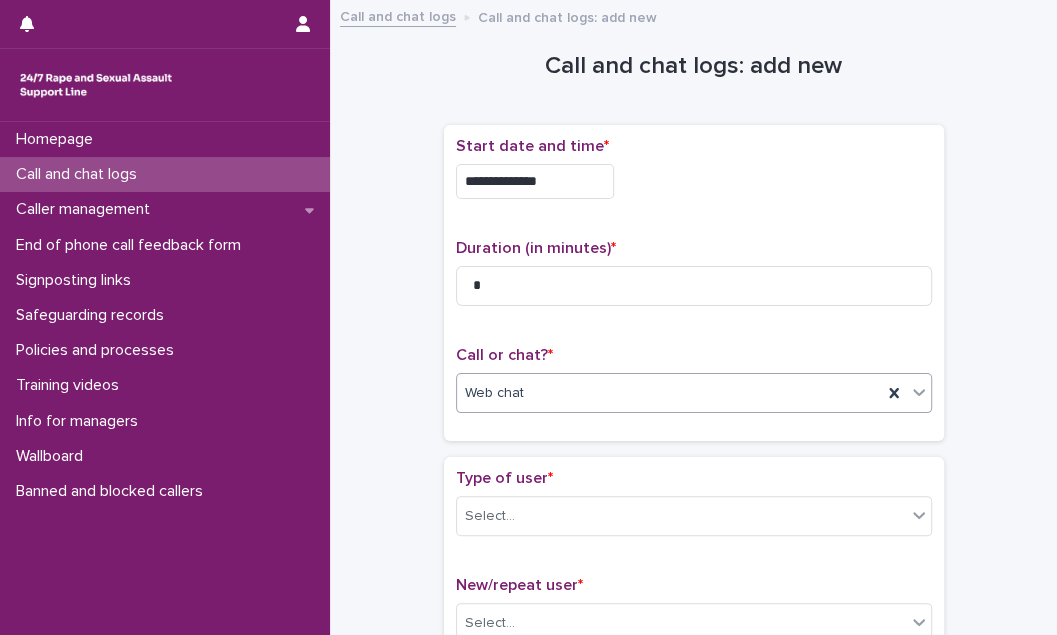 scroll, scrollTop: 363, scrollLeft: 0, axis: vertical 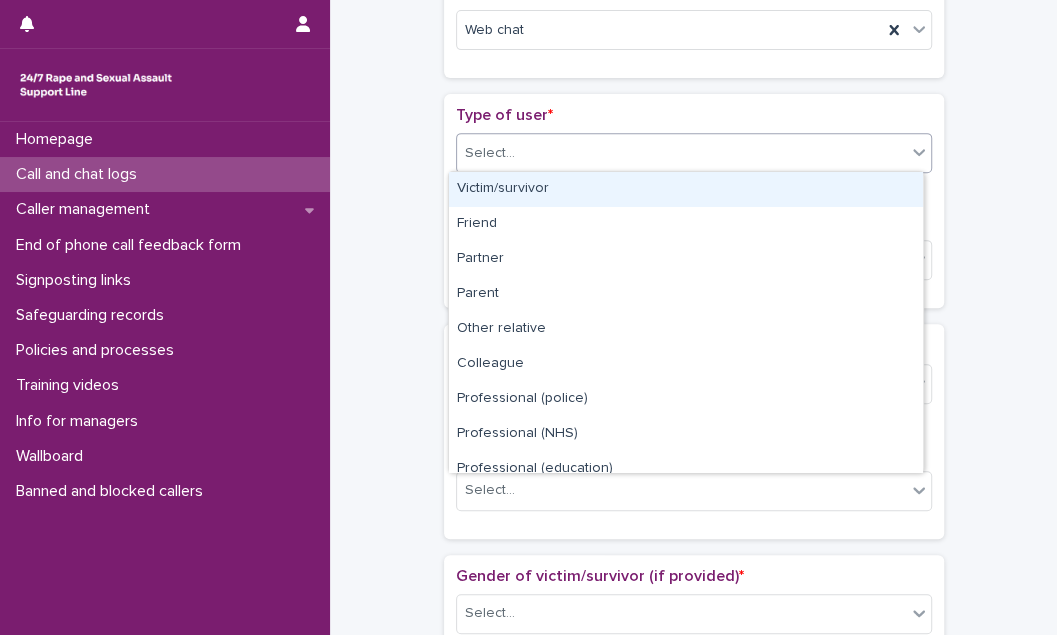 click on "Select..." at bounding box center [681, 153] 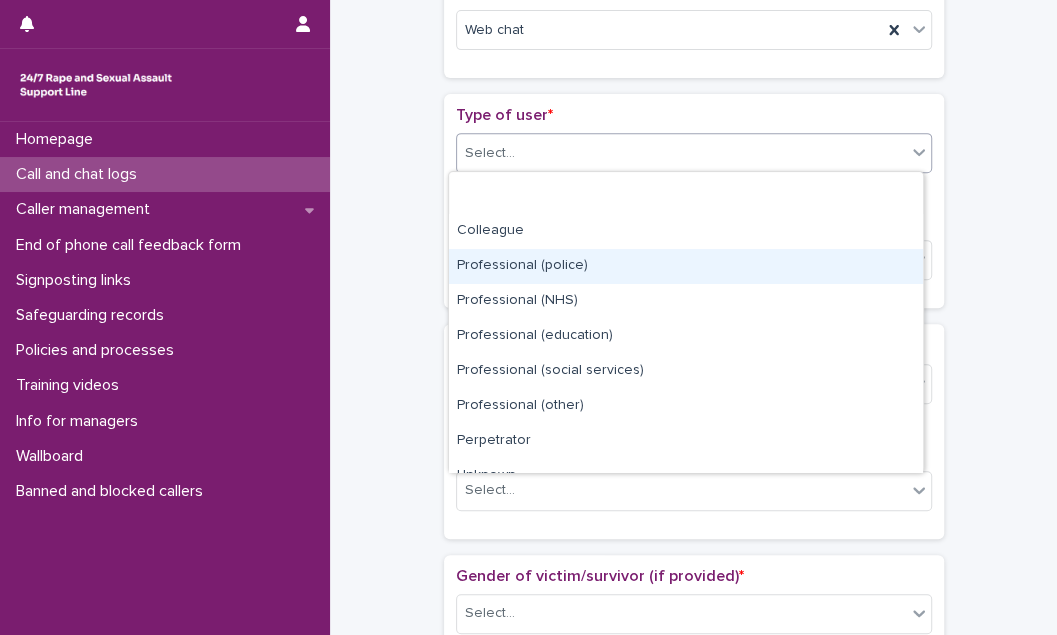 scroll, scrollTop: 224, scrollLeft: 0, axis: vertical 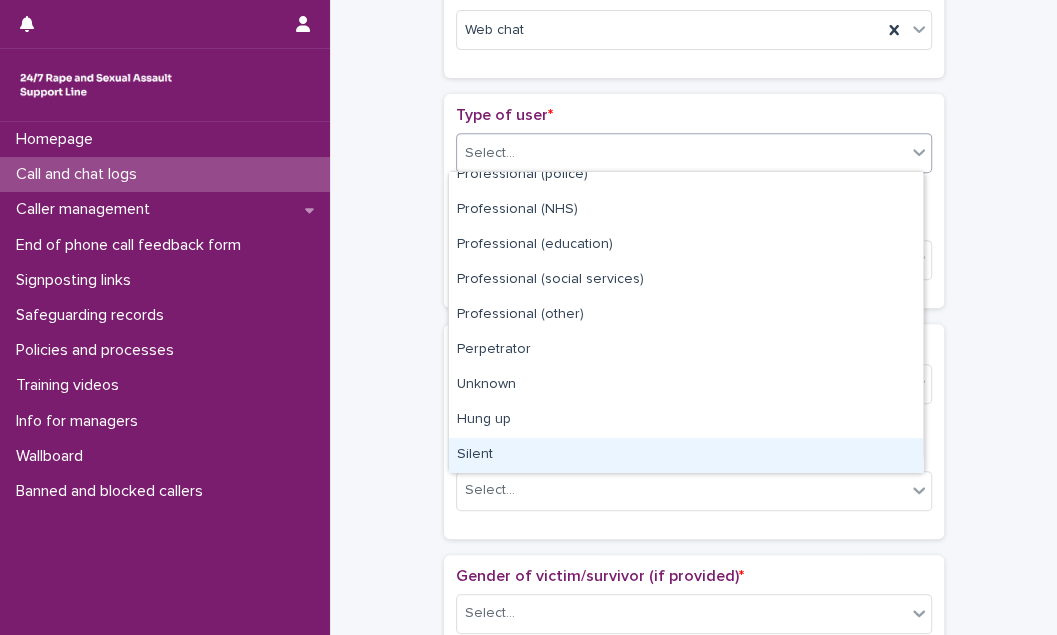 click on "Silent" at bounding box center [686, 455] 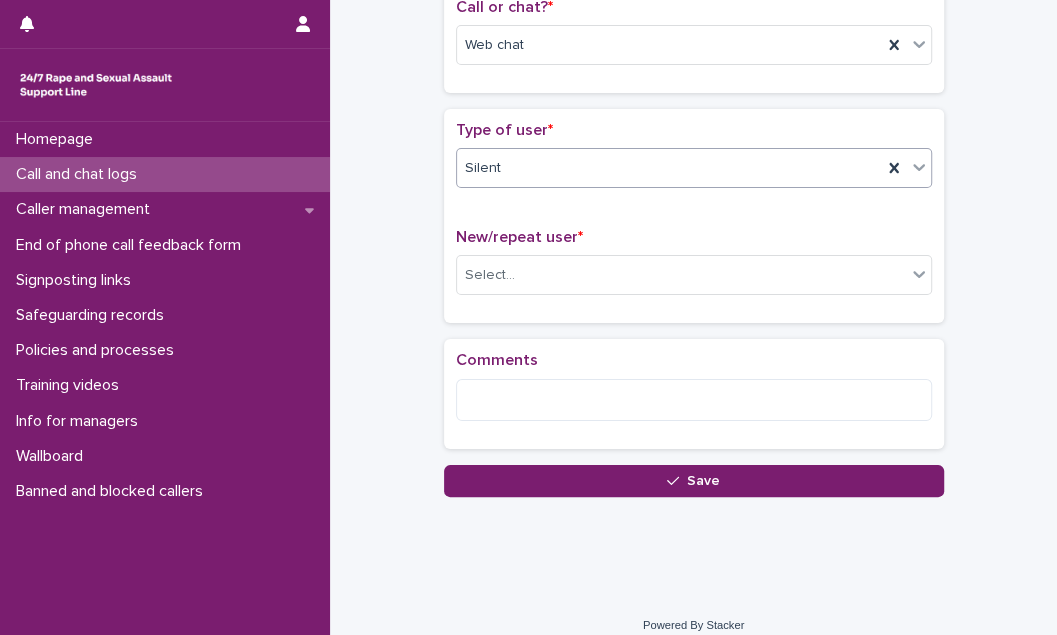 scroll, scrollTop: 363, scrollLeft: 0, axis: vertical 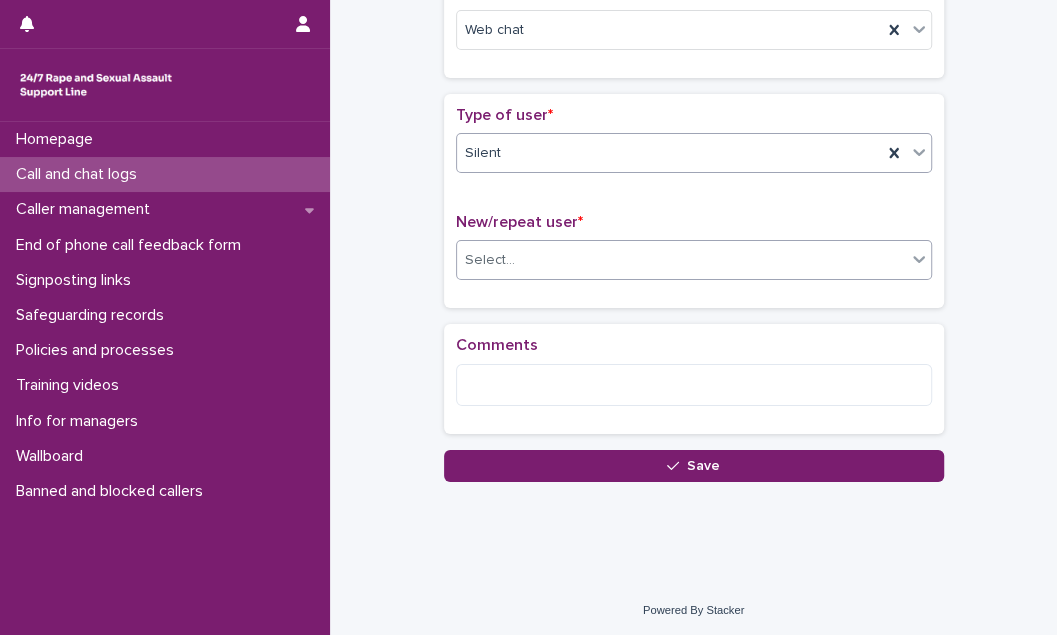 click on "Select..." at bounding box center [681, 260] 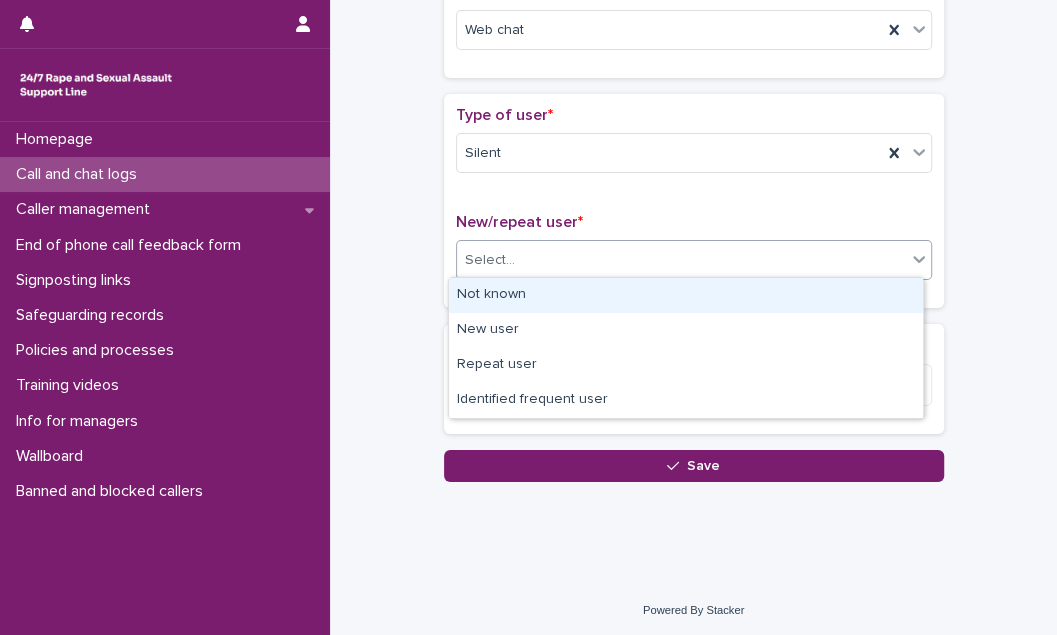 click on "Not known" at bounding box center (686, 295) 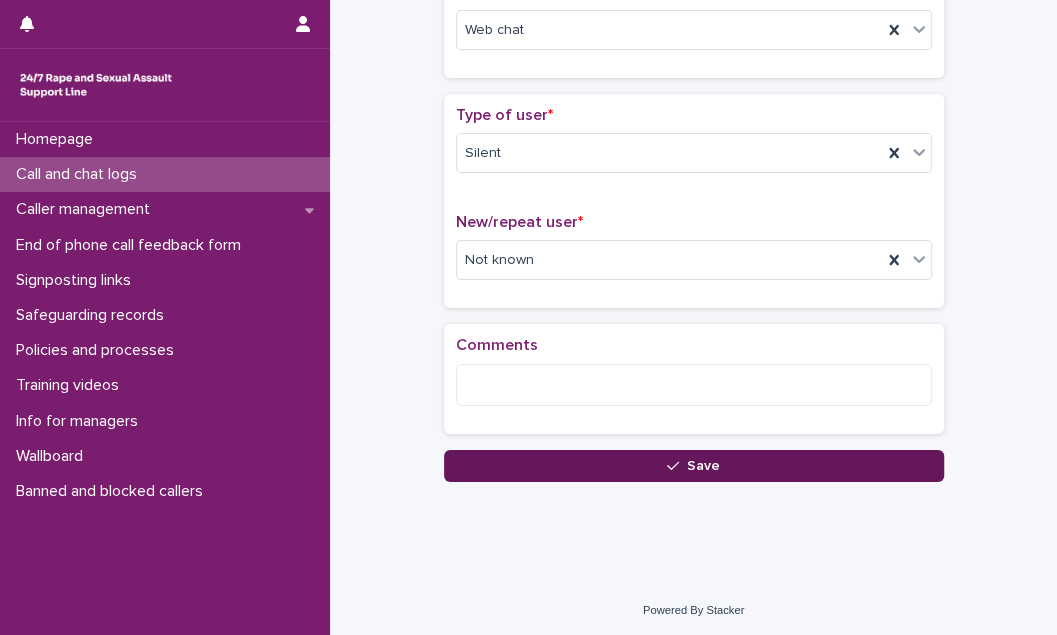 click on "Save" at bounding box center [694, 466] 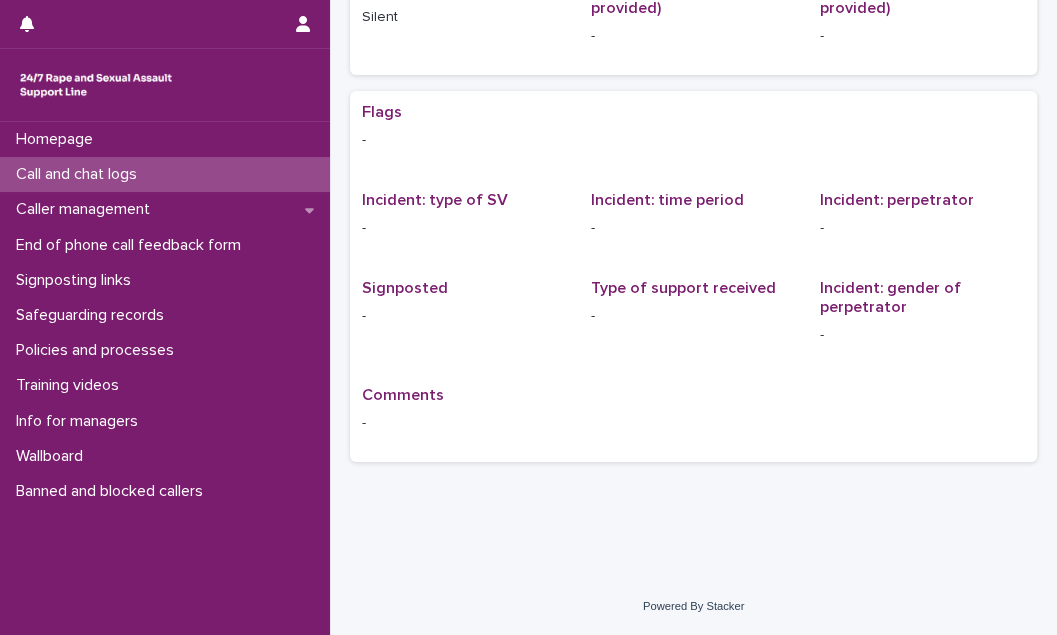 scroll, scrollTop: 0, scrollLeft: 0, axis: both 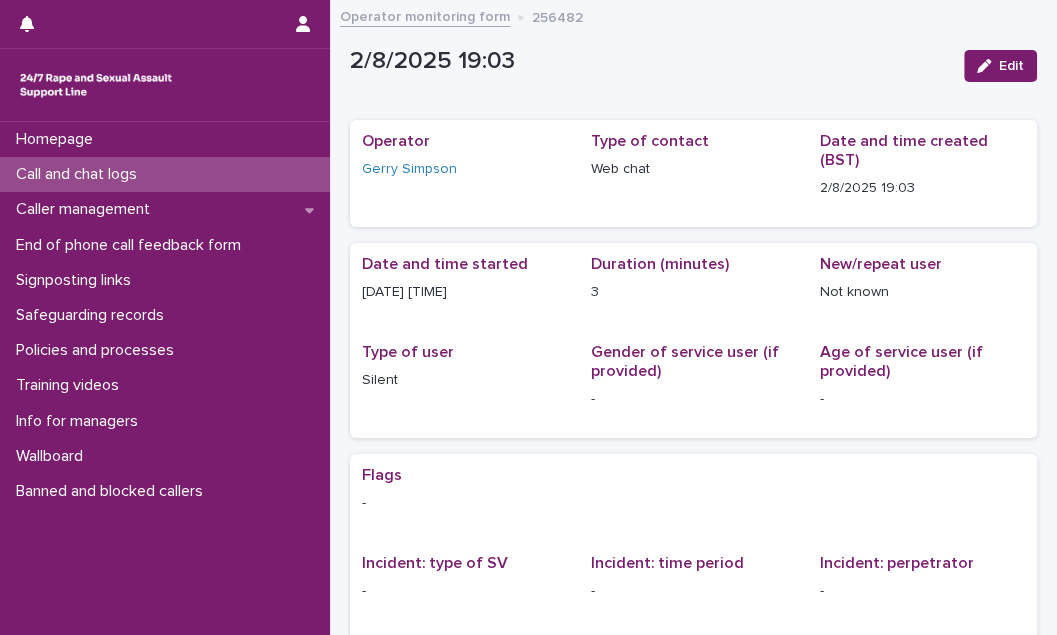 click on "Call and chat logs" at bounding box center [165, 174] 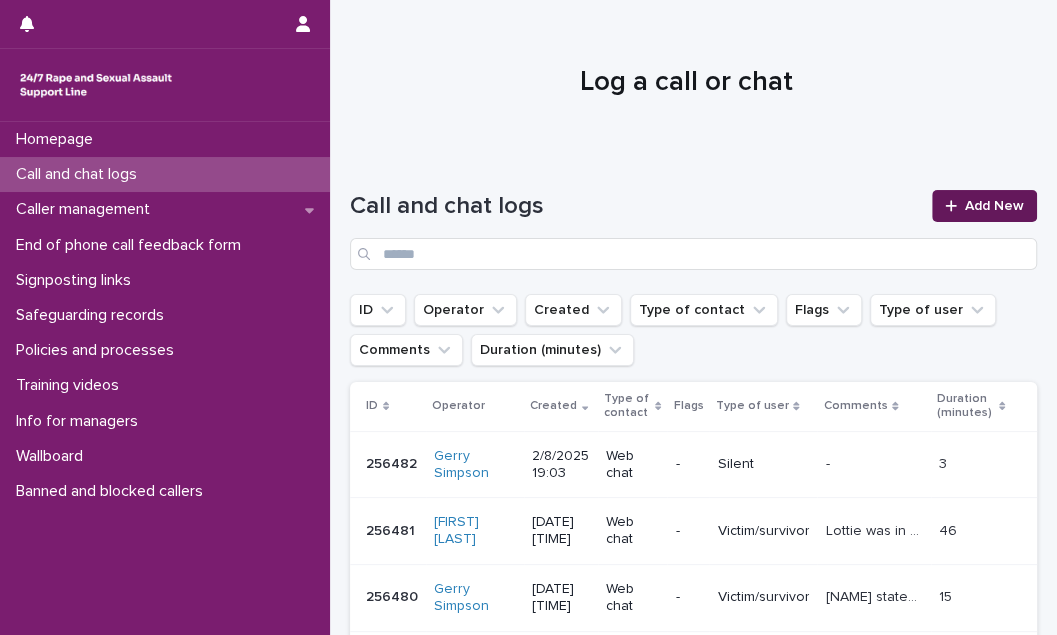click on "Add New" at bounding box center (994, 206) 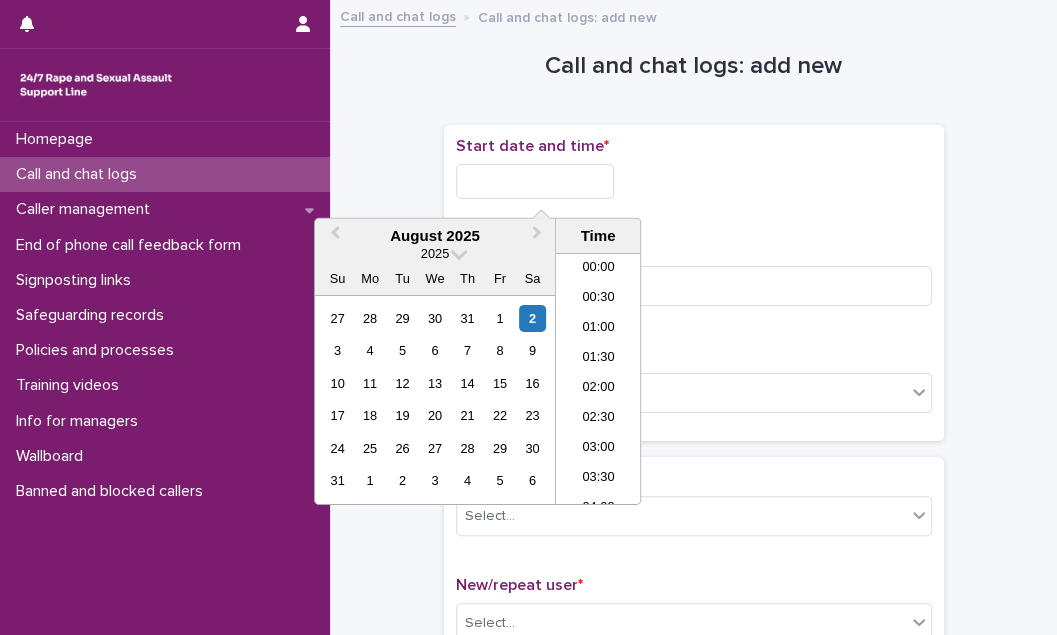 click at bounding box center [535, 181] 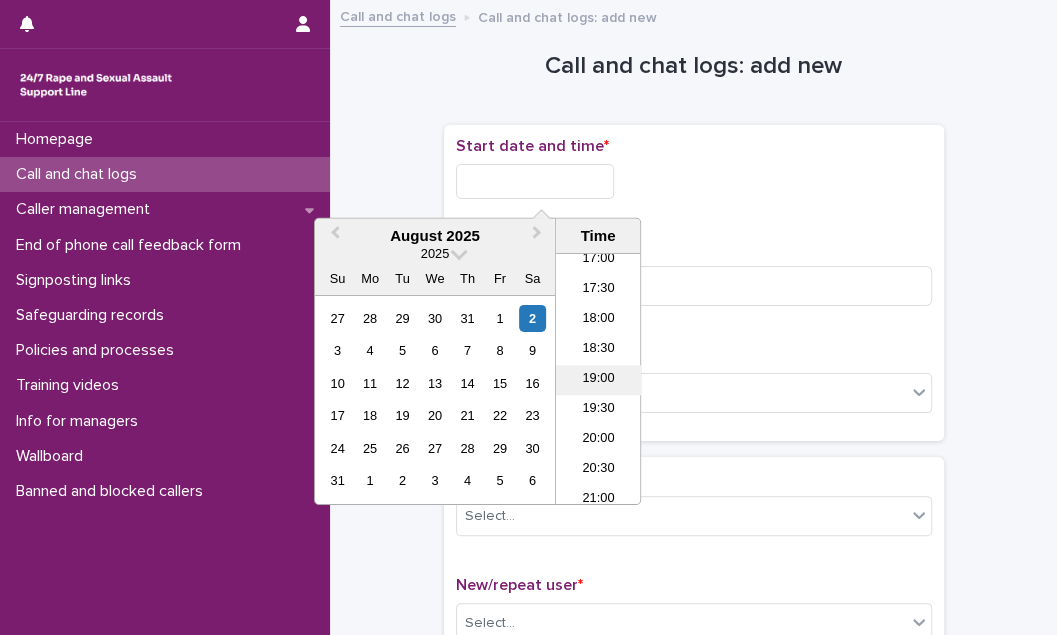 click on "19:00" at bounding box center [598, 380] 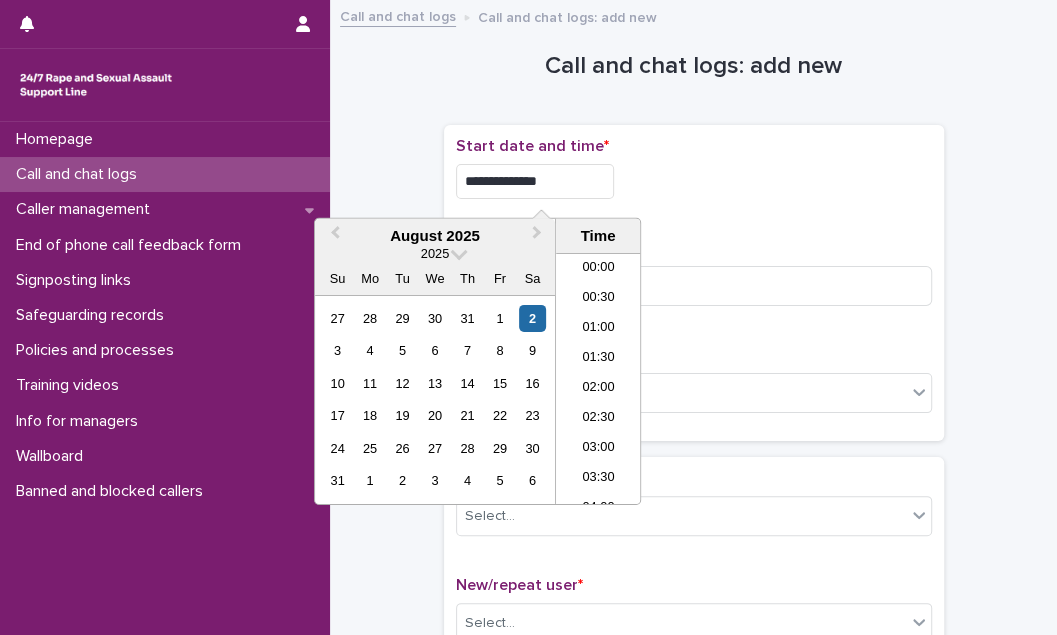 click on "**********" at bounding box center (535, 181) 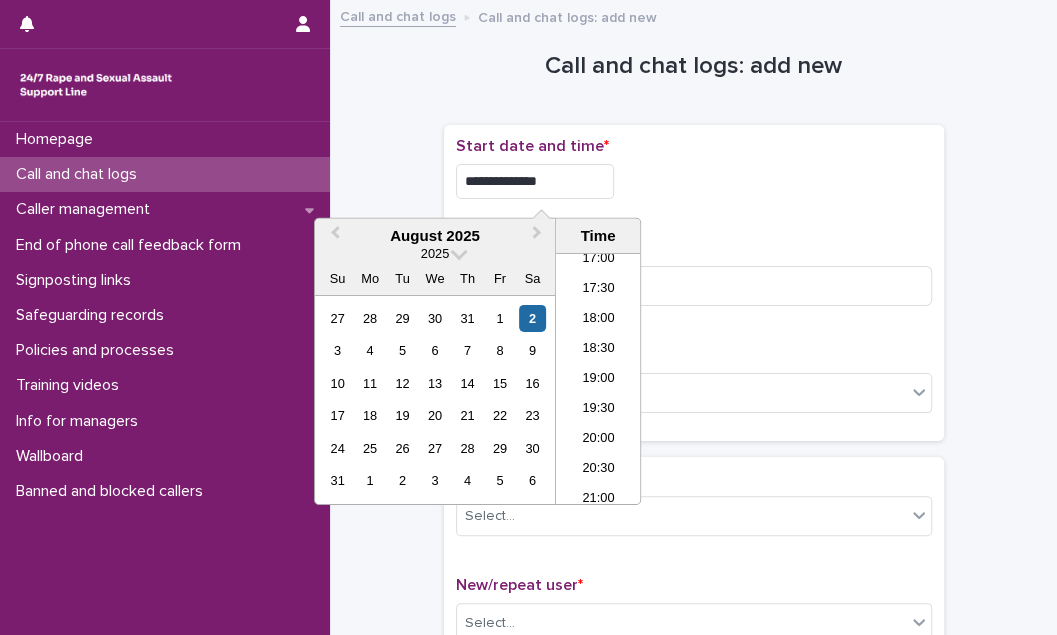 type on "**********" 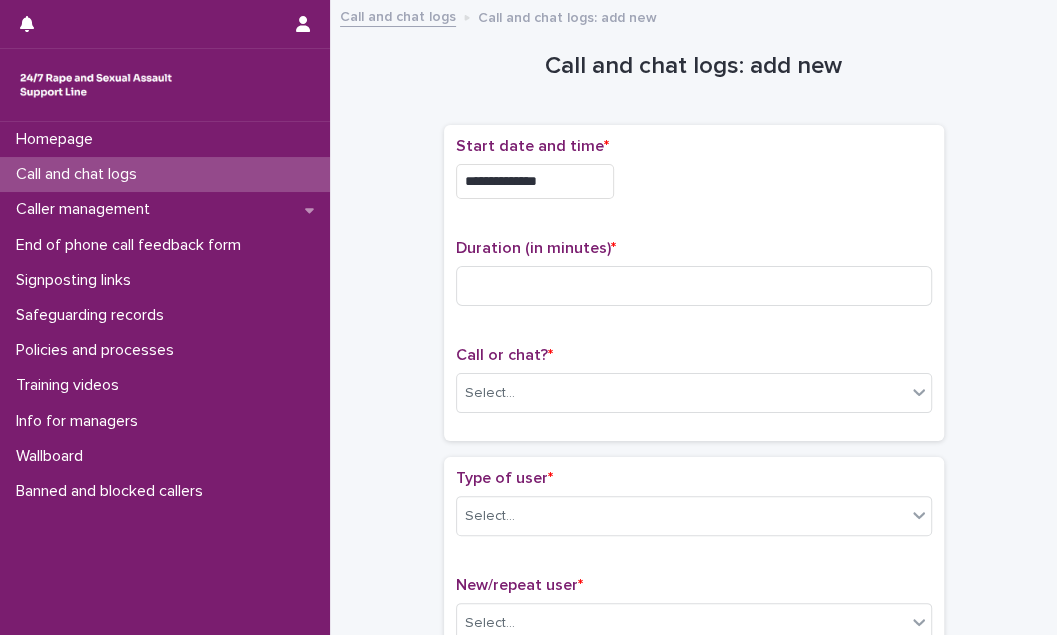 click on "**********" at bounding box center (694, 181) 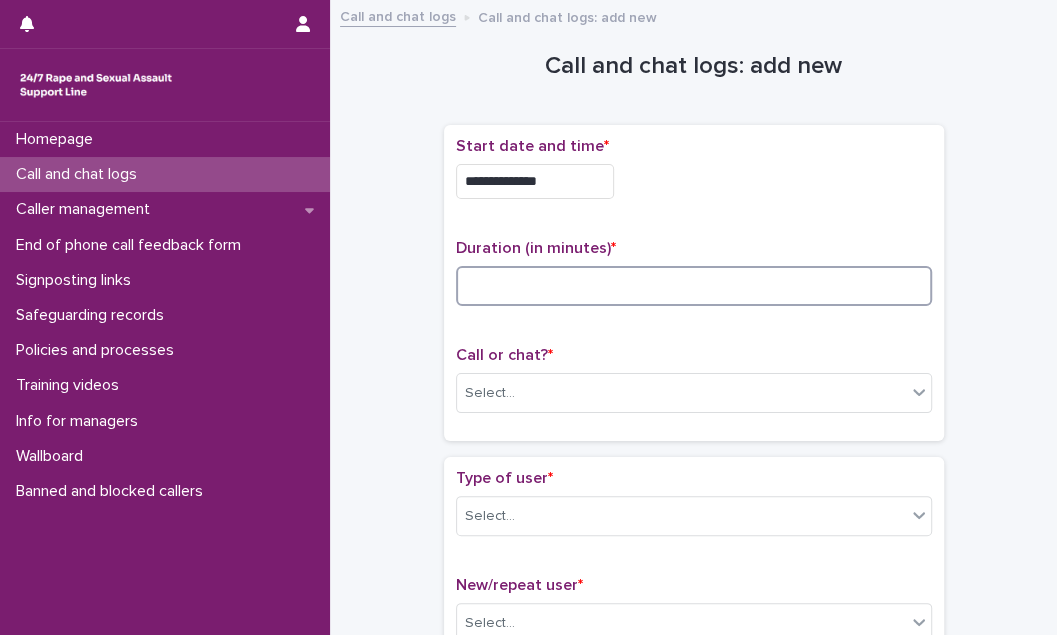 click at bounding box center [694, 286] 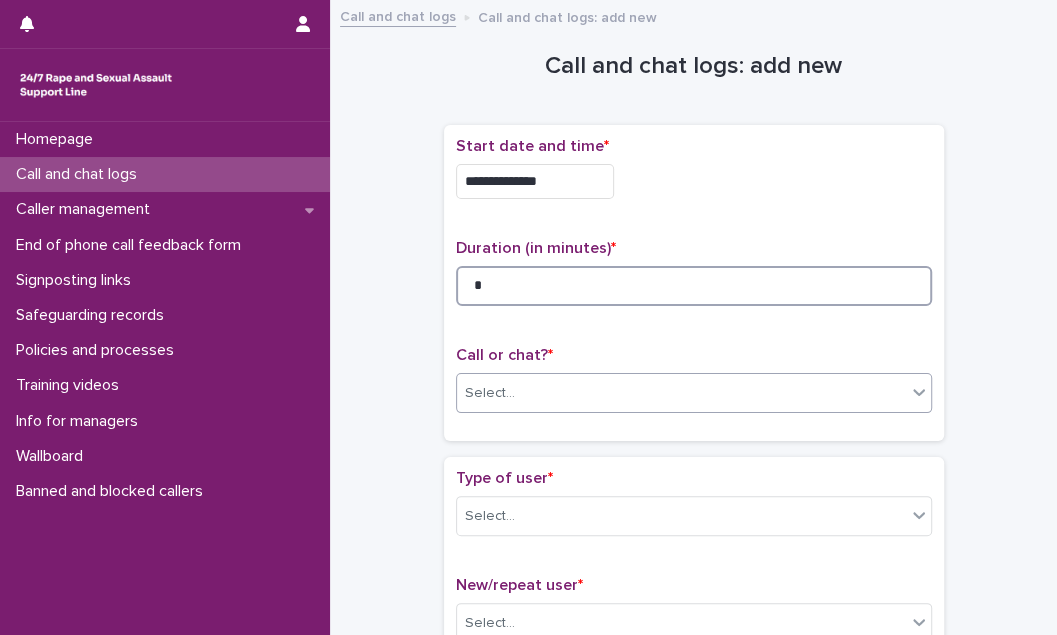 type on "*" 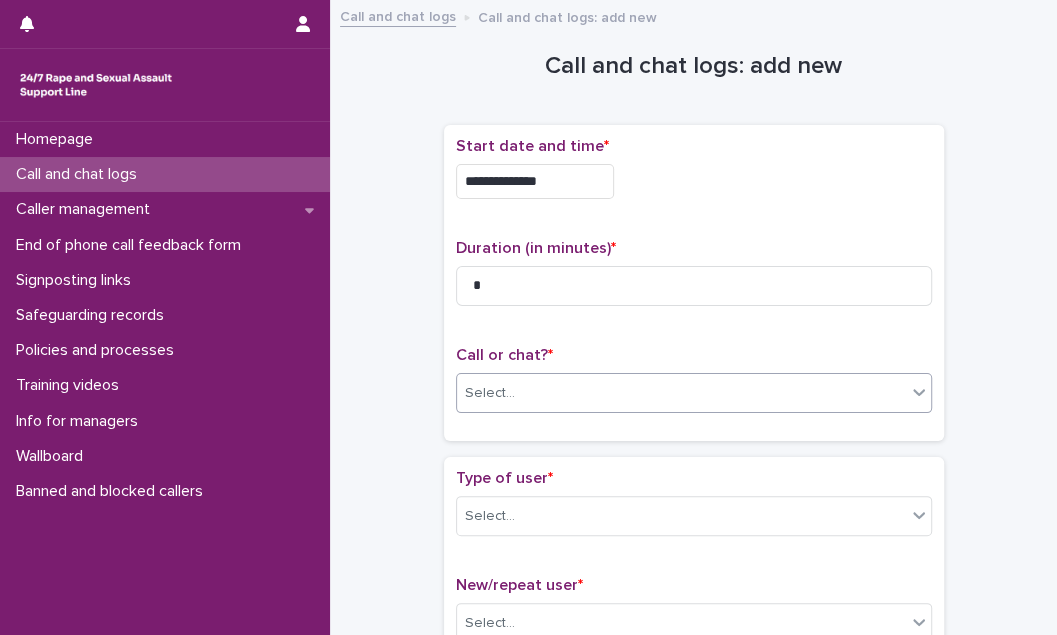 click on "Select..." at bounding box center (681, 393) 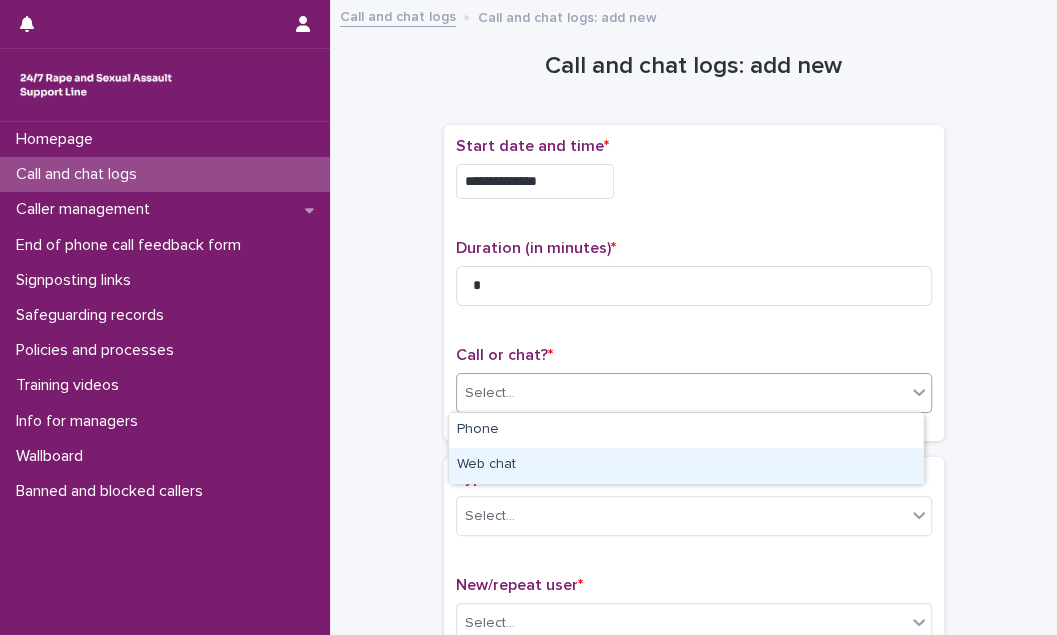 click on "Web chat" at bounding box center (686, 465) 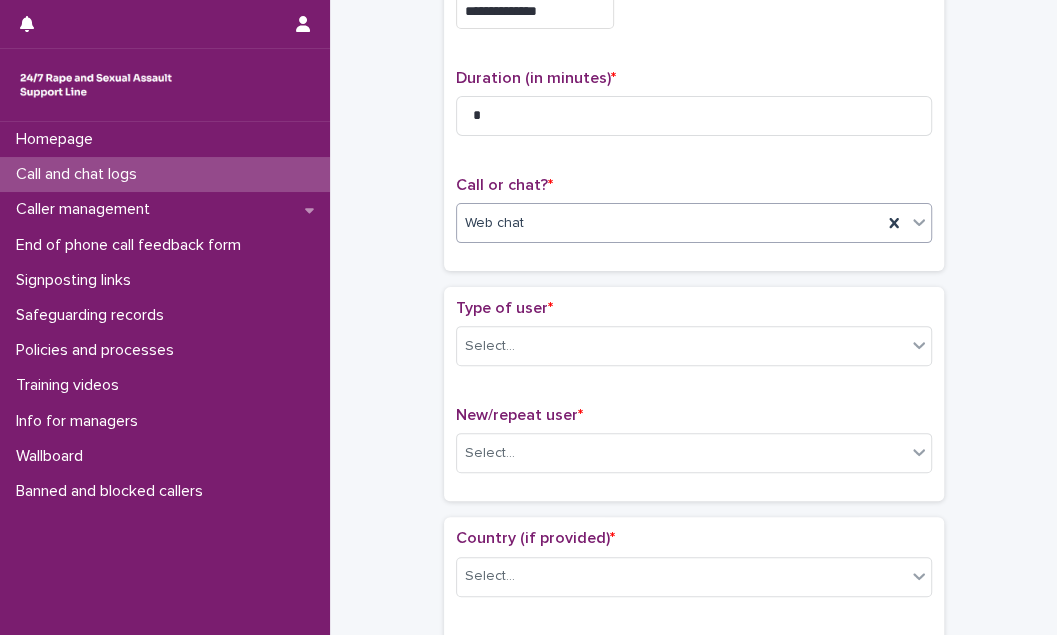 scroll, scrollTop: 272, scrollLeft: 0, axis: vertical 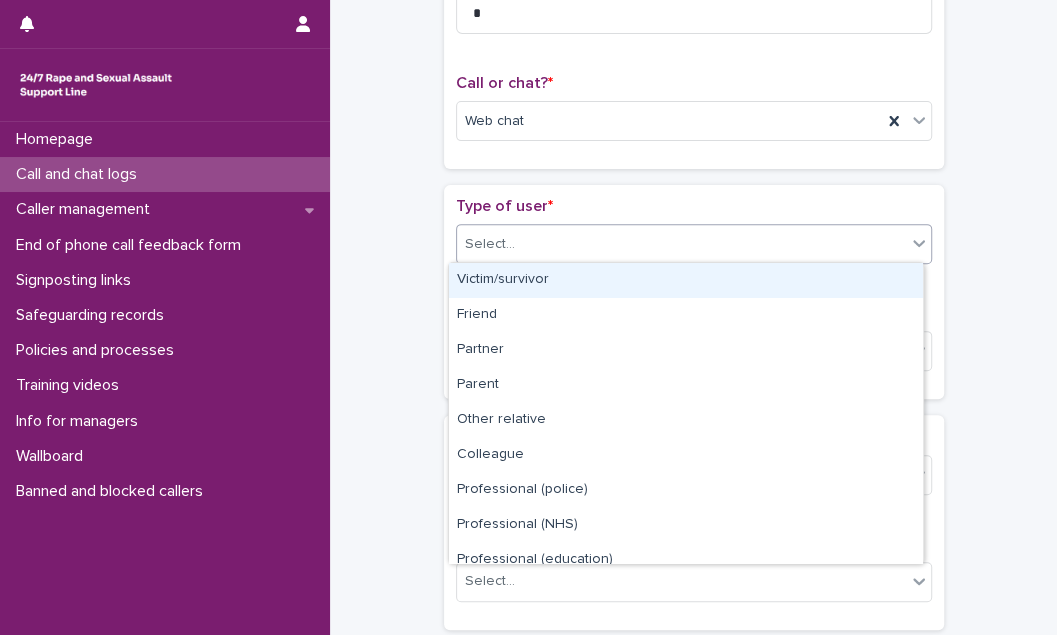 click on "Select..." at bounding box center [681, 244] 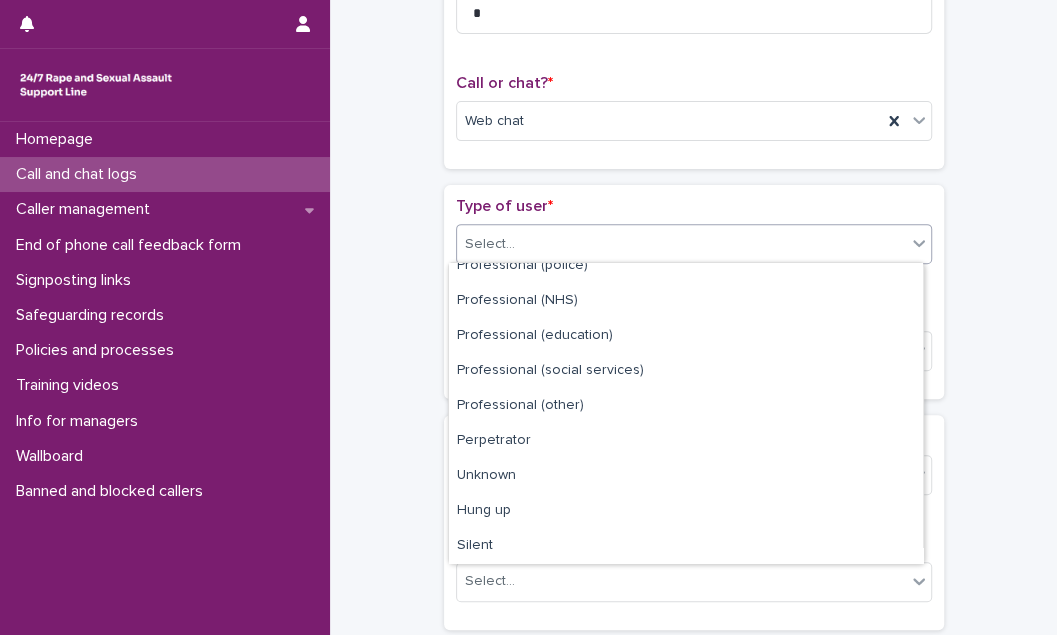 scroll, scrollTop: 224, scrollLeft: 0, axis: vertical 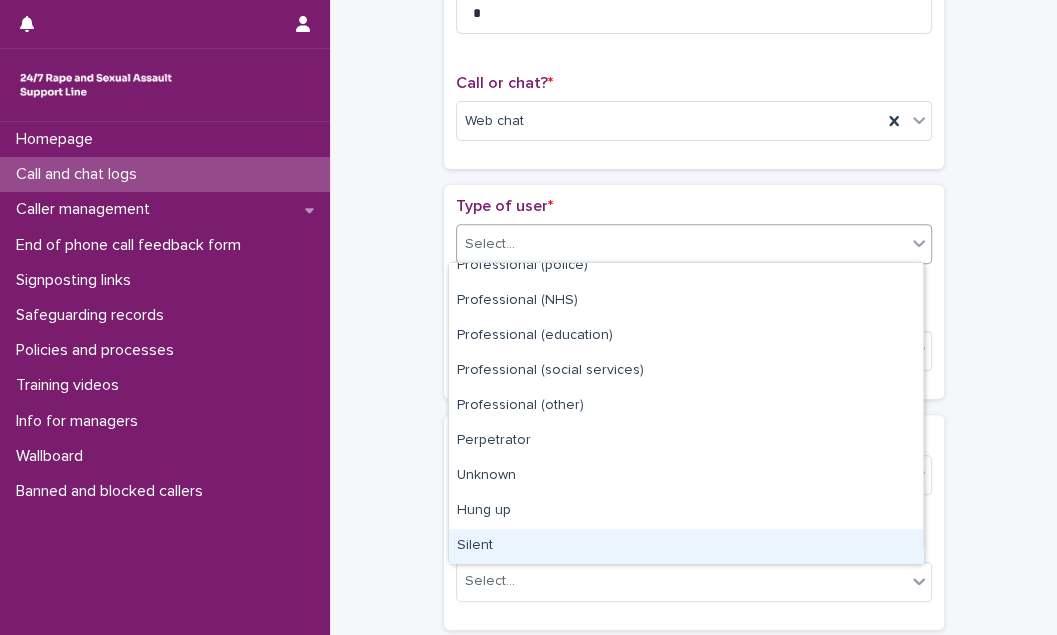 click on "Silent" at bounding box center [686, 546] 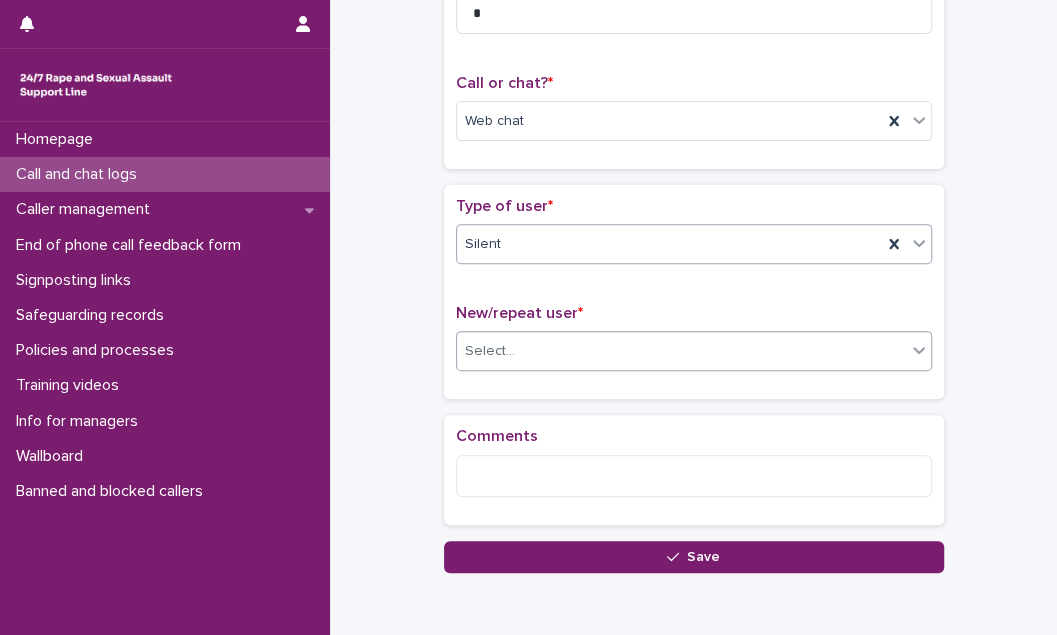 click on "Select..." at bounding box center (681, 351) 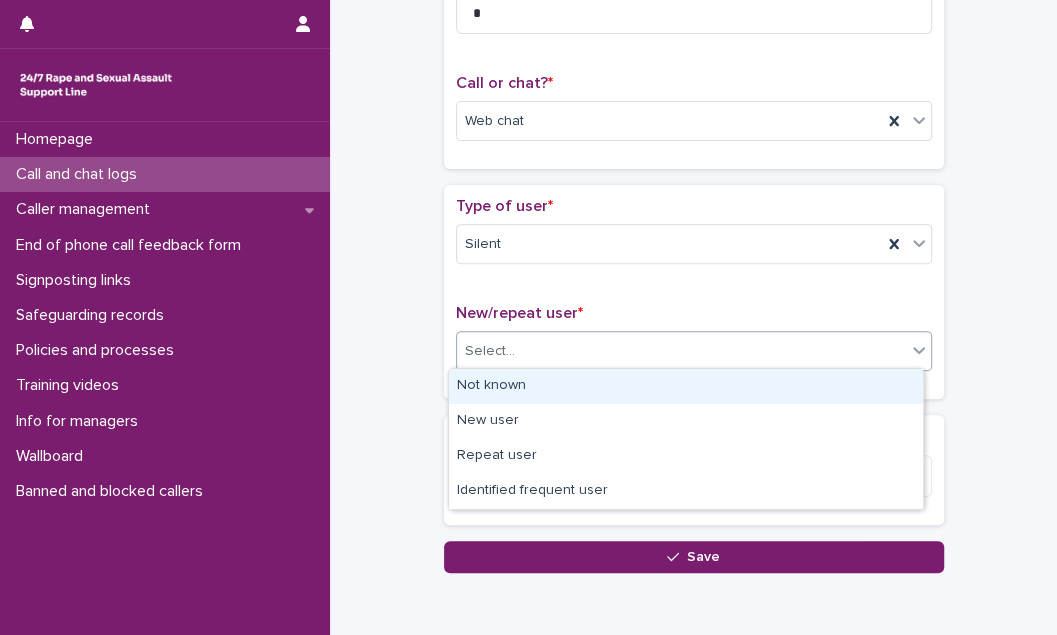 click on "Not known" at bounding box center (686, 386) 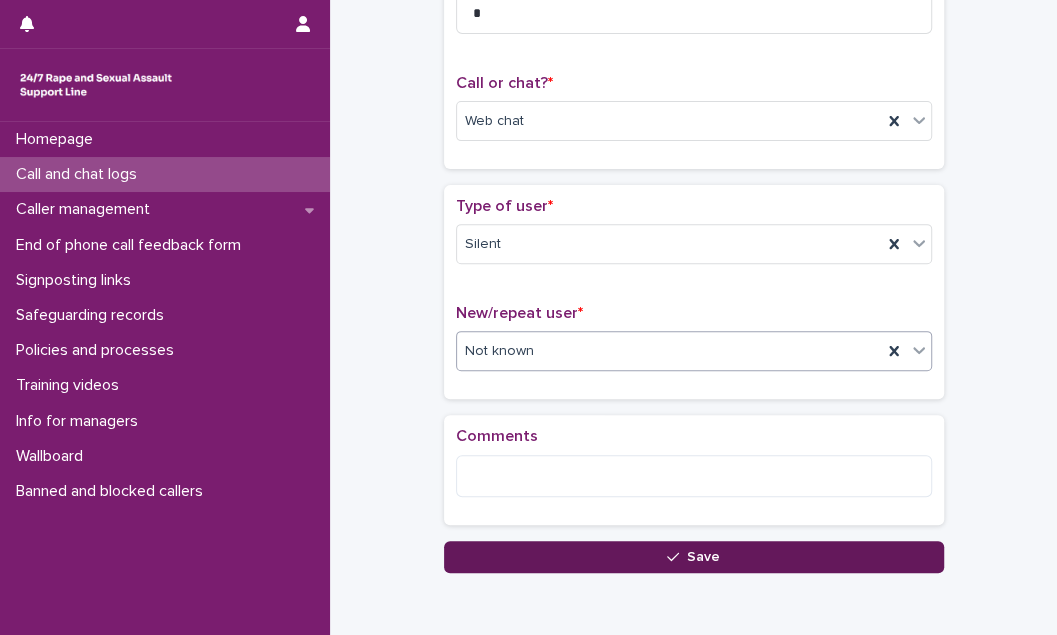 click on "Save" at bounding box center [694, 557] 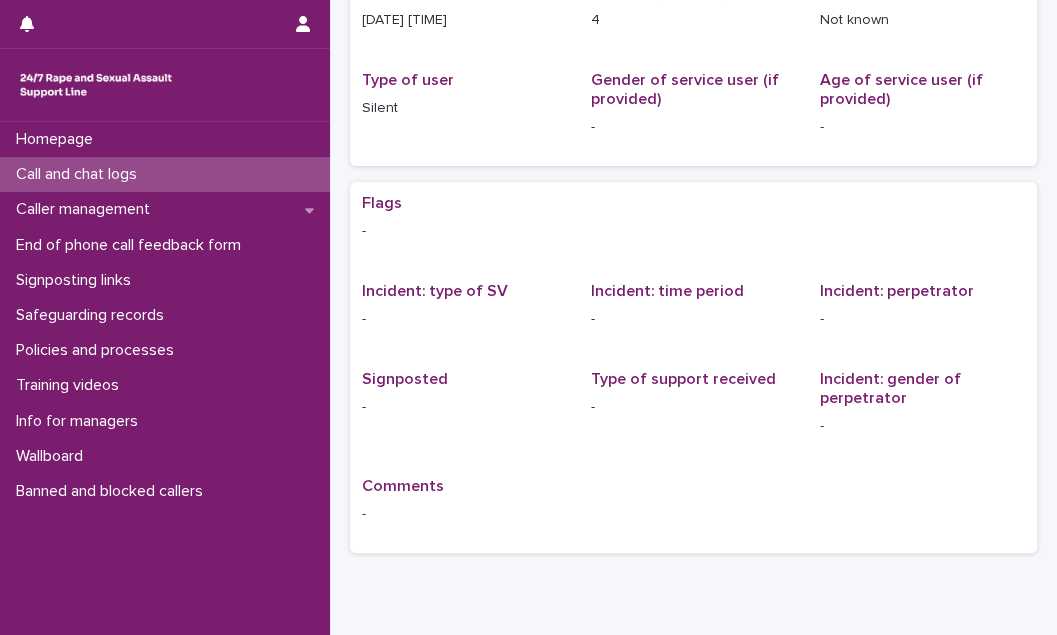 scroll, scrollTop: 0, scrollLeft: 0, axis: both 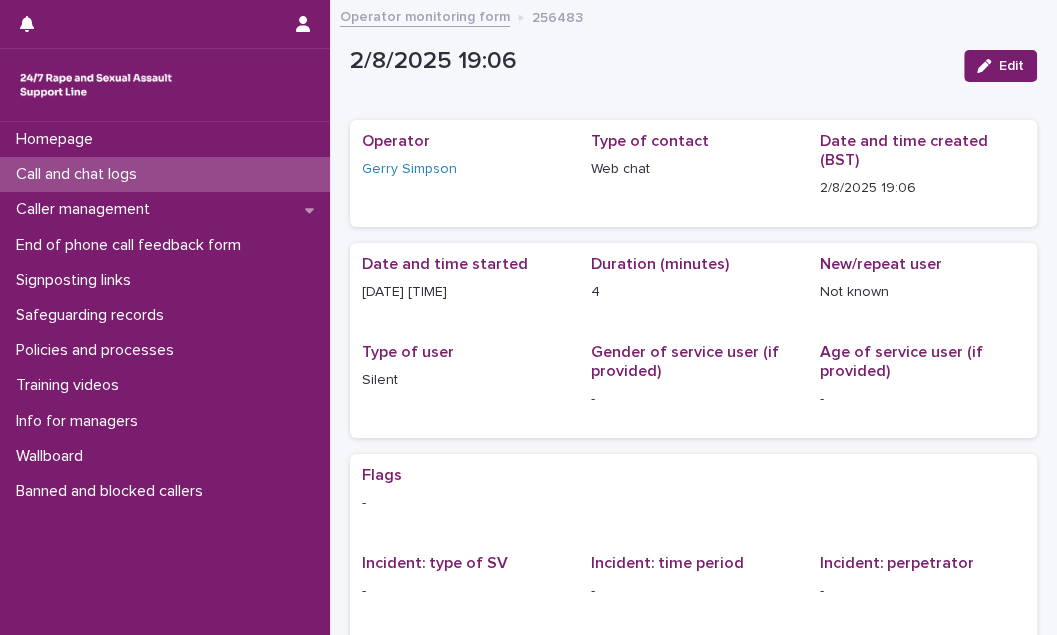 click on "Call and chat logs" at bounding box center (80, 174) 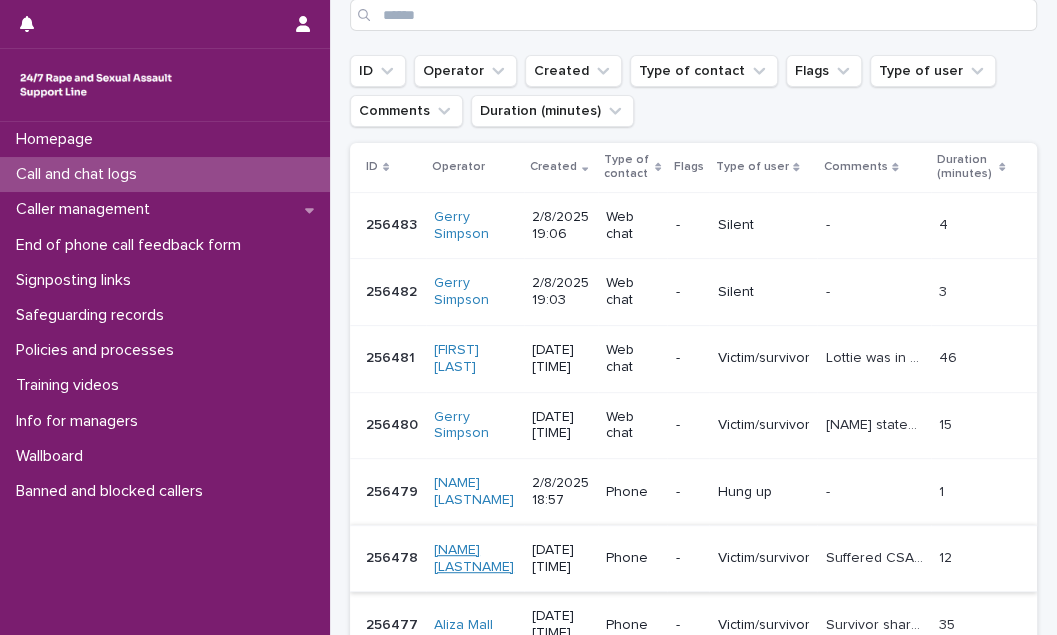 scroll, scrollTop: 0, scrollLeft: 0, axis: both 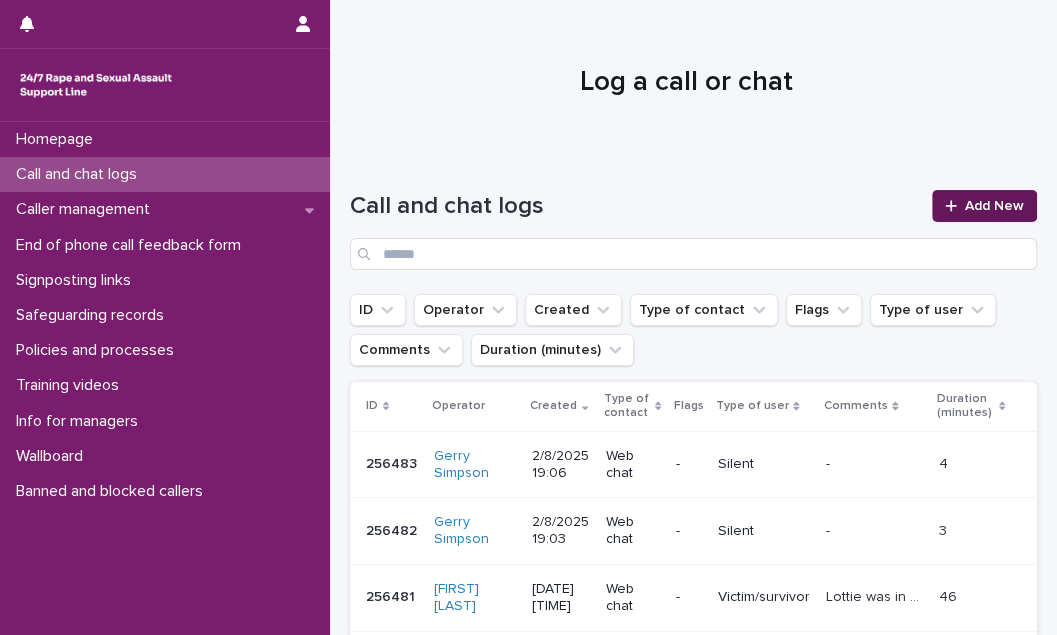 click on "Add New" at bounding box center (994, 206) 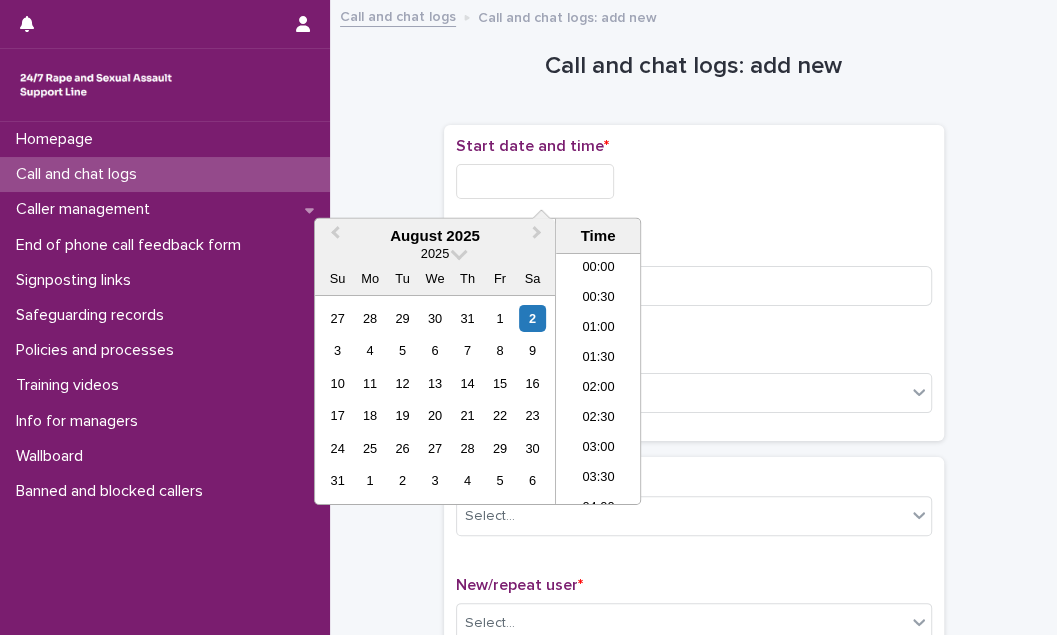click at bounding box center (535, 181) 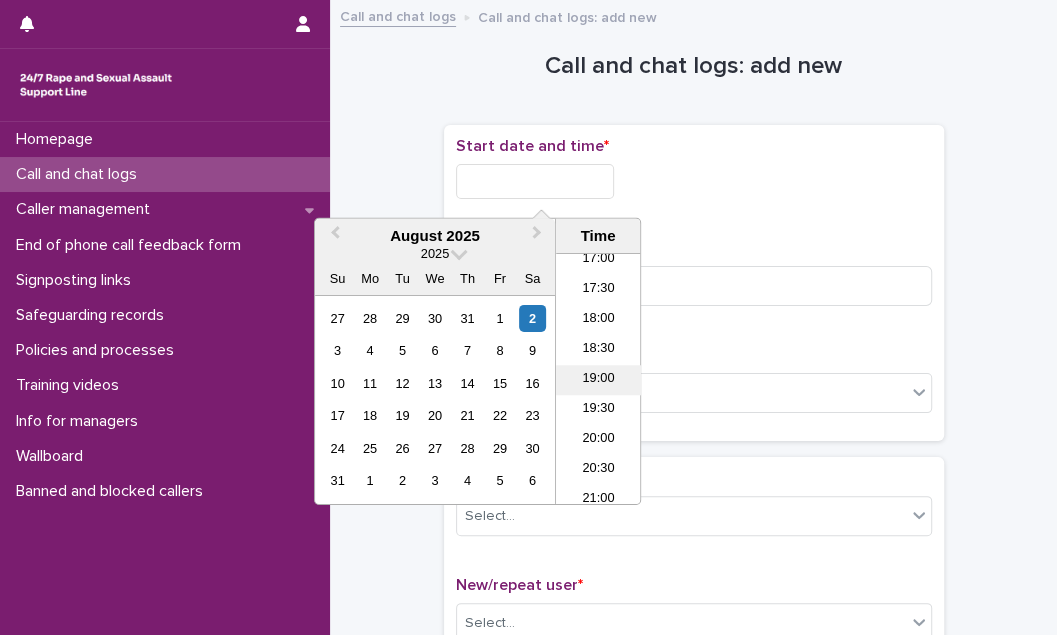 click on "19:00" at bounding box center [598, 380] 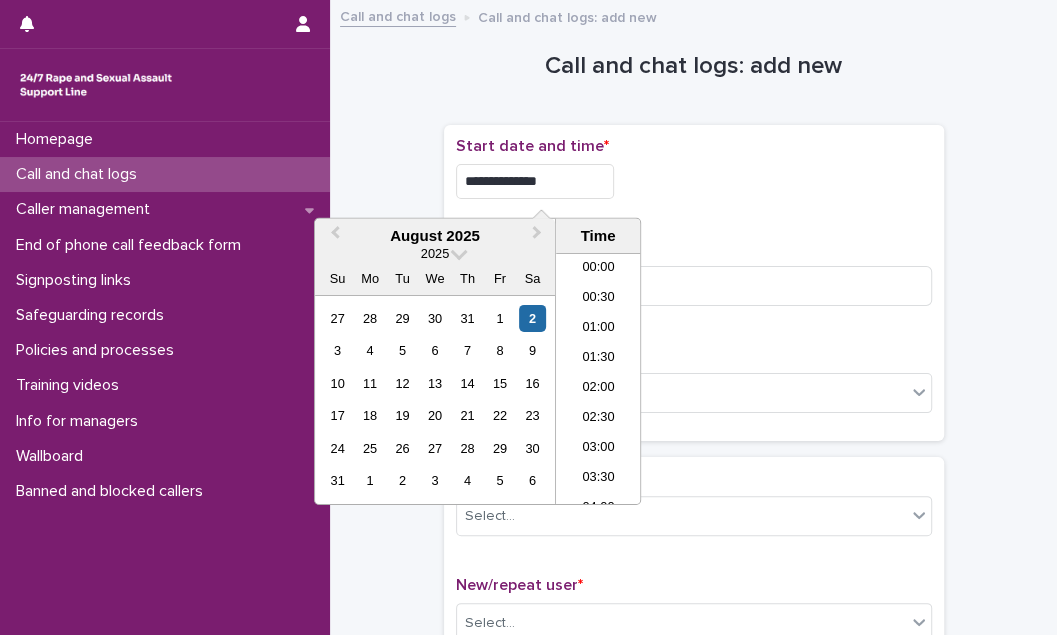 click on "**********" at bounding box center [535, 181] 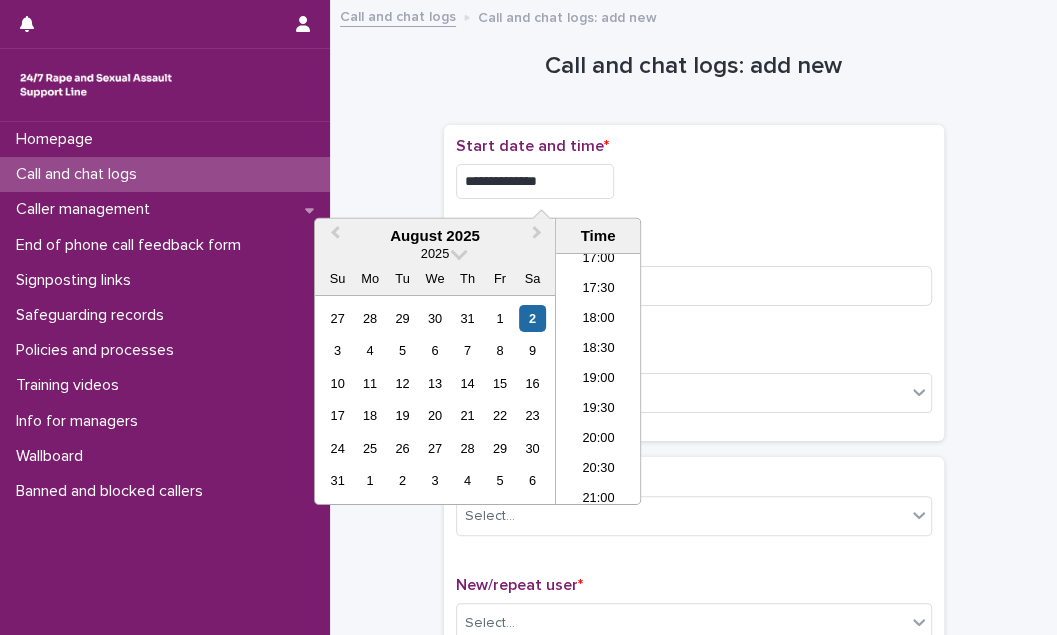 type on "**********" 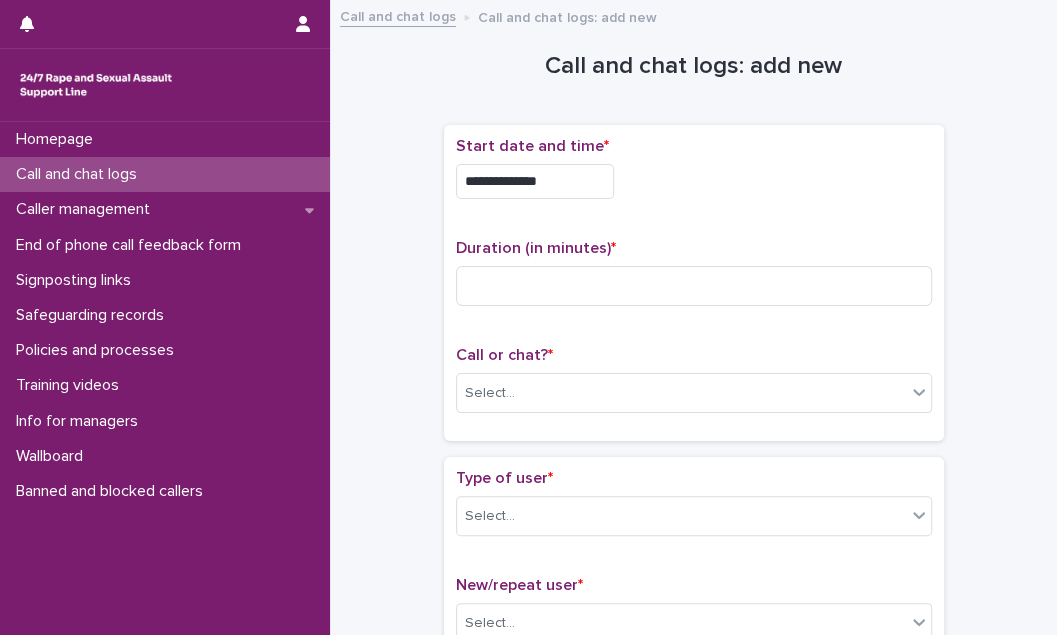 click on "**********" at bounding box center (694, 283) 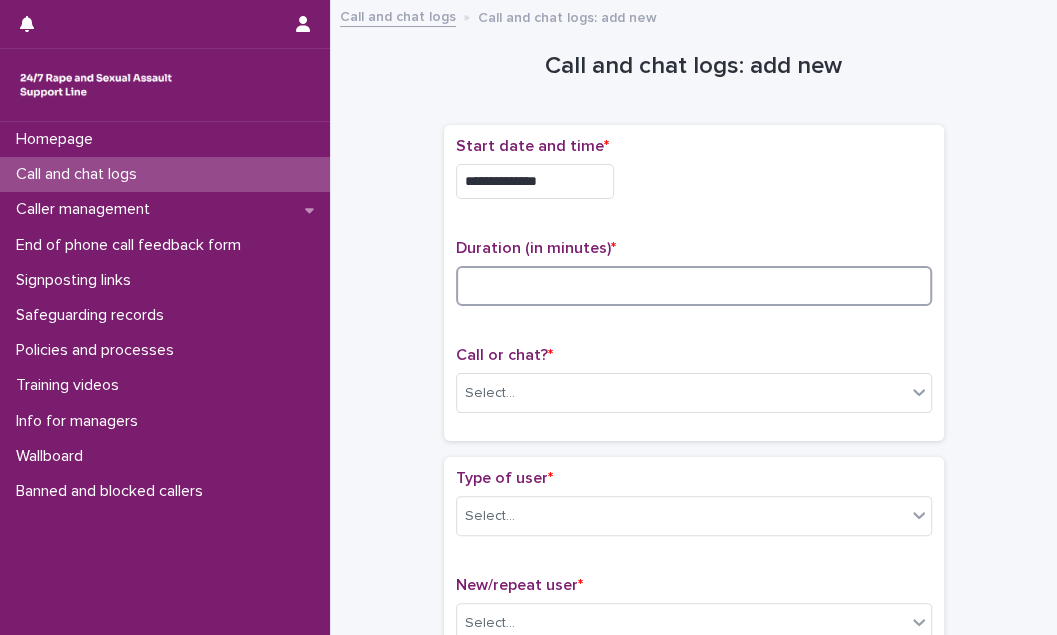 click at bounding box center [694, 286] 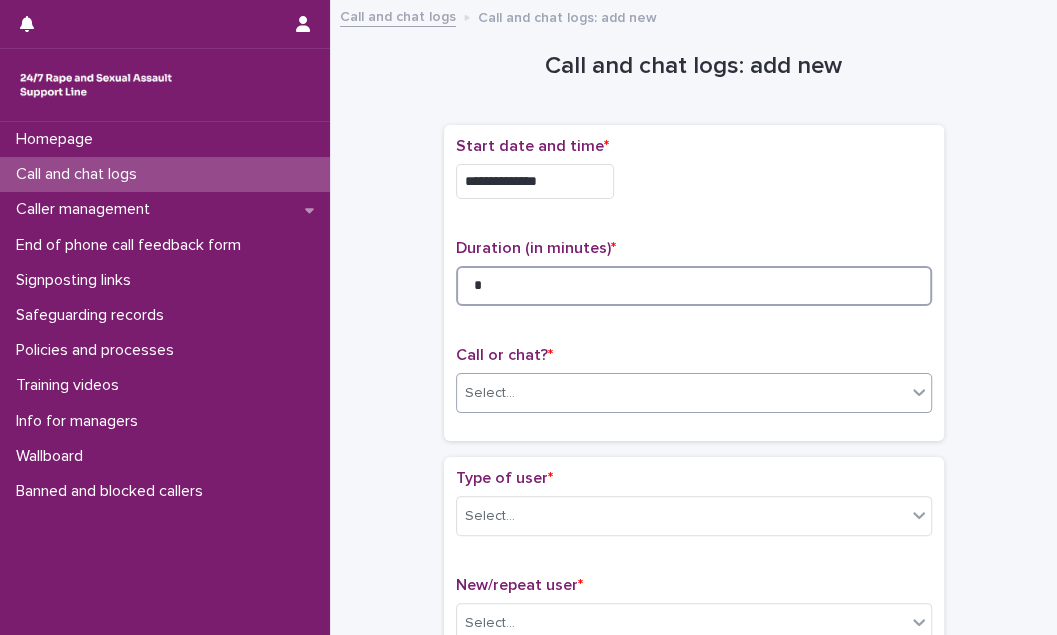 type on "*" 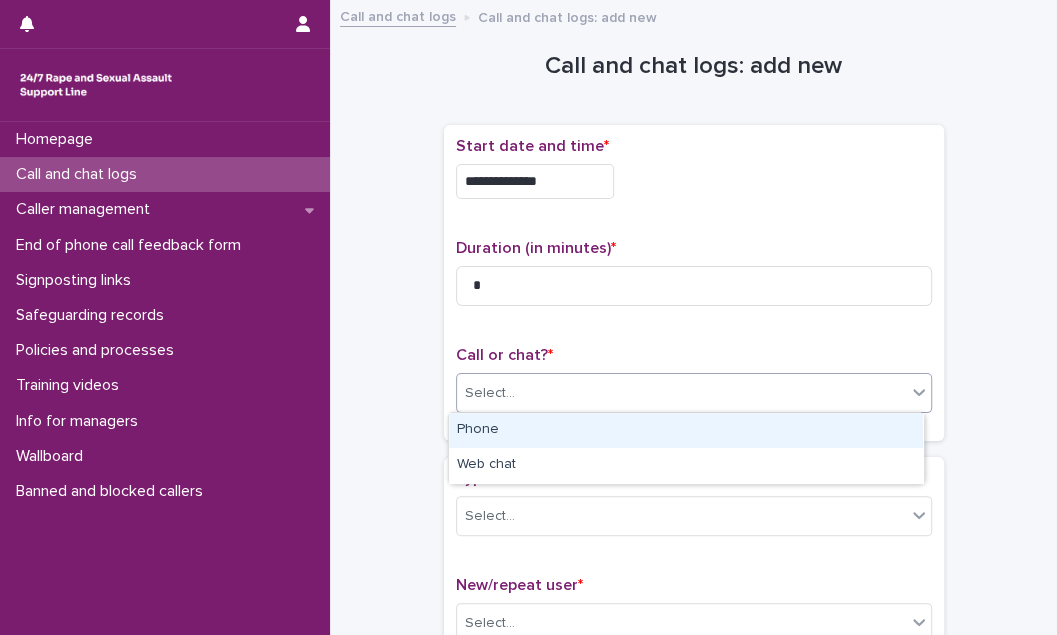 click on "**********" at bounding box center (528, 317) 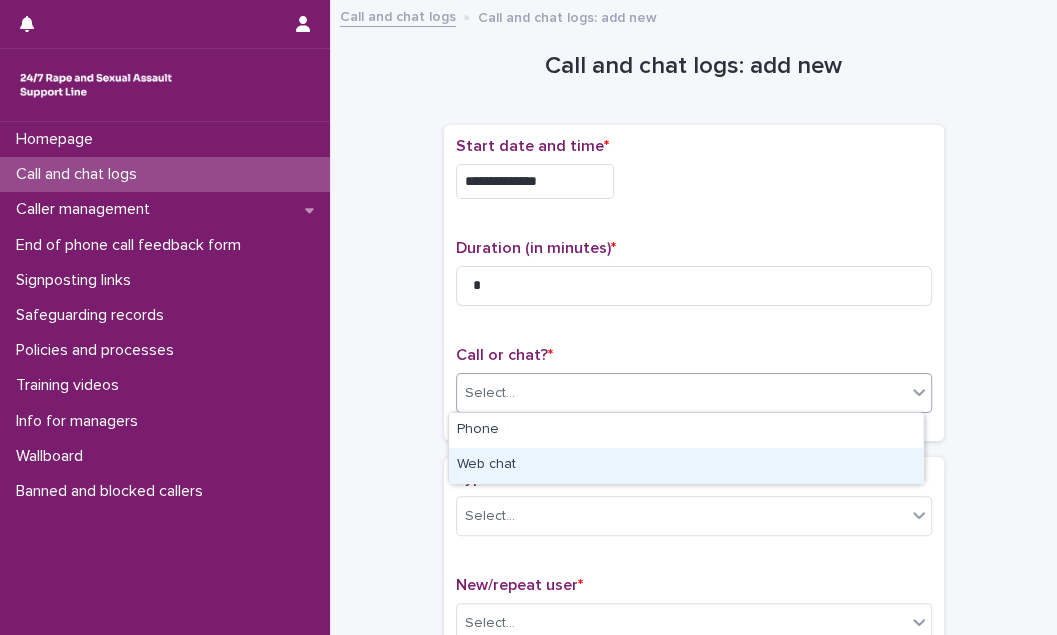 click on "Web chat" at bounding box center [686, 465] 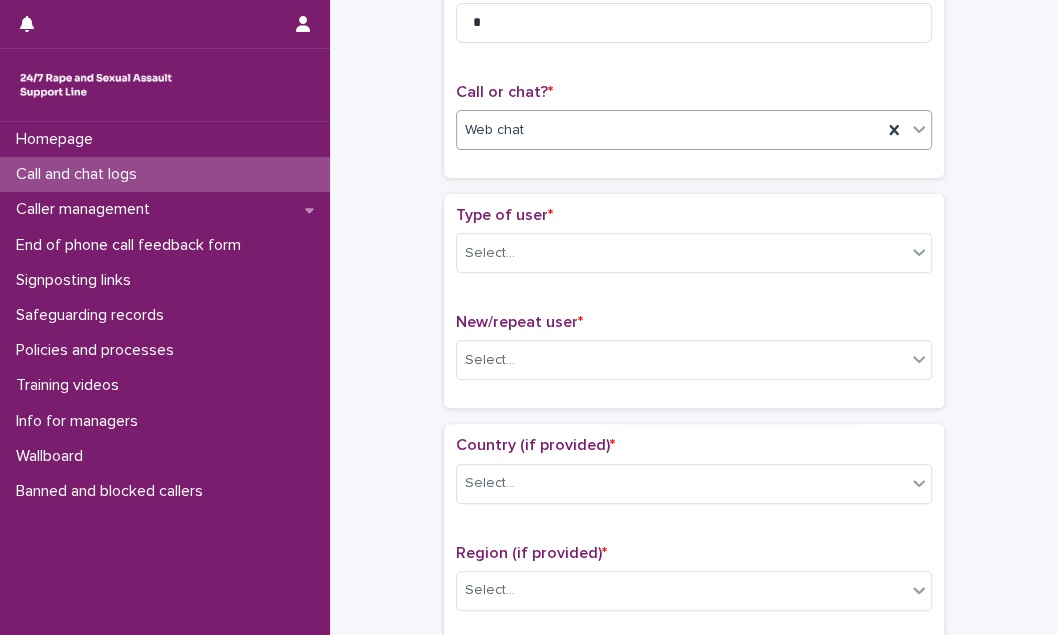 scroll, scrollTop: 272, scrollLeft: 0, axis: vertical 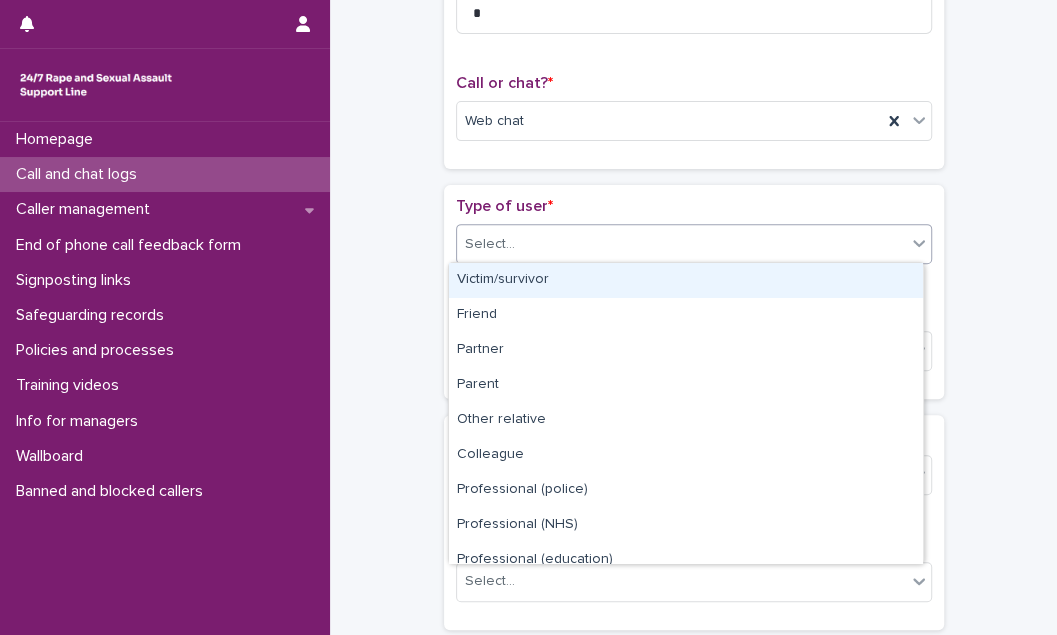 click on "Select..." at bounding box center [681, 244] 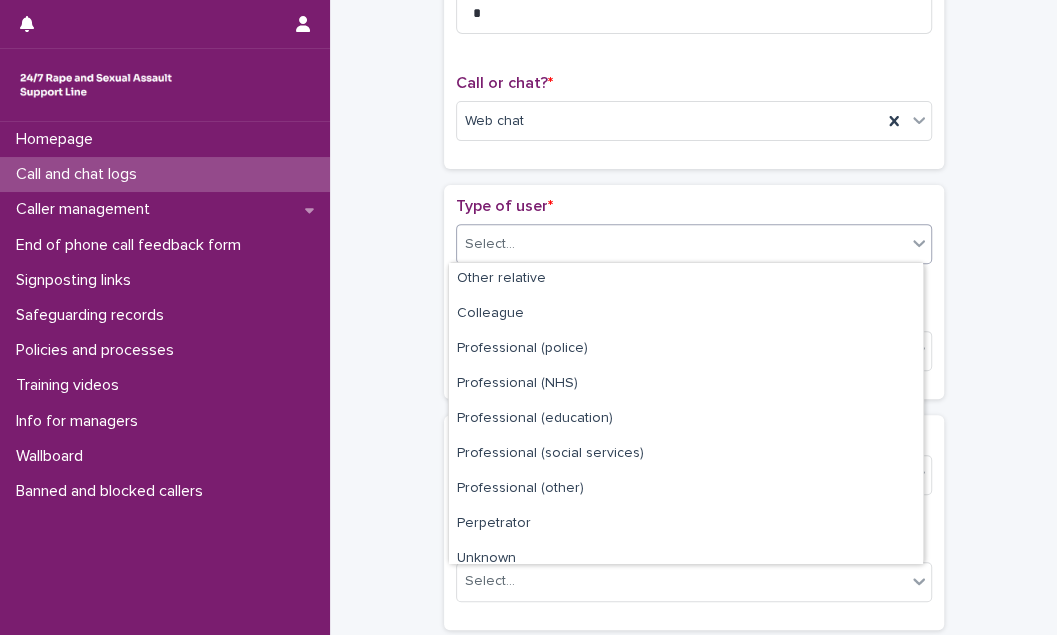 scroll, scrollTop: 224, scrollLeft: 0, axis: vertical 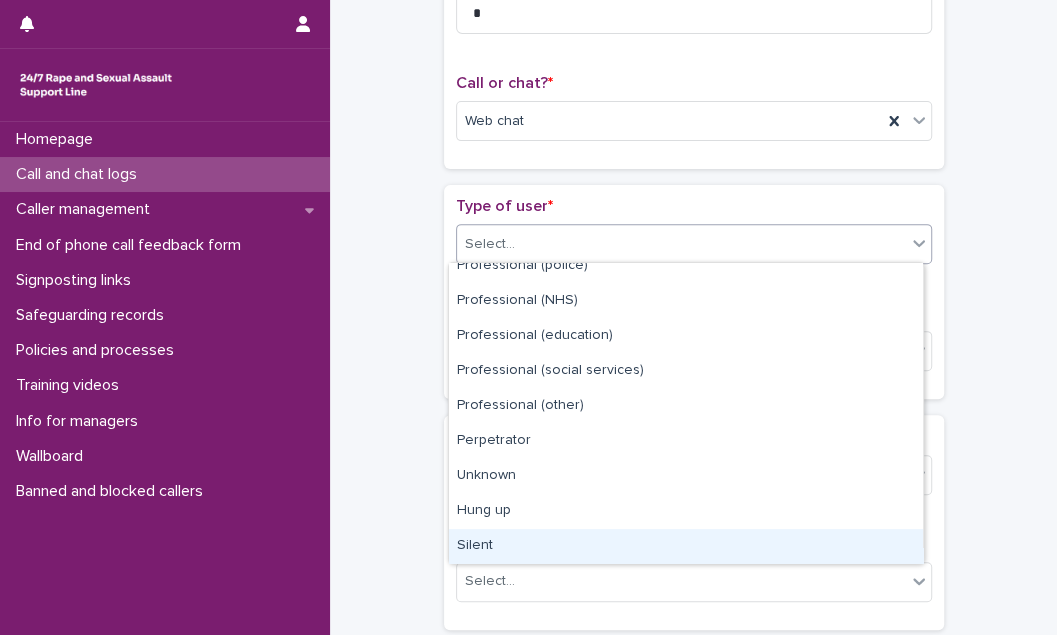 click on "Silent" at bounding box center (686, 546) 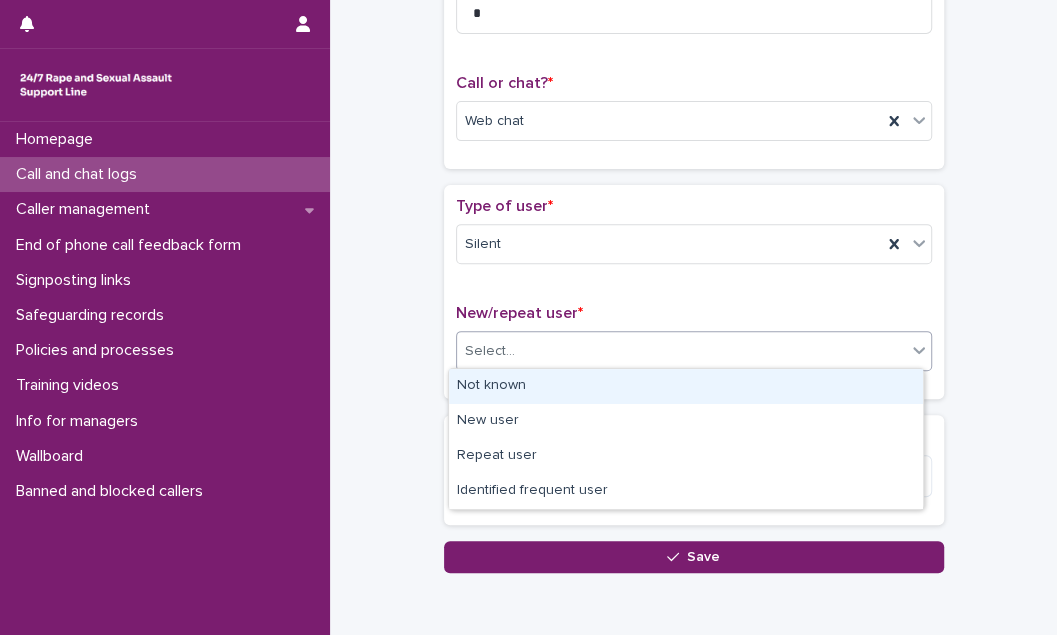 click on "Select..." at bounding box center (681, 351) 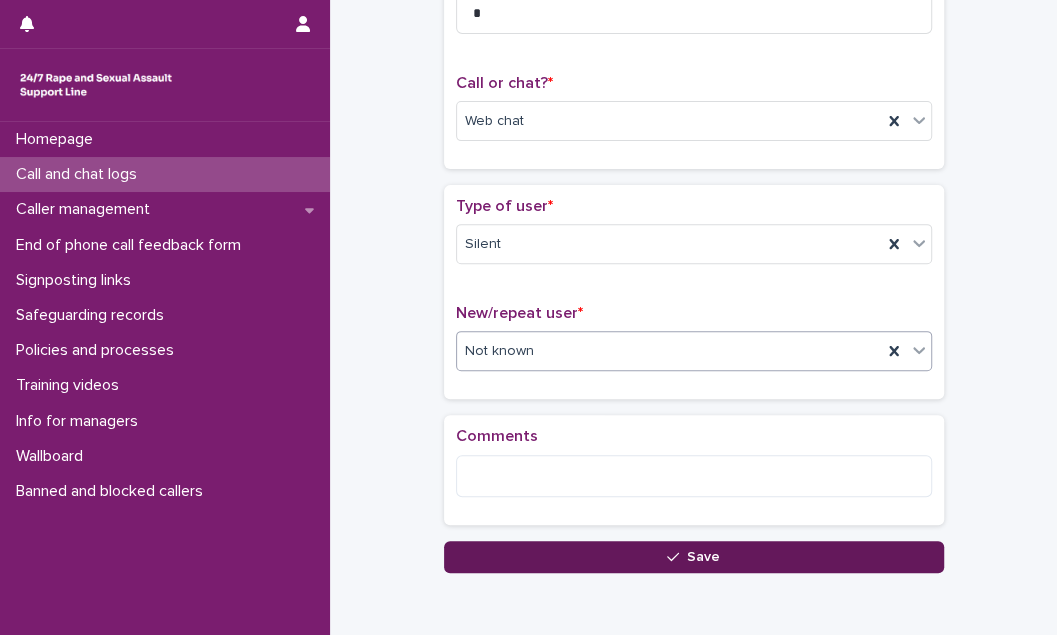 click on "Save" at bounding box center [694, 557] 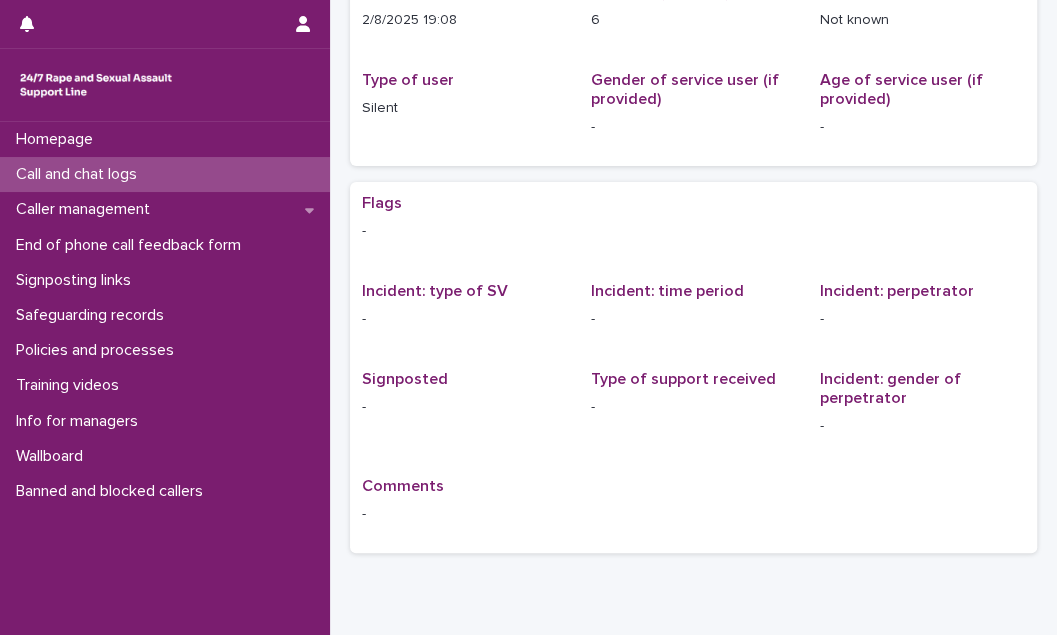 scroll, scrollTop: 0, scrollLeft: 0, axis: both 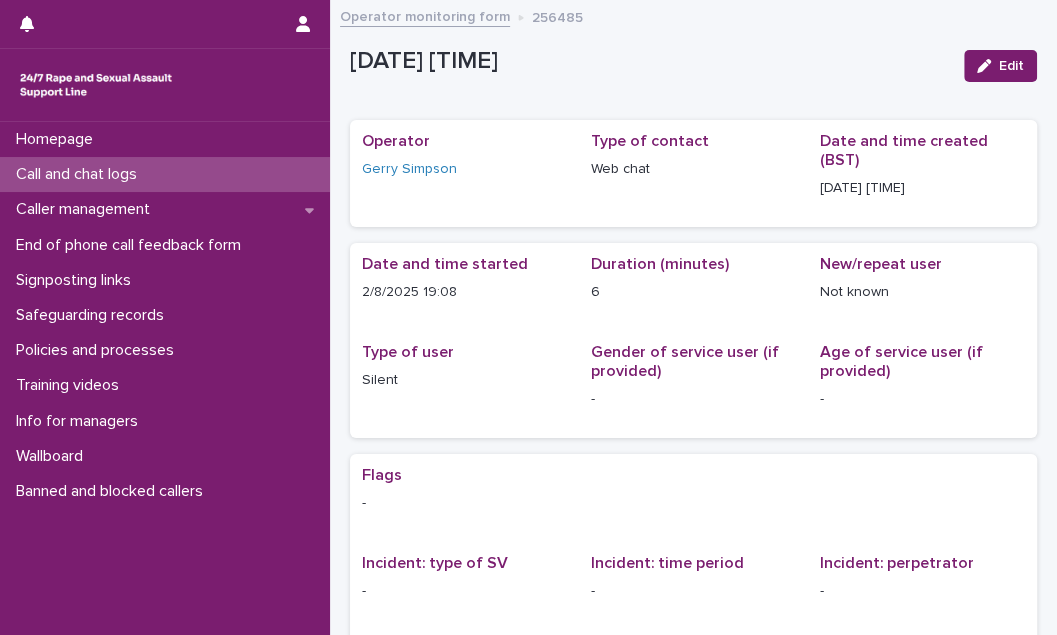 click on "Call and chat logs" at bounding box center (165, 174) 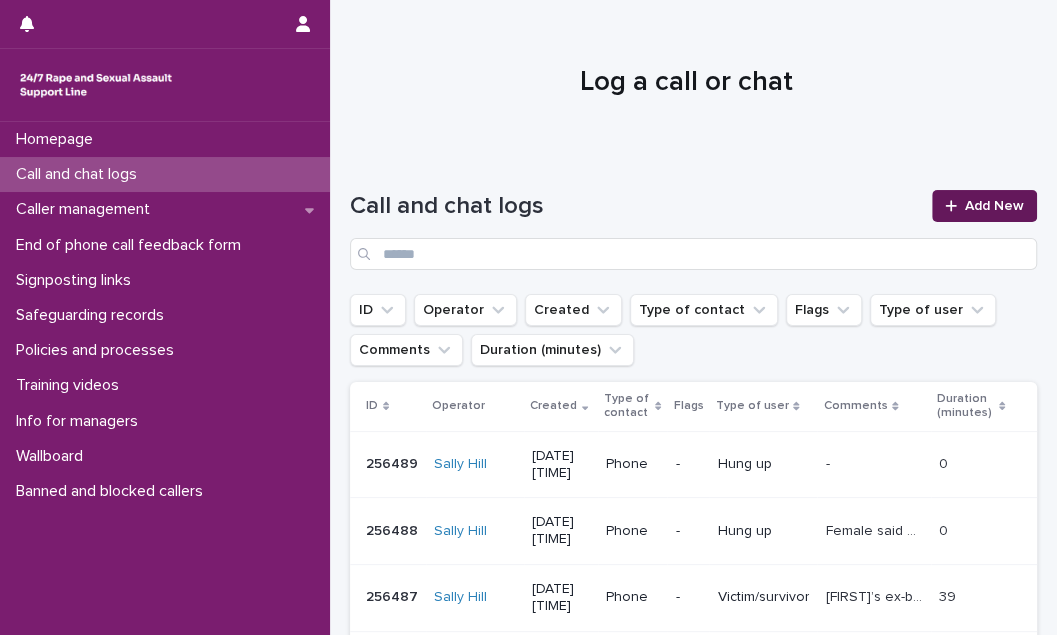 click on "Add New" at bounding box center (994, 206) 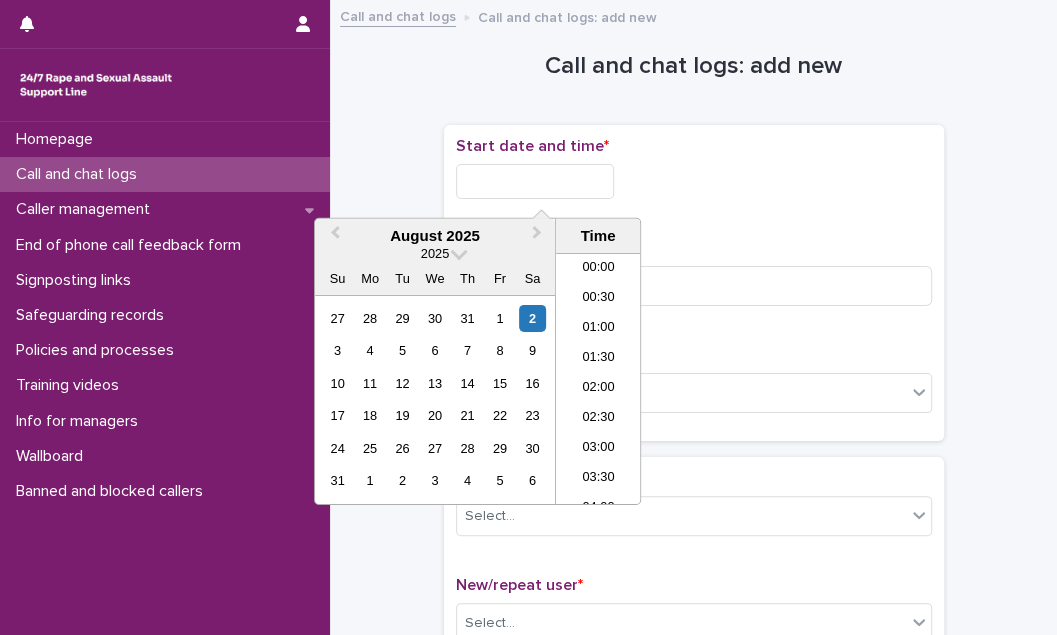 click at bounding box center (535, 181) 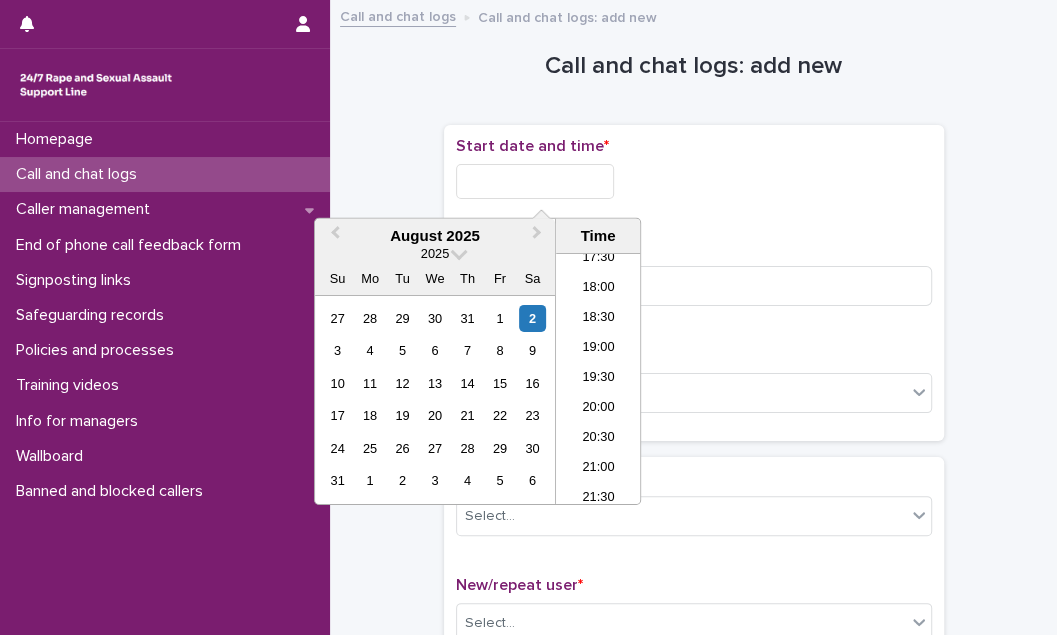 click on "19:00" at bounding box center [598, 349] 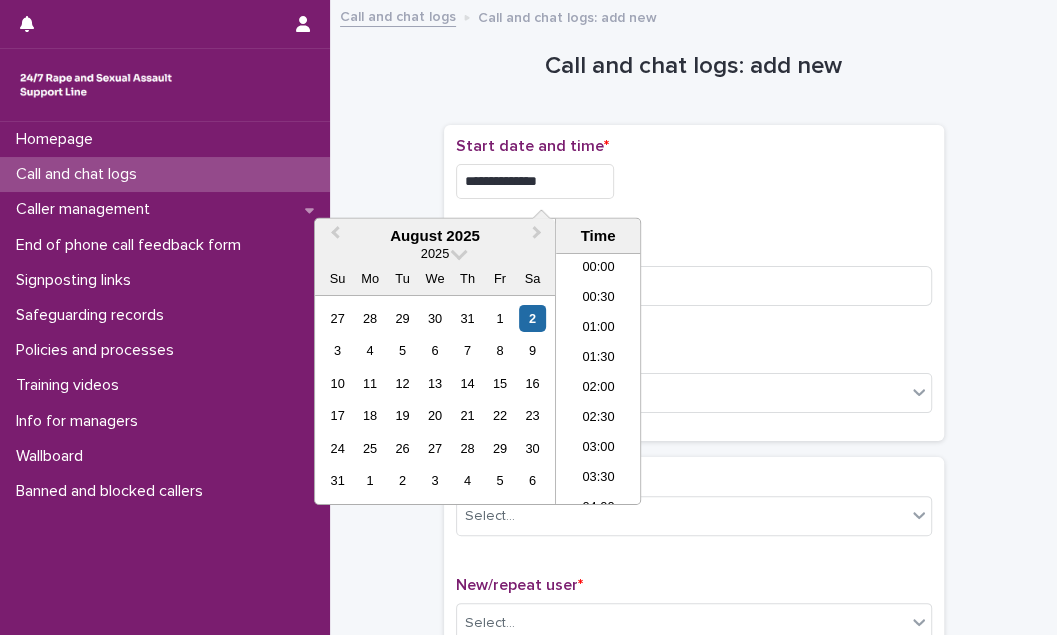 click on "**********" at bounding box center [535, 181] 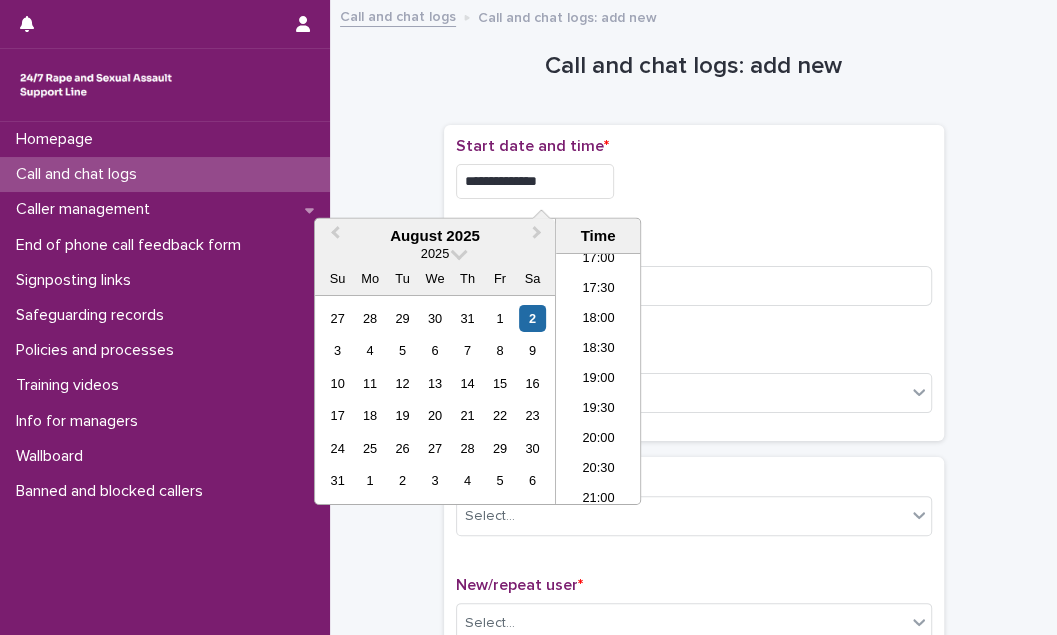 type on "**********" 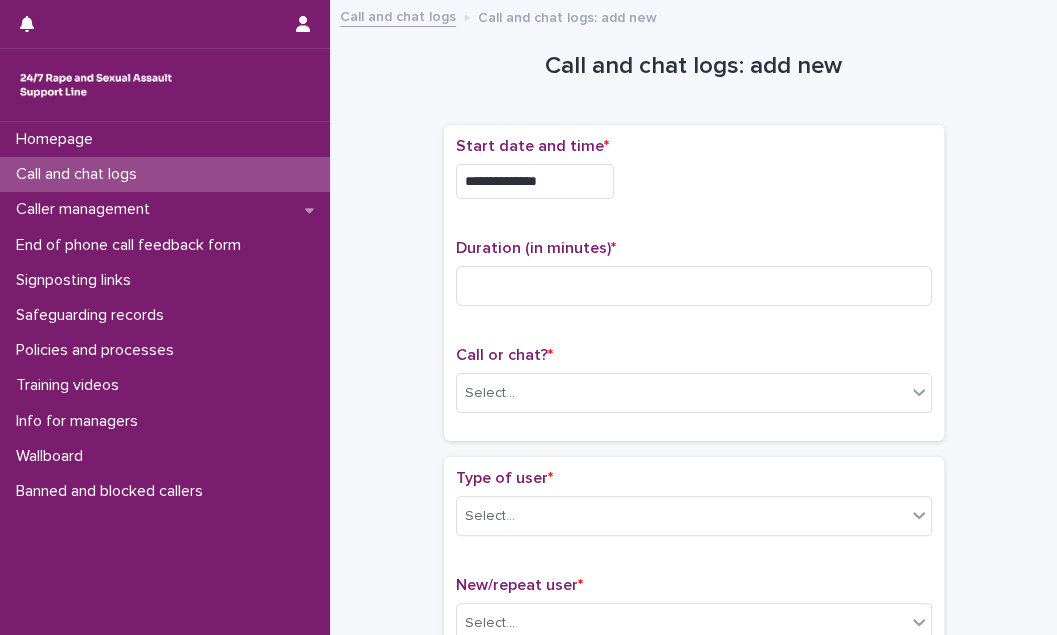 click on "**********" at bounding box center [694, 176] 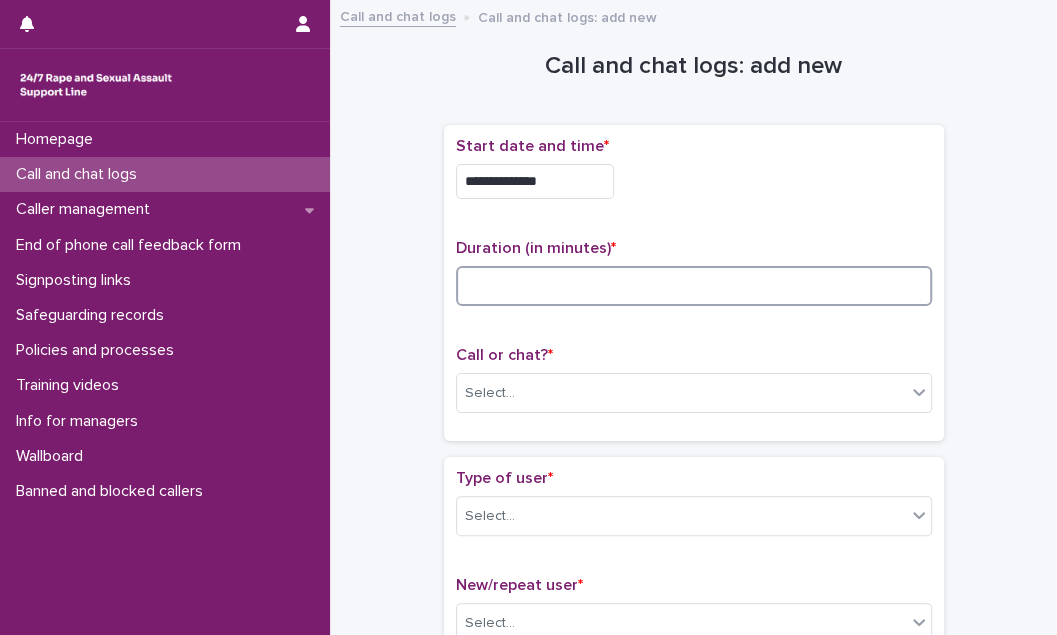 click at bounding box center (694, 286) 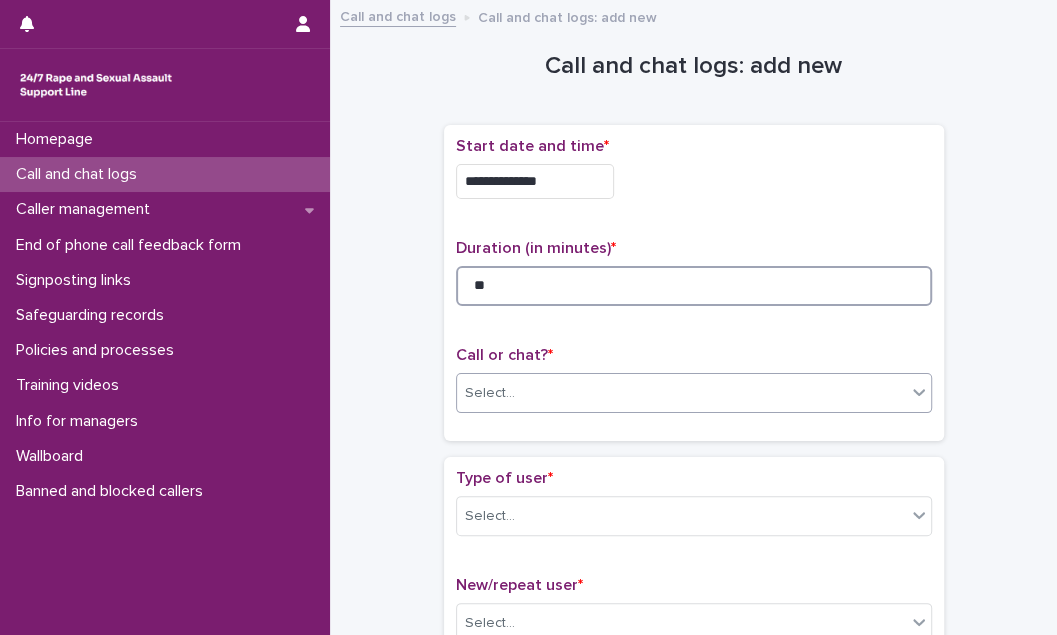 type on "**" 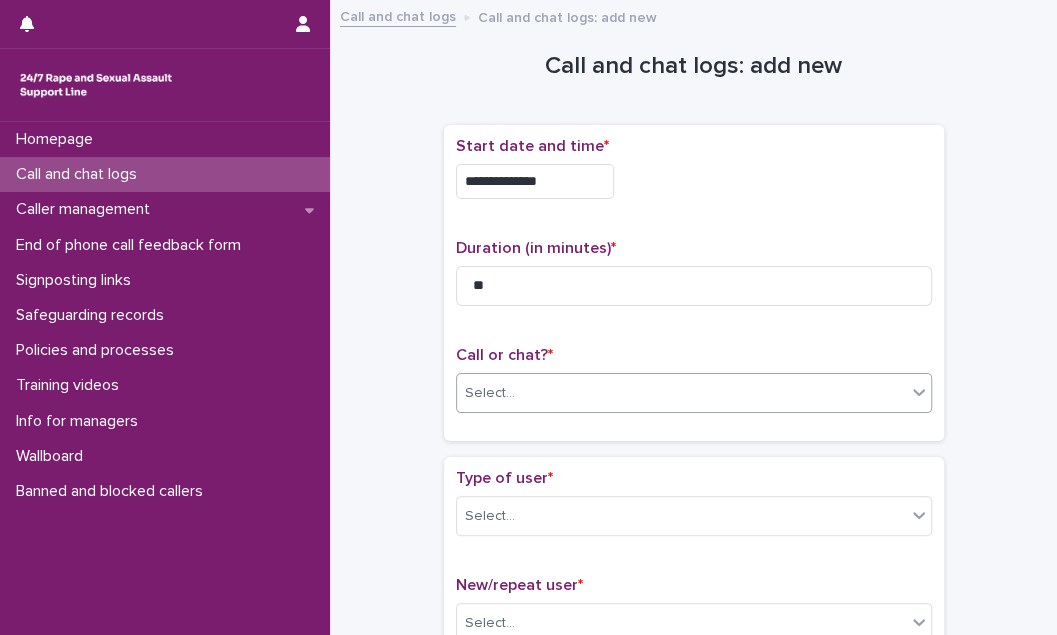 click on "Select..." at bounding box center [681, 393] 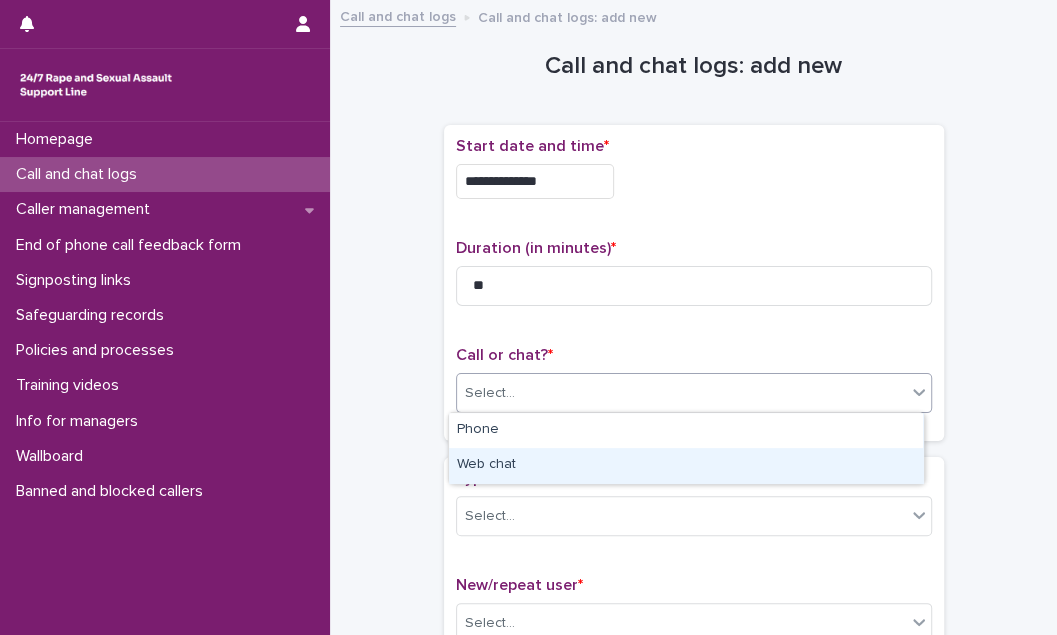 click on "Web chat" at bounding box center [686, 465] 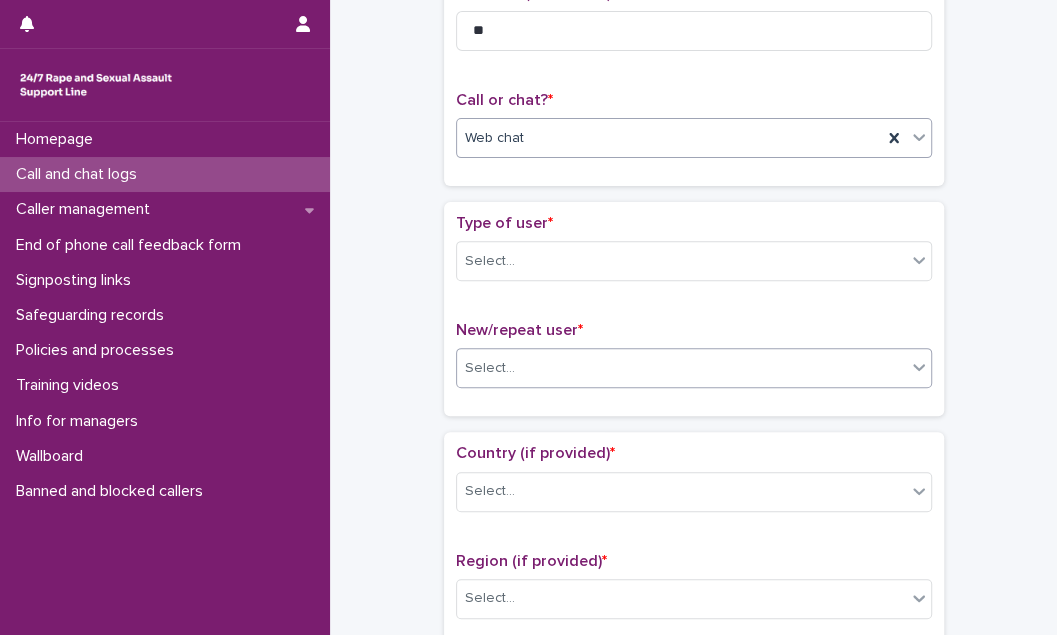 scroll, scrollTop: 272, scrollLeft: 0, axis: vertical 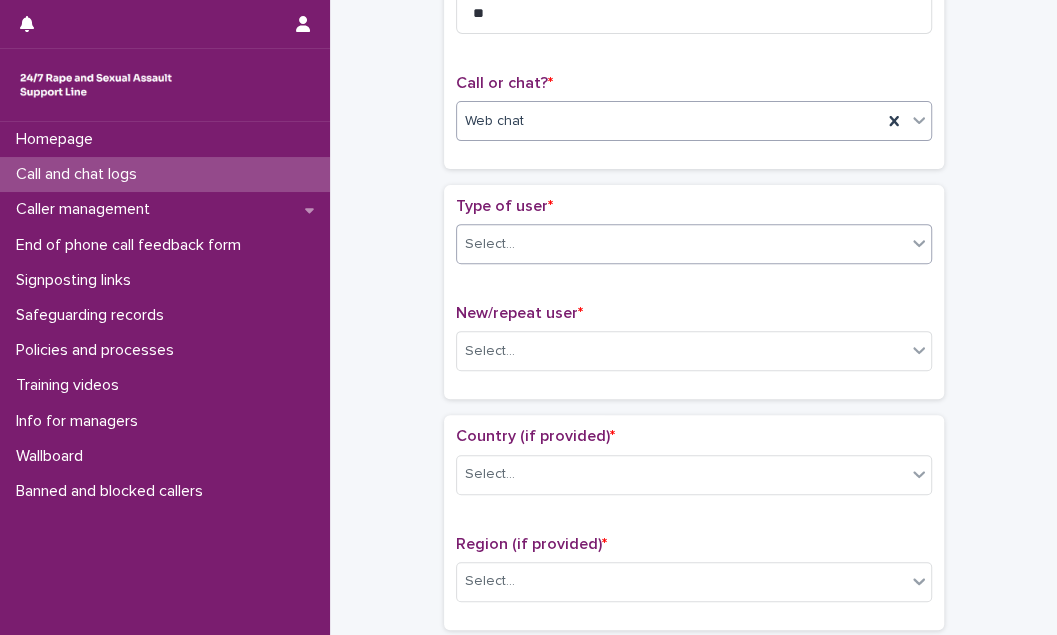 click on "Select..." at bounding box center (681, 244) 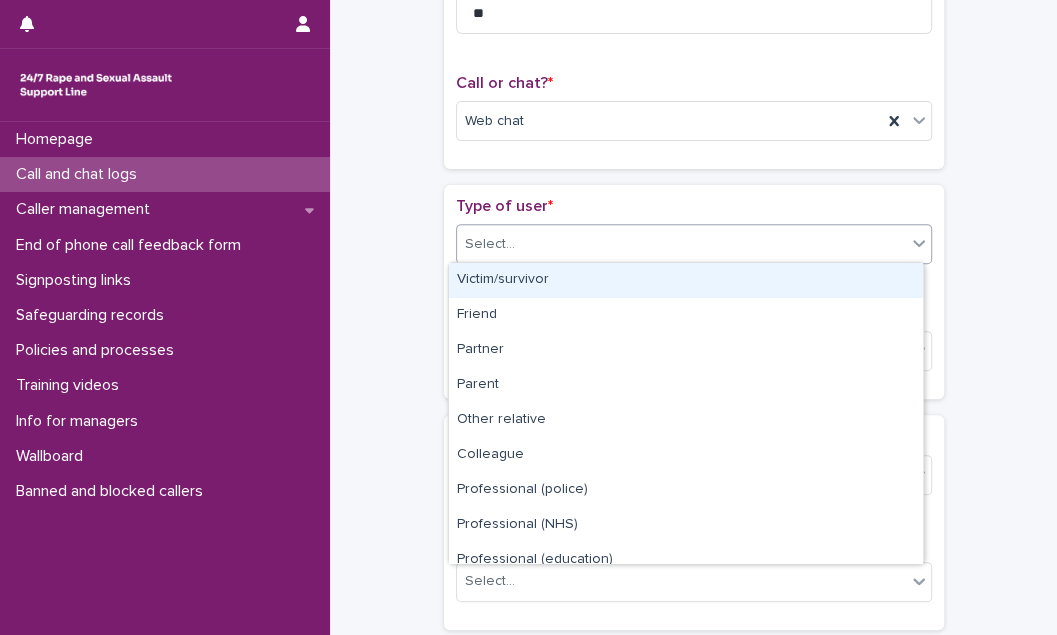 click on "Victim/survivor" at bounding box center (686, 280) 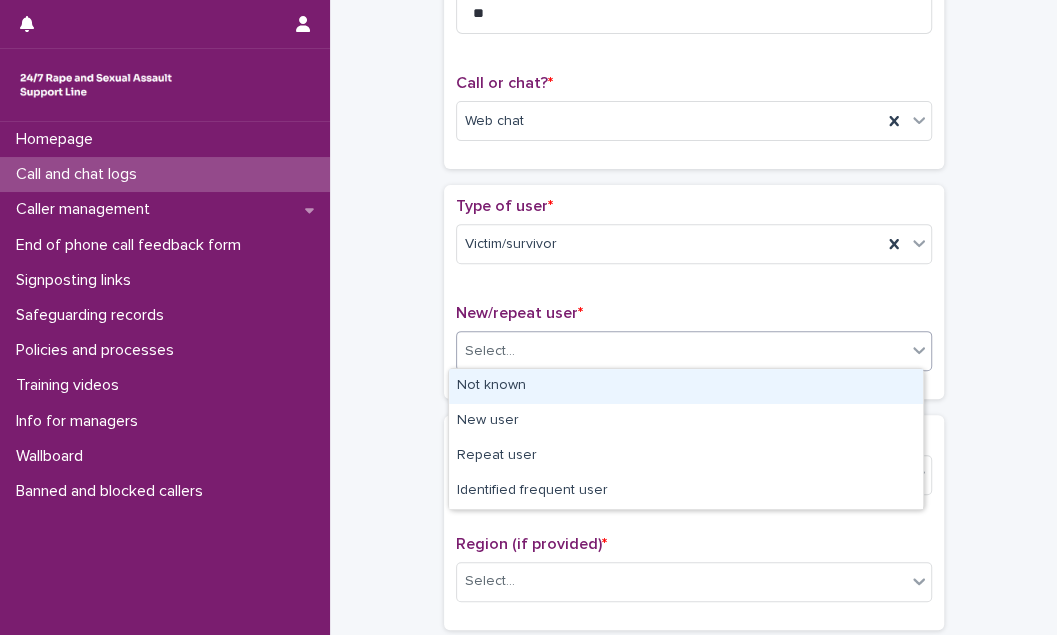 click on "Select..." at bounding box center [681, 351] 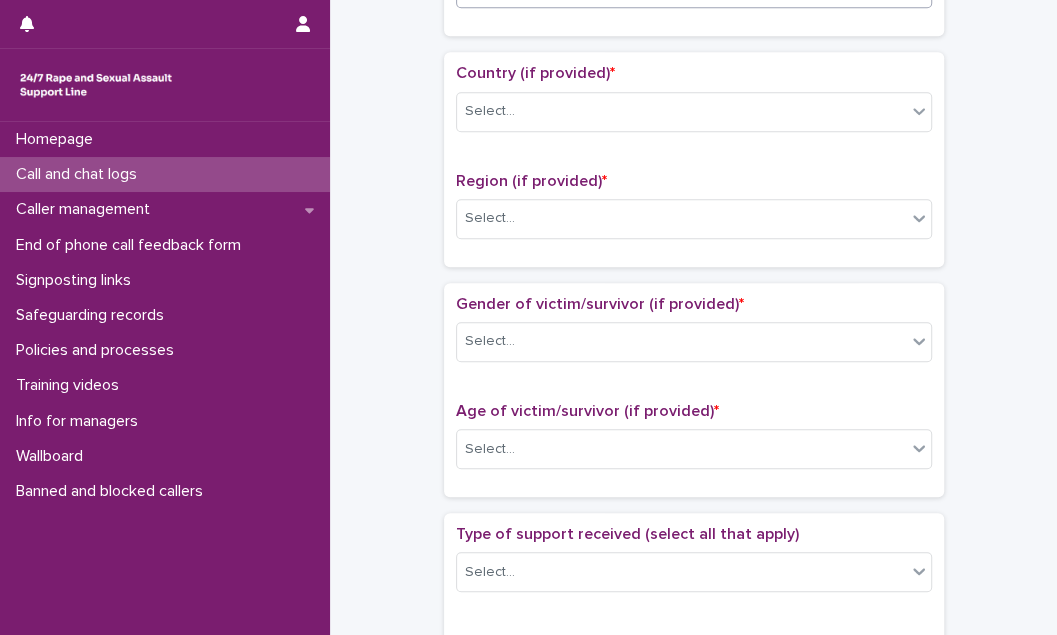 scroll, scrollTop: 636, scrollLeft: 0, axis: vertical 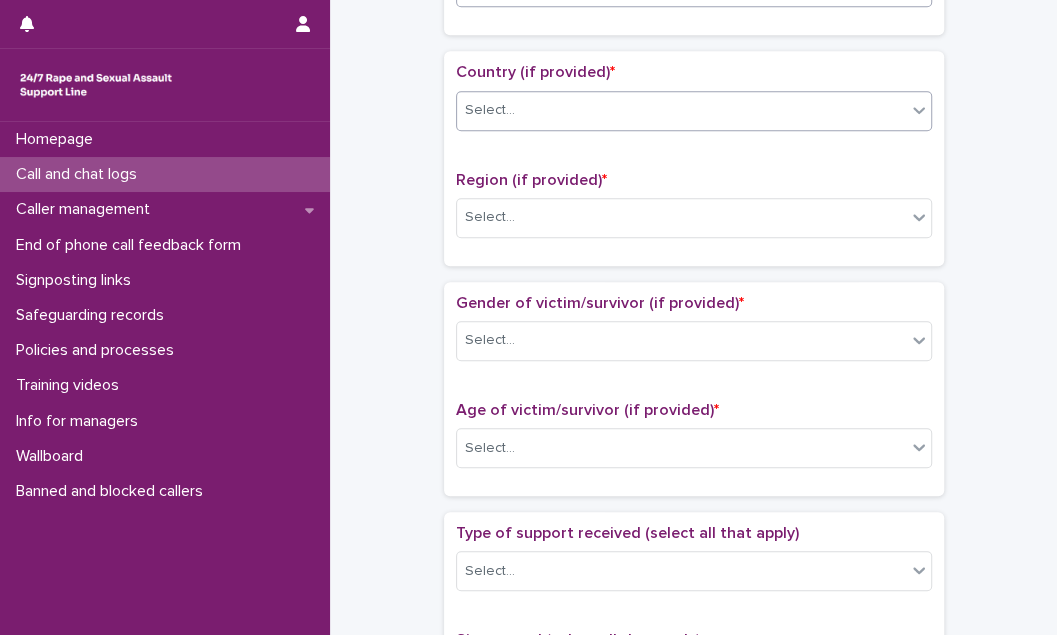 click on "Select..." at bounding box center [681, 110] 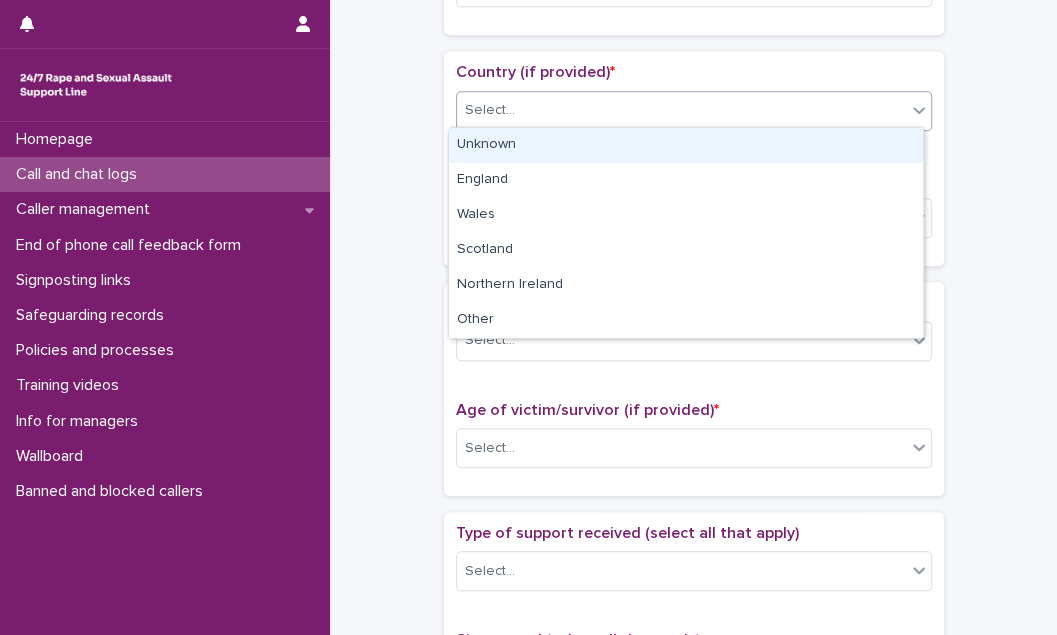 click on "Unknown" at bounding box center [686, 145] 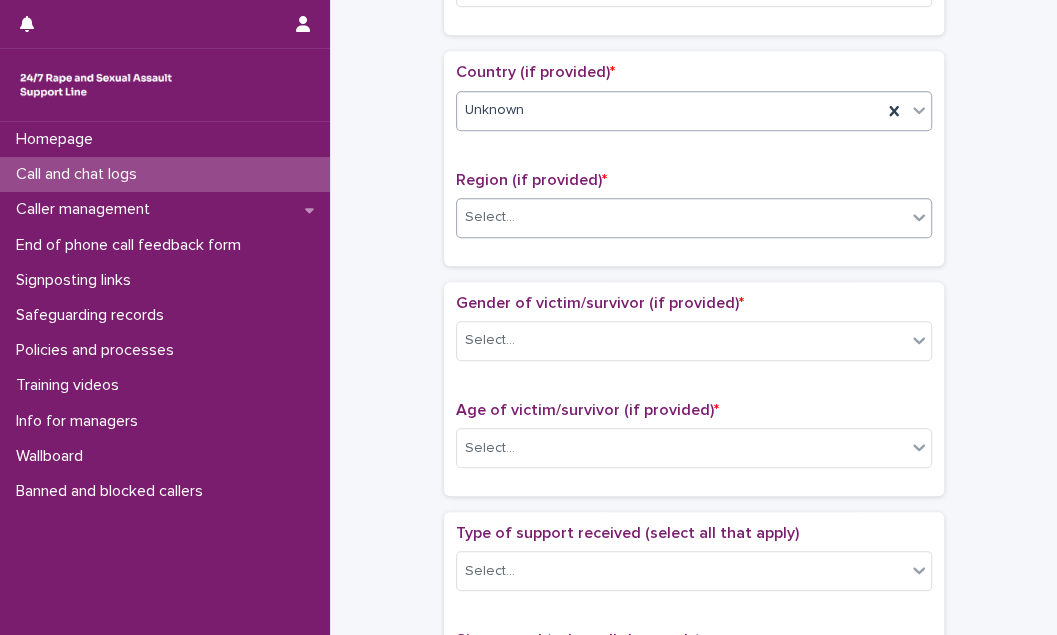 click on "Select..." at bounding box center [694, 218] 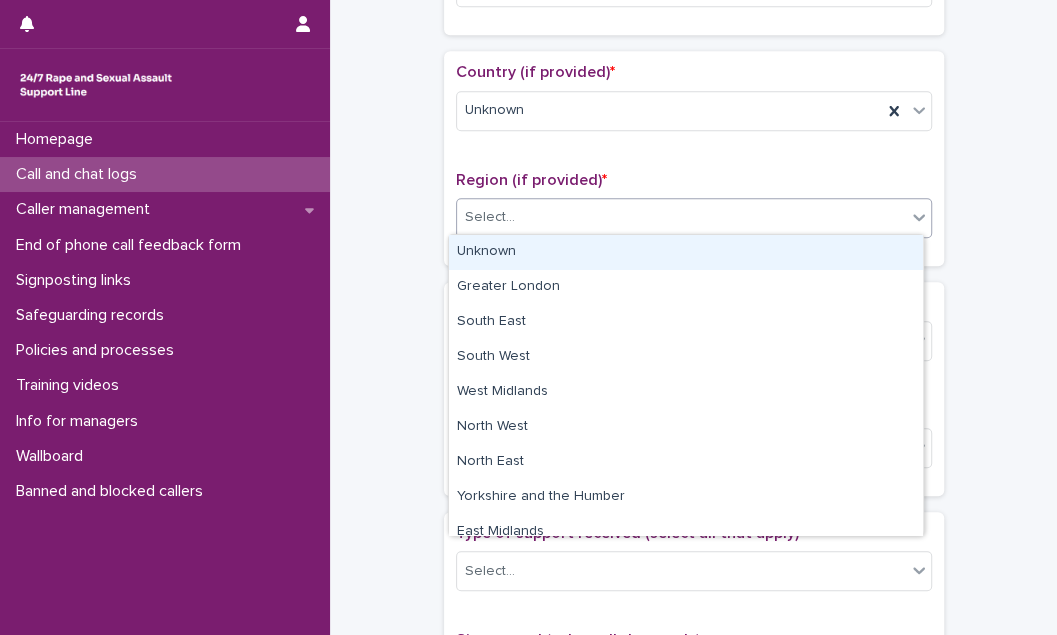 click on "Unknown" at bounding box center (686, 252) 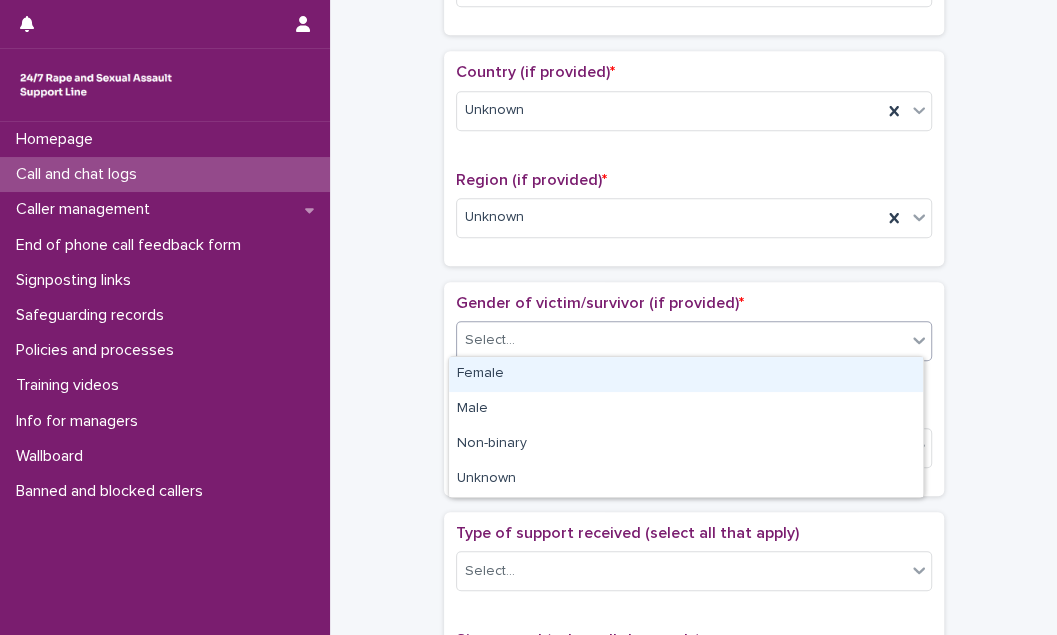 click on "Select..." at bounding box center [681, 340] 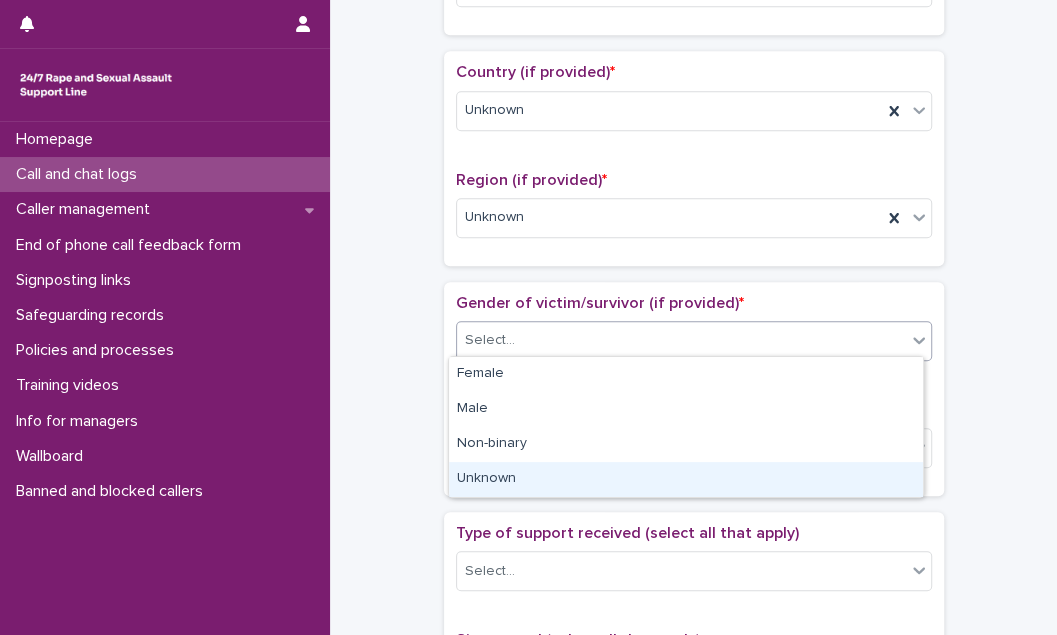 click on "Unknown" at bounding box center [686, 479] 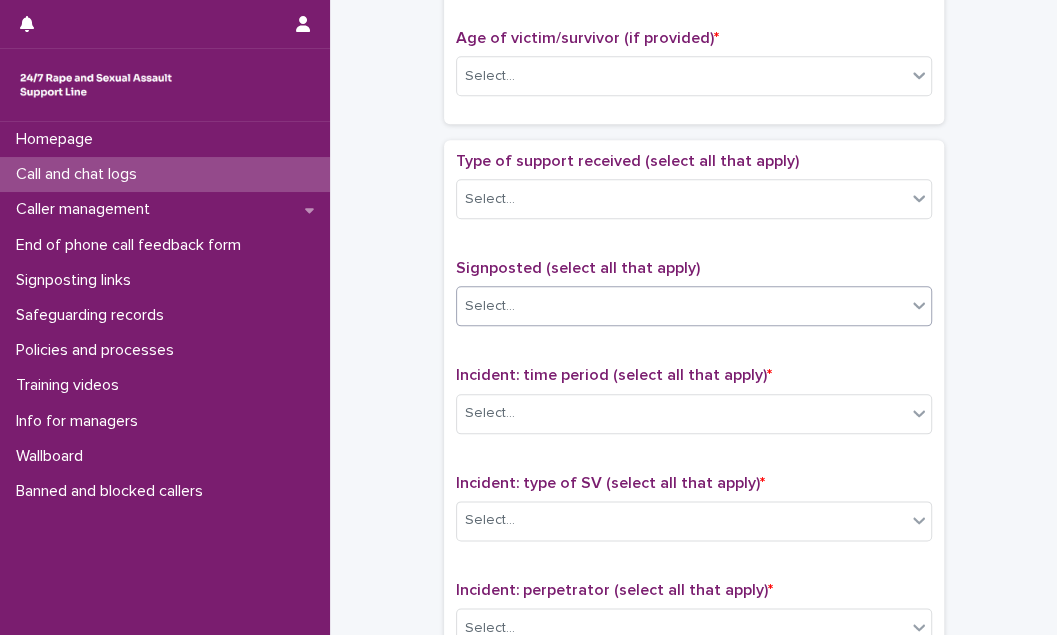 scroll, scrollTop: 909, scrollLeft: 0, axis: vertical 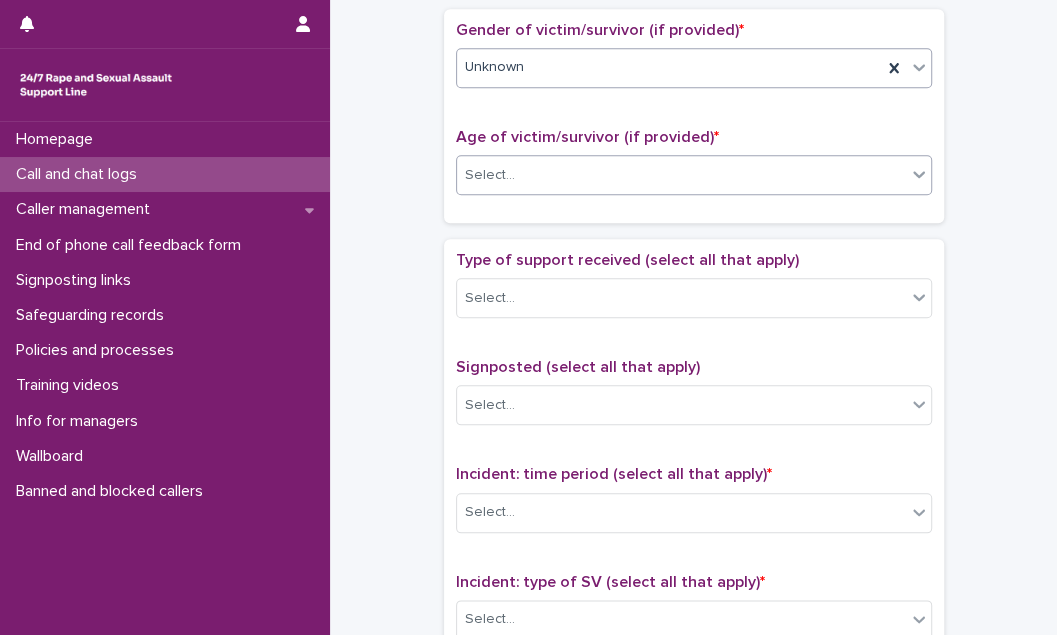 click on "Select..." at bounding box center [681, 175] 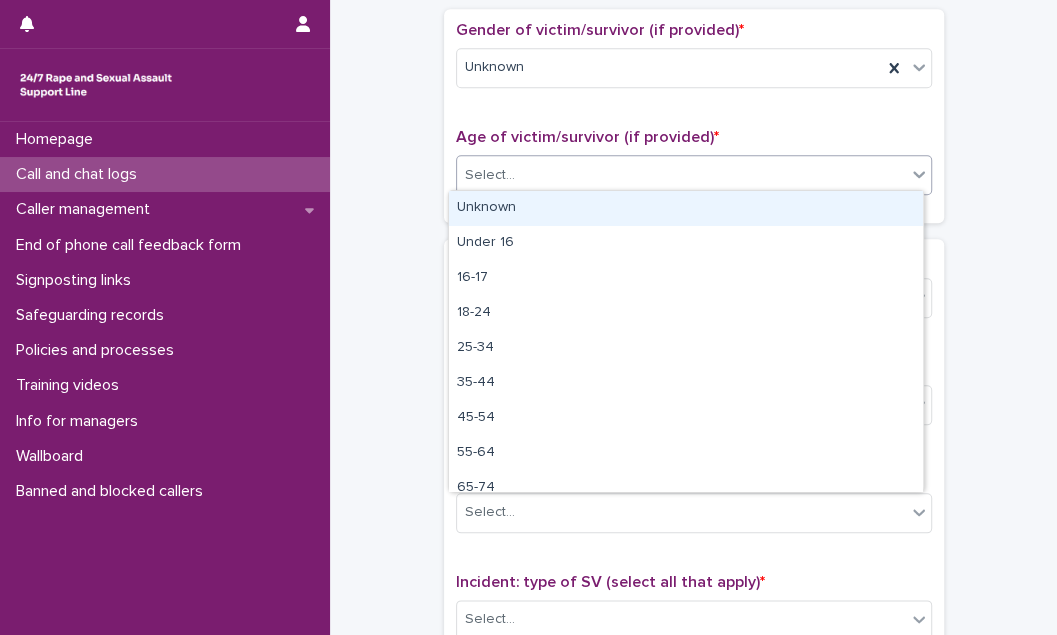 click on "Unknown" at bounding box center (686, 208) 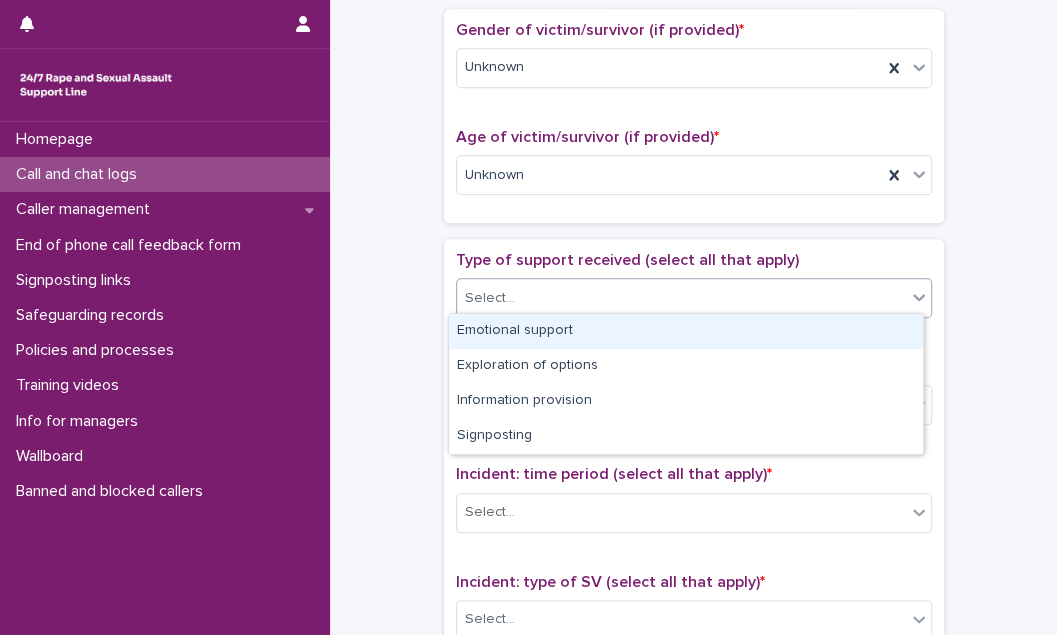 click on "Select..." at bounding box center (490, 298) 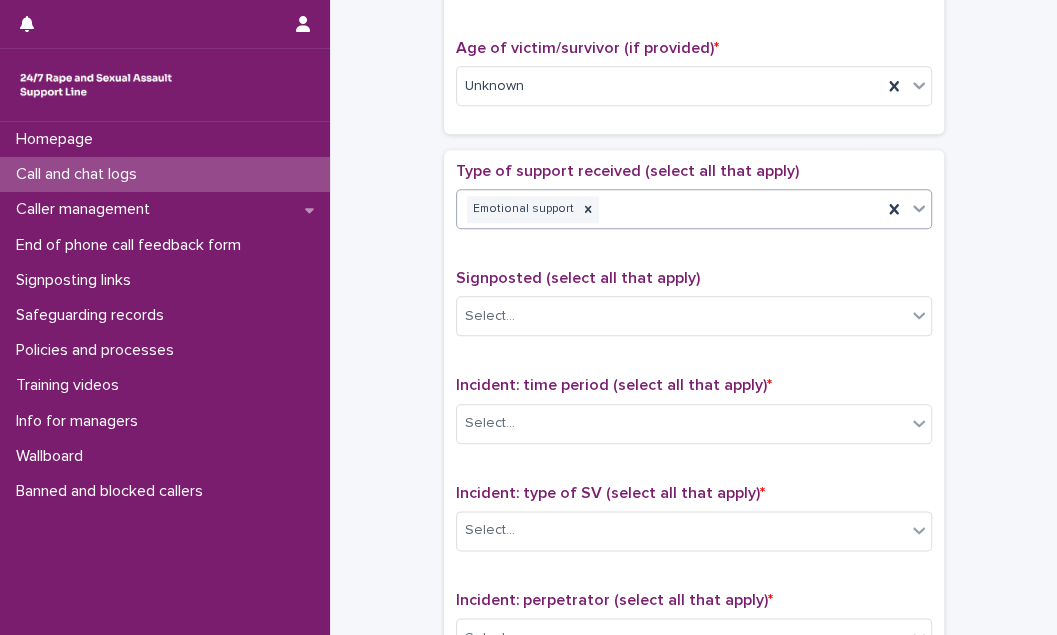 scroll, scrollTop: 1090, scrollLeft: 0, axis: vertical 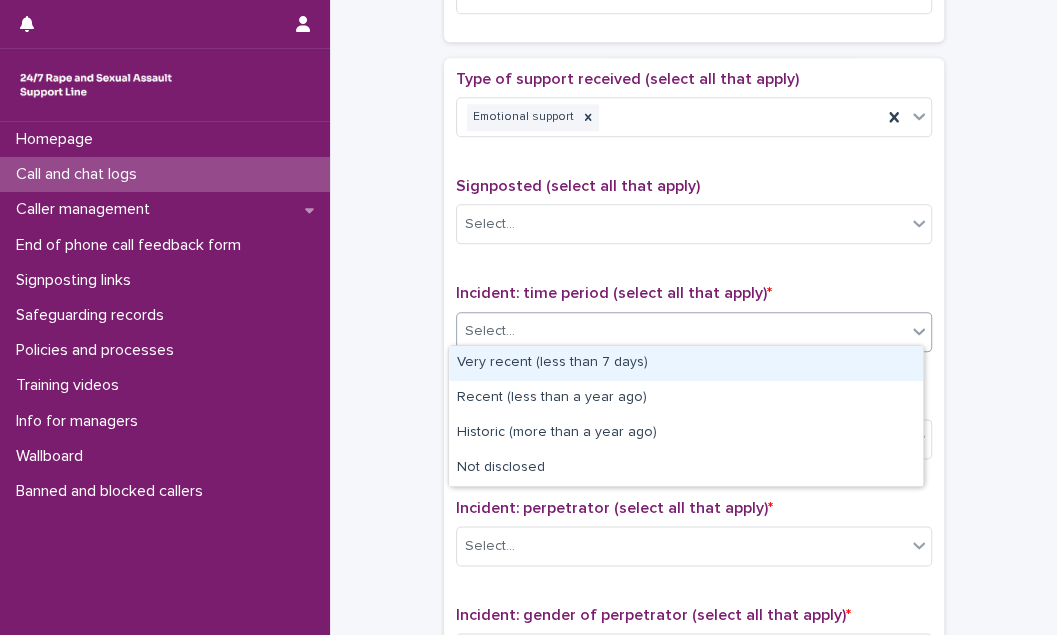 click on "Select..." at bounding box center [681, 331] 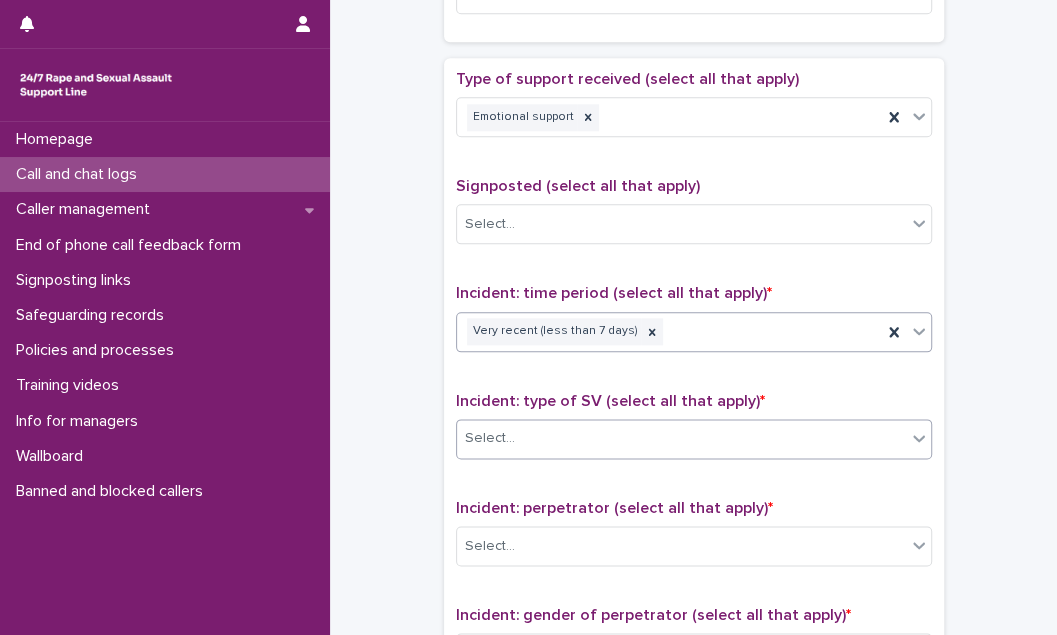 click on "Select..." at bounding box center [681, 438] 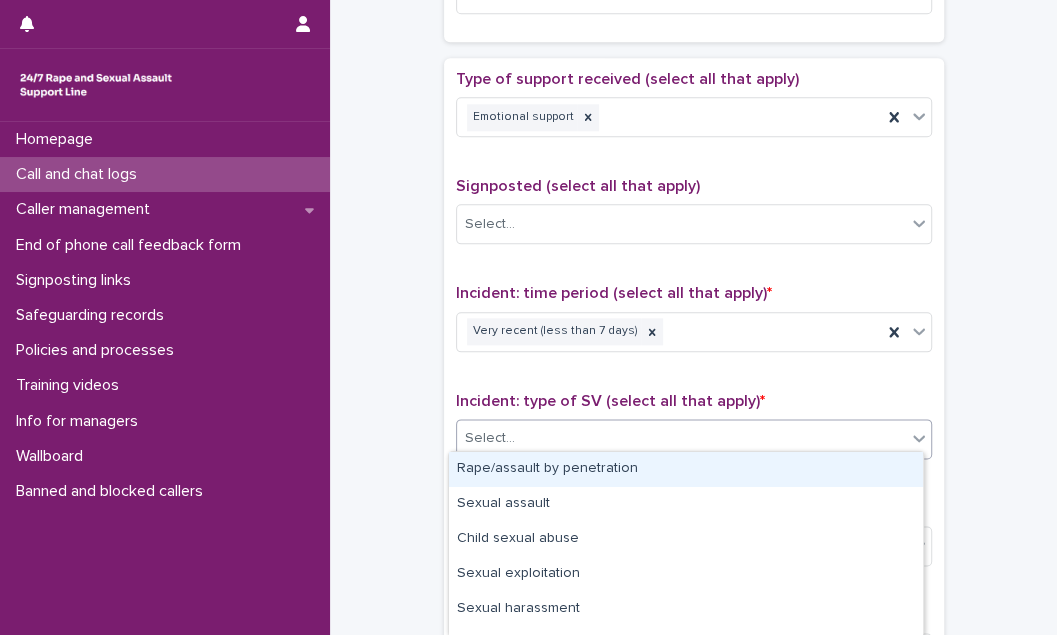 click on "**********" at bounding box center [693, -56] 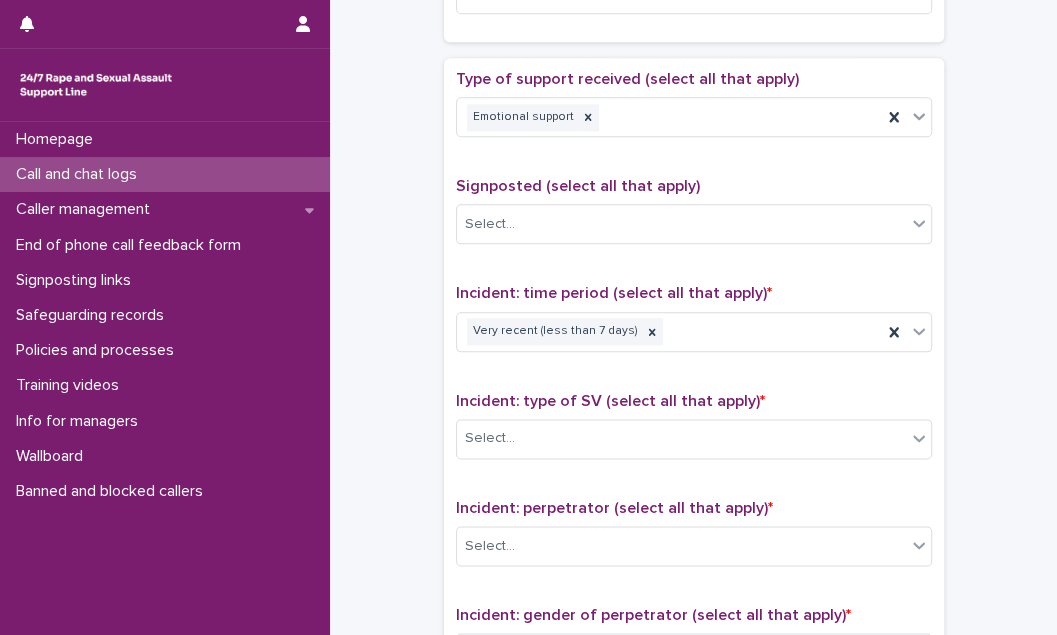 scroll, scrollTop: 1272, scrollLeft: 0, axis: vertical 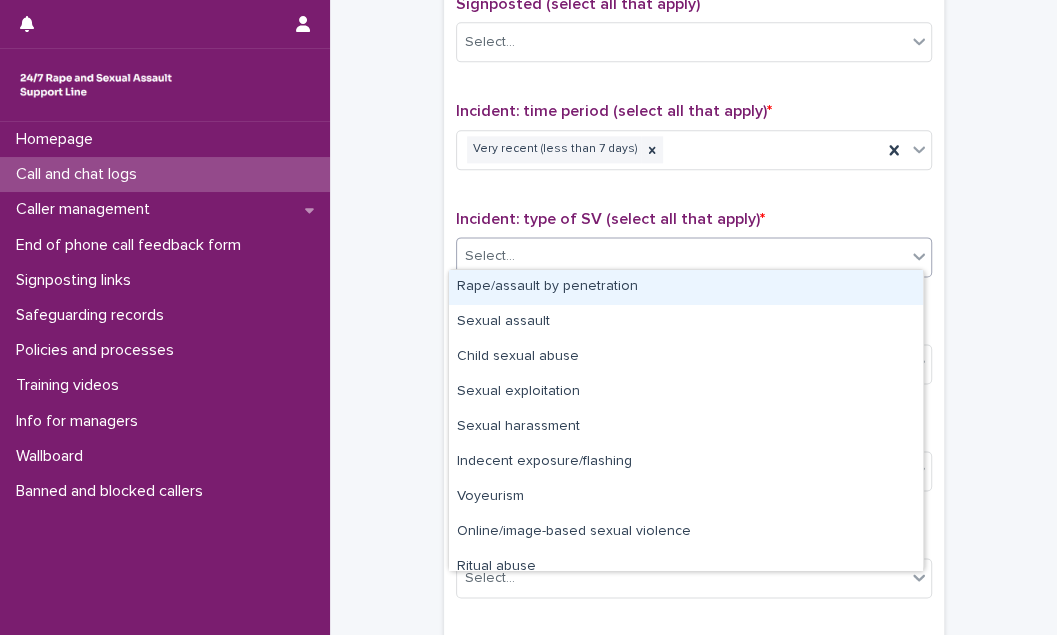 click on "Select..." at bounding box center [681, 256] 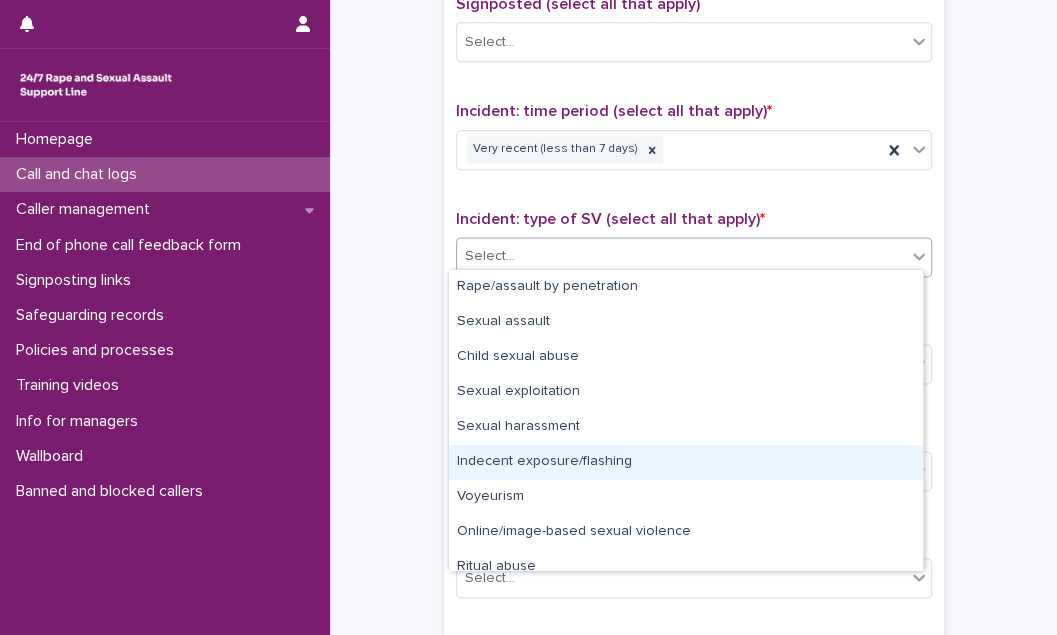 scroll, scrollTop: 49, scrollLeft: 0, axis: vertical 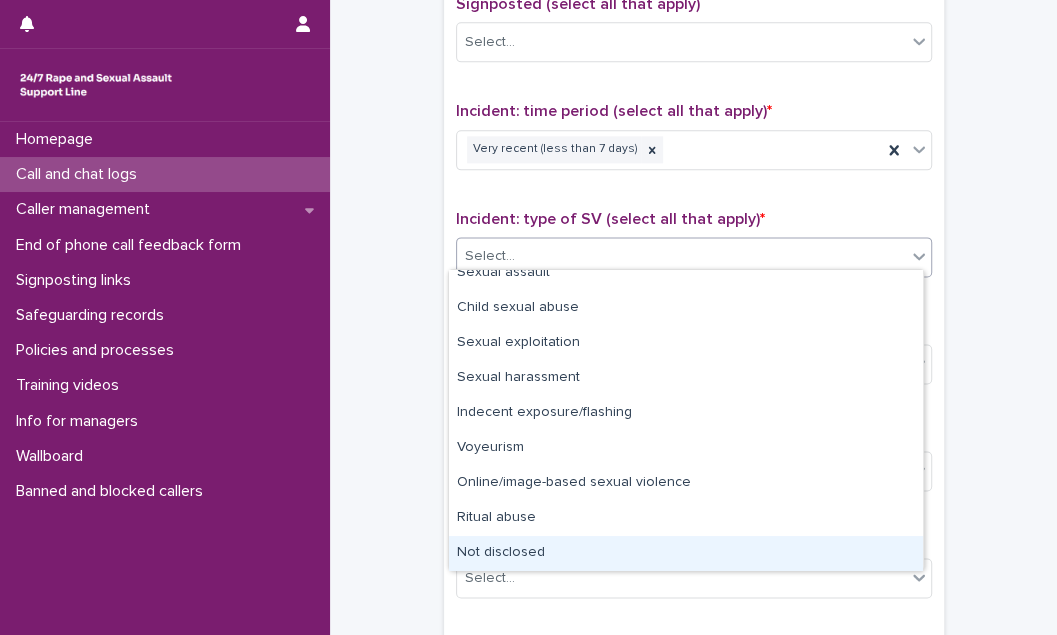 click on "Not disclosed" at bounding box center [686, 553] 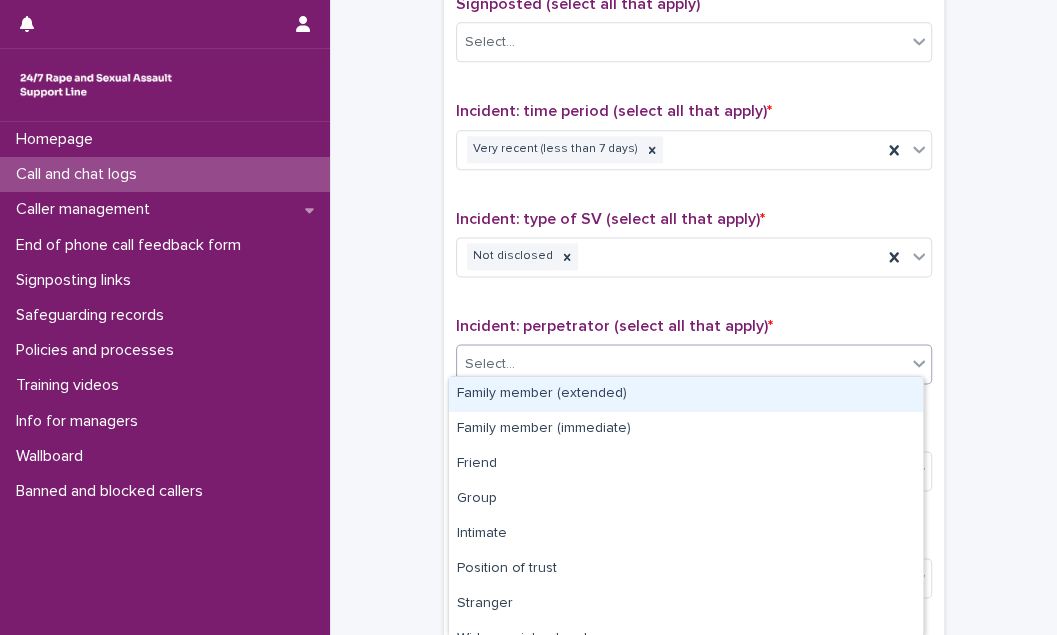 click on "Select..." at bounding box center [681, 364] 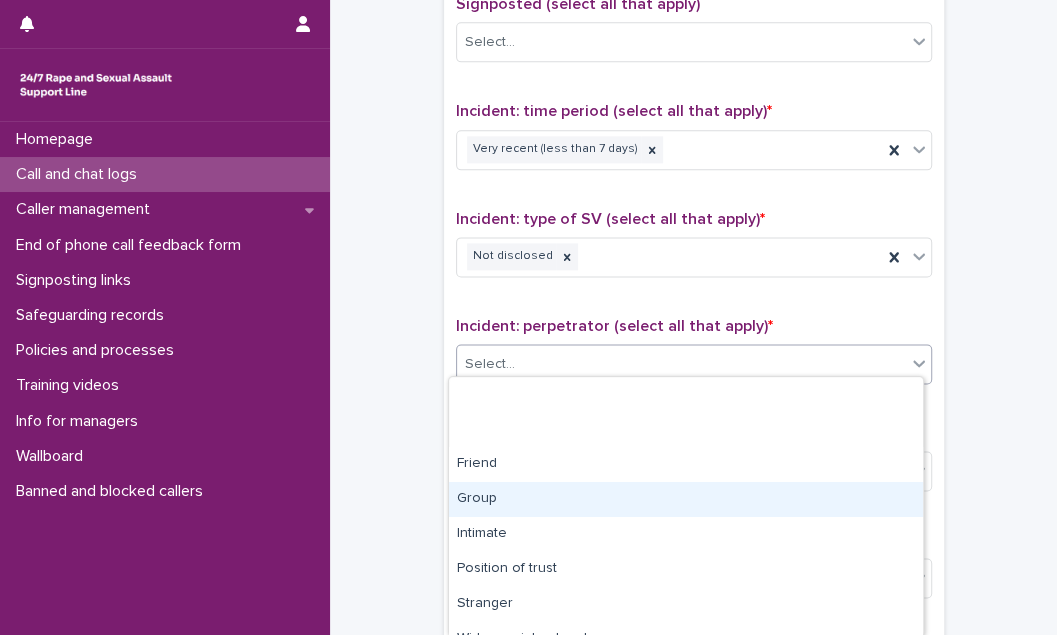 scroll, scrollTop: 125, scrollLeft: 0, axis: vertical 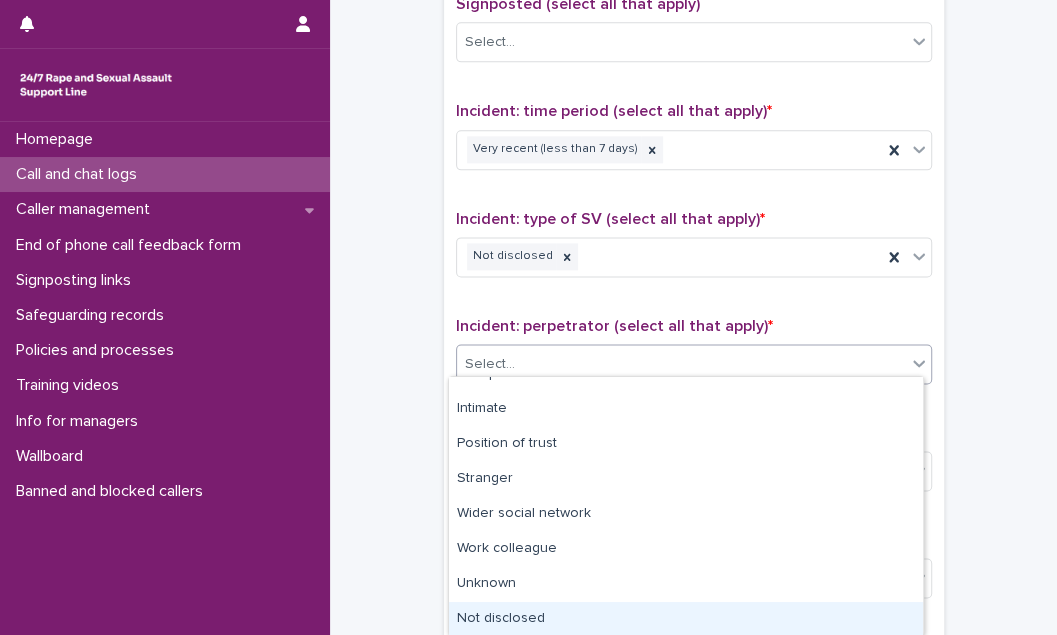 click on "Not disclosed" at bounding box center (686, 619) 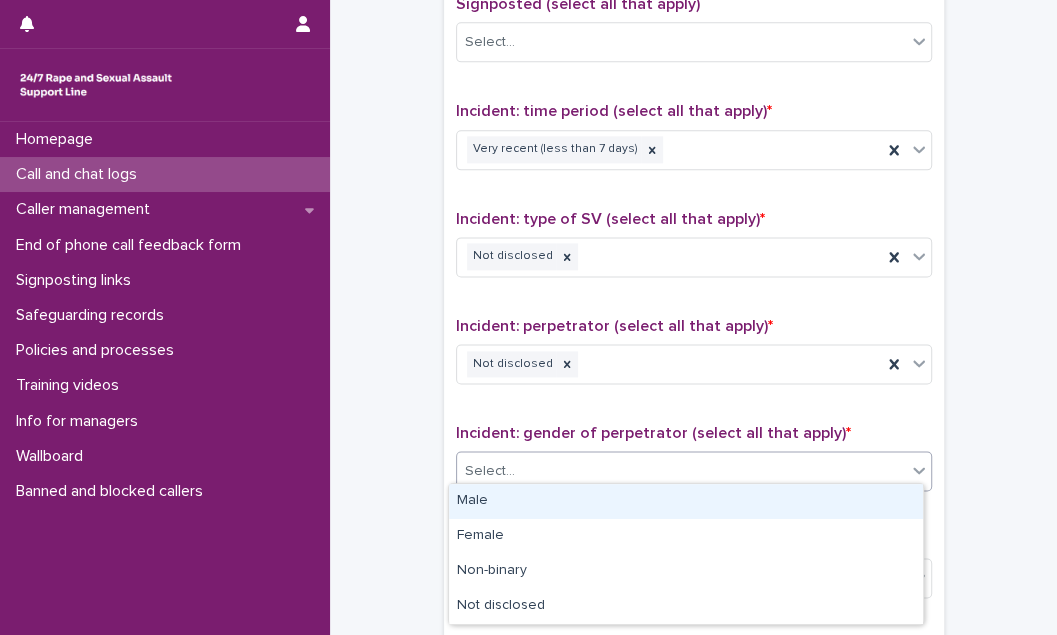 click on "Select..." at bounding box center [681, 471] 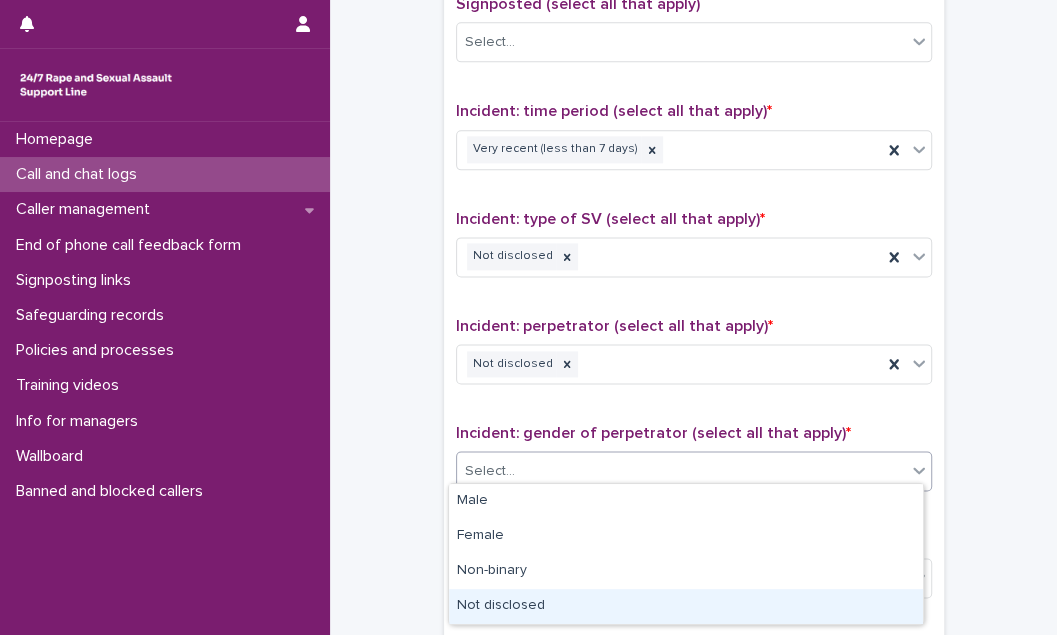 click on "Not disclosed" at bounding box center [686, 606] 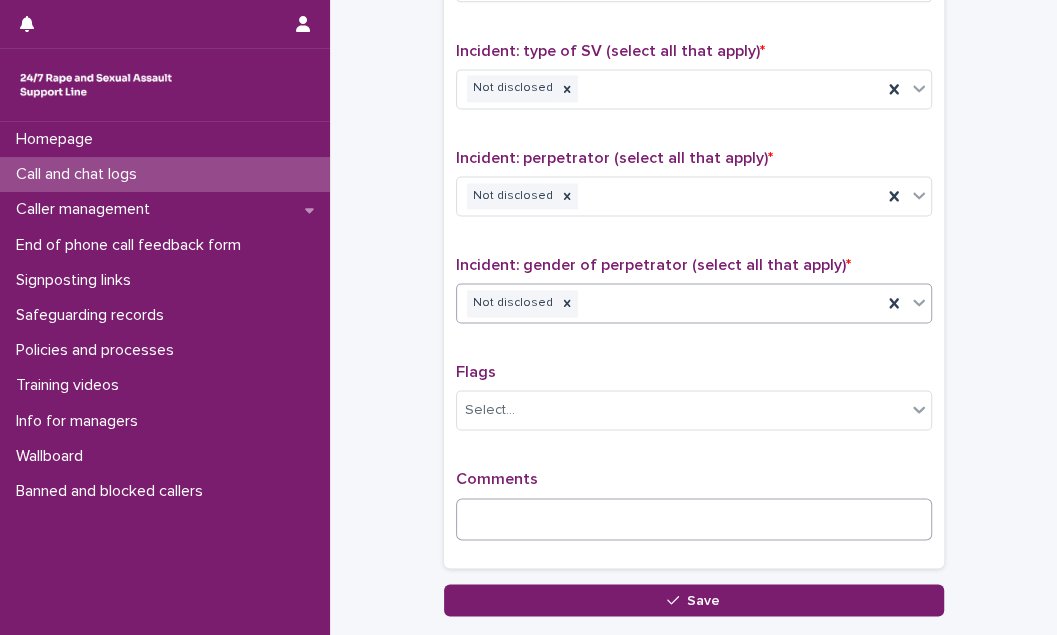 scroll, scrollTop: 1454, scrollLeft: 0, axis: vertical 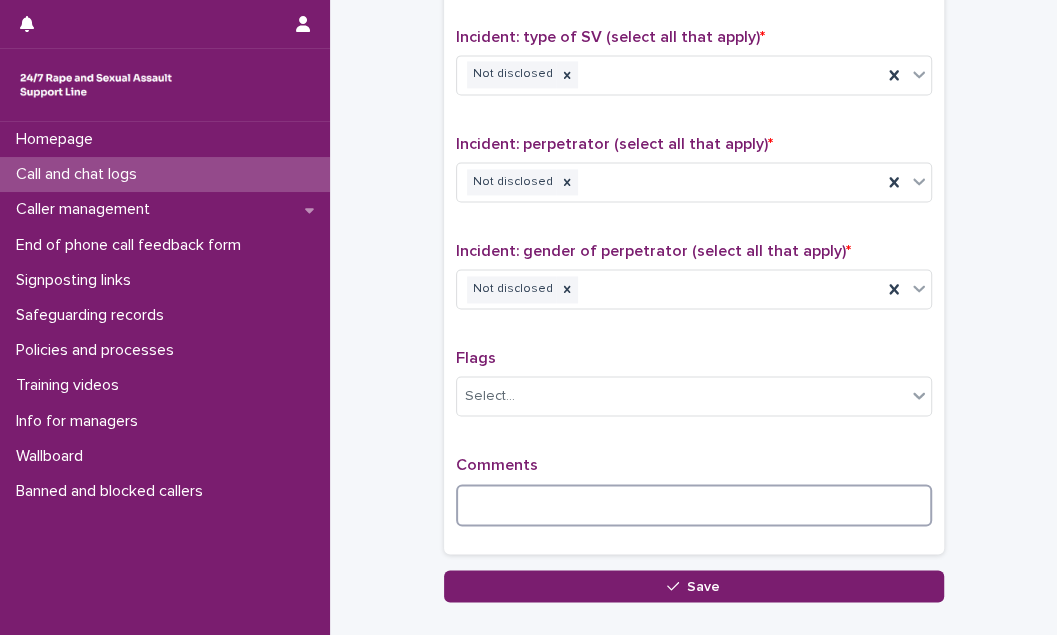 click at bounding box center (694, 505) 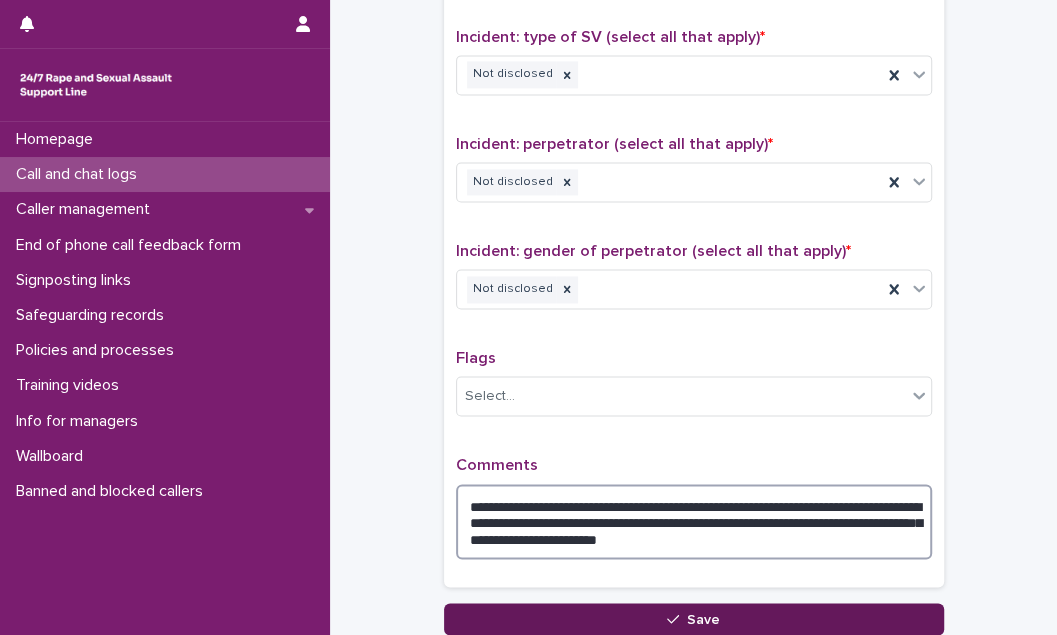 type on "**********" 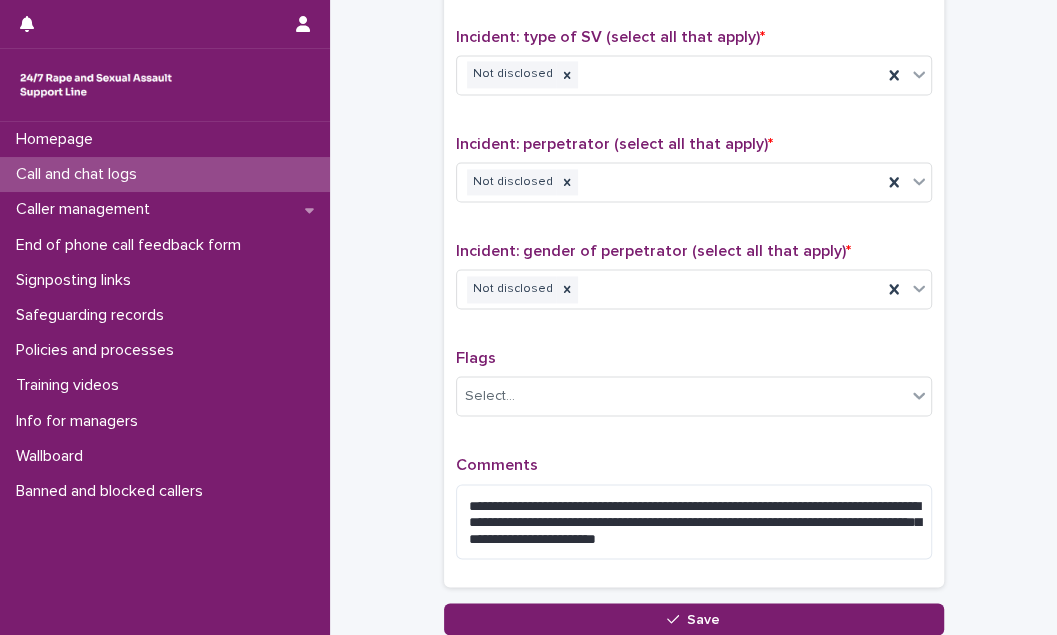 click on "Save" at bounding box center [694, 619] 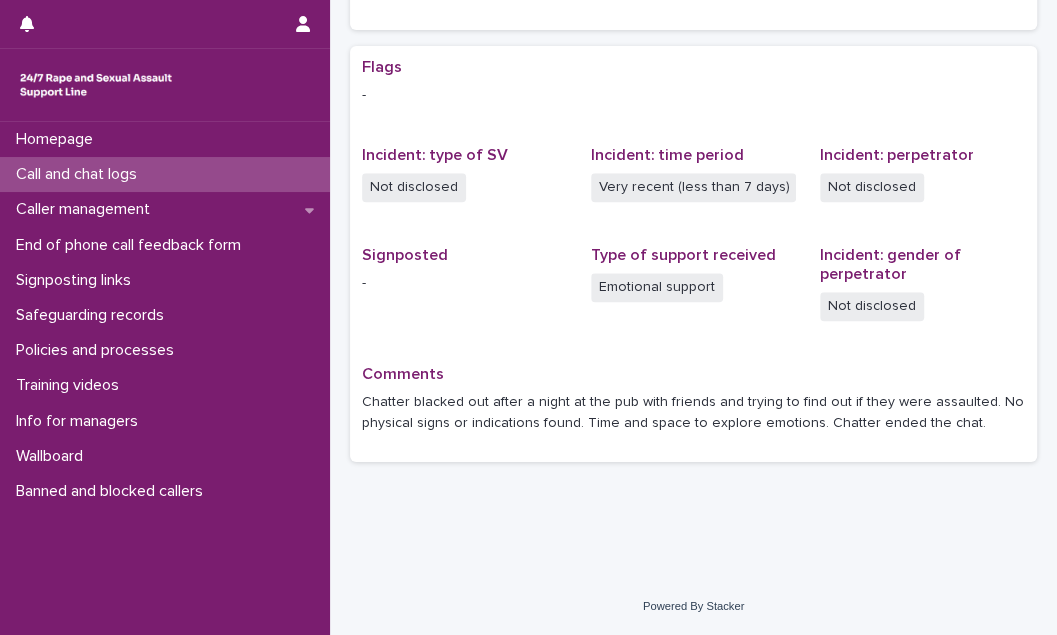 scroll, scrollTop: 0, scrollLeft: 0, axis: both 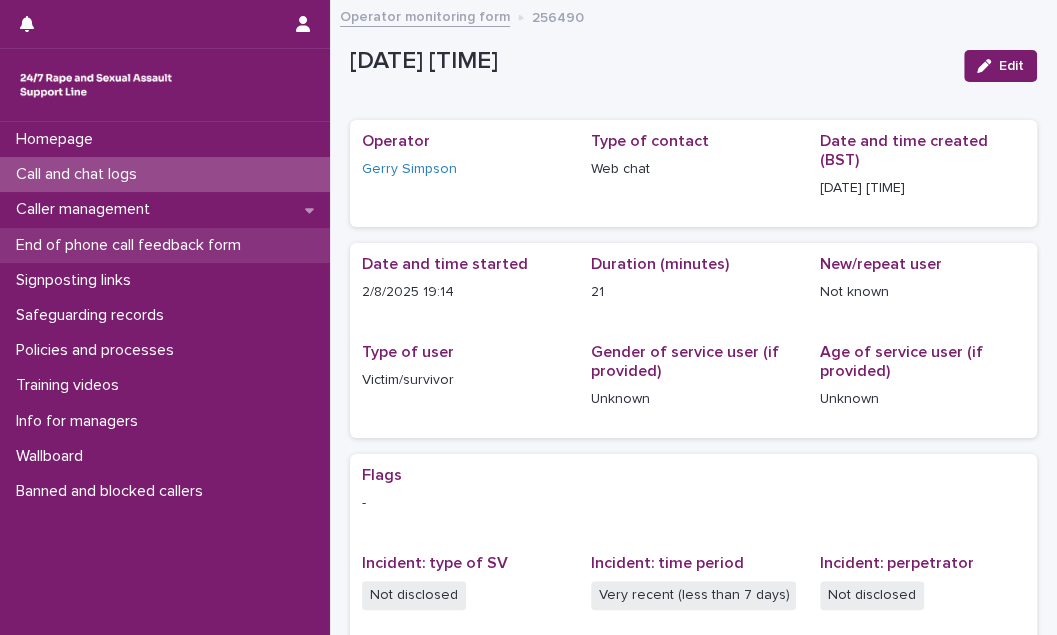click on "End of phone call feedback form" at bounding box center (132, 245) 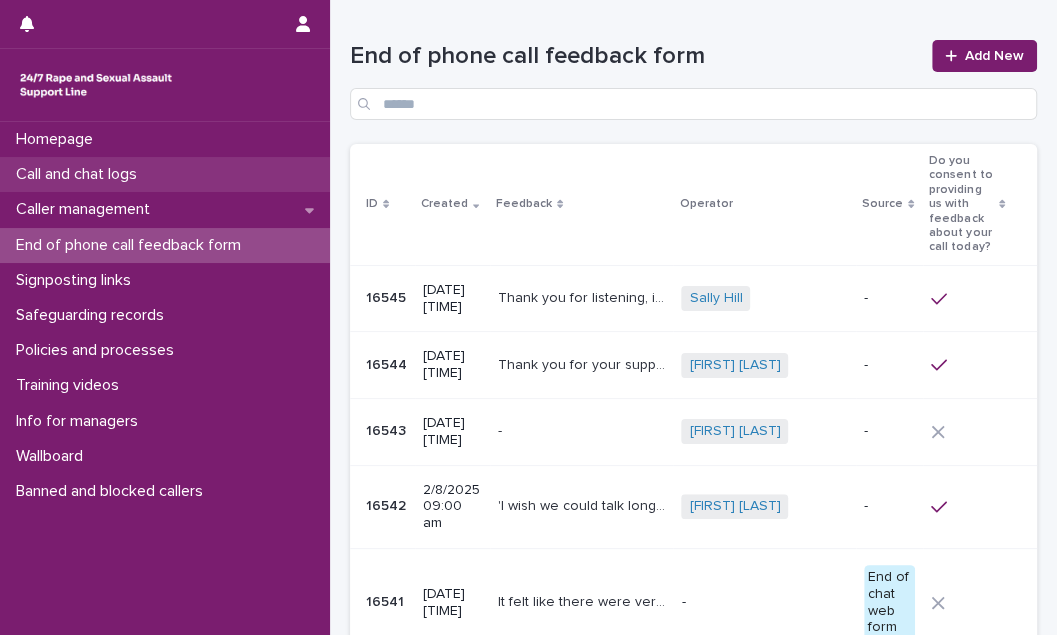 click on "Call and chat logs" at bounding box center (165, 174) 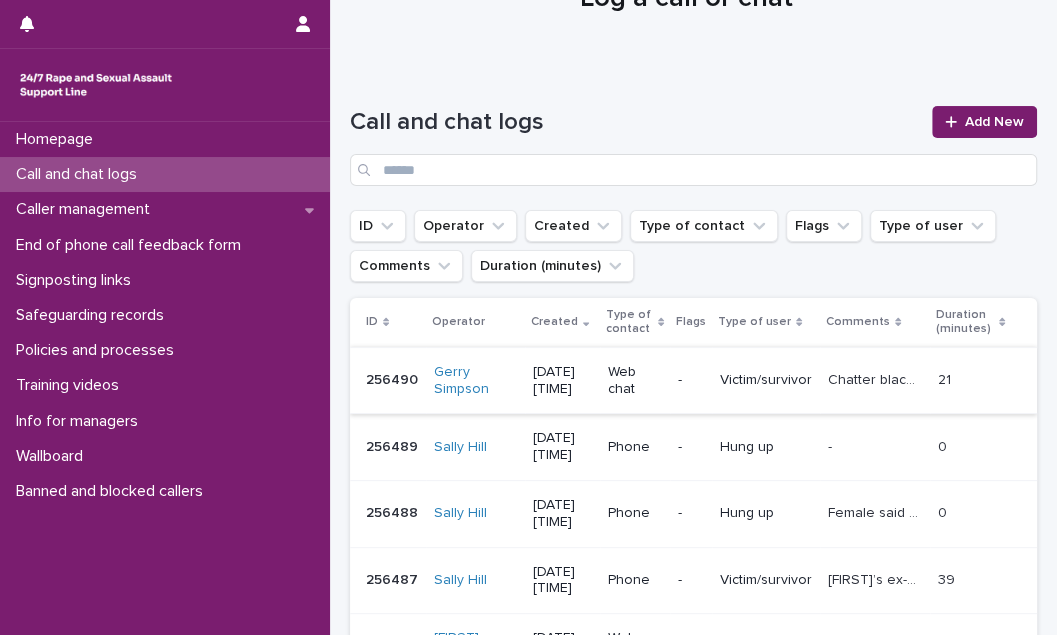 scroll, scrollTop: 181, scrollLeft: 0, axis: vertical 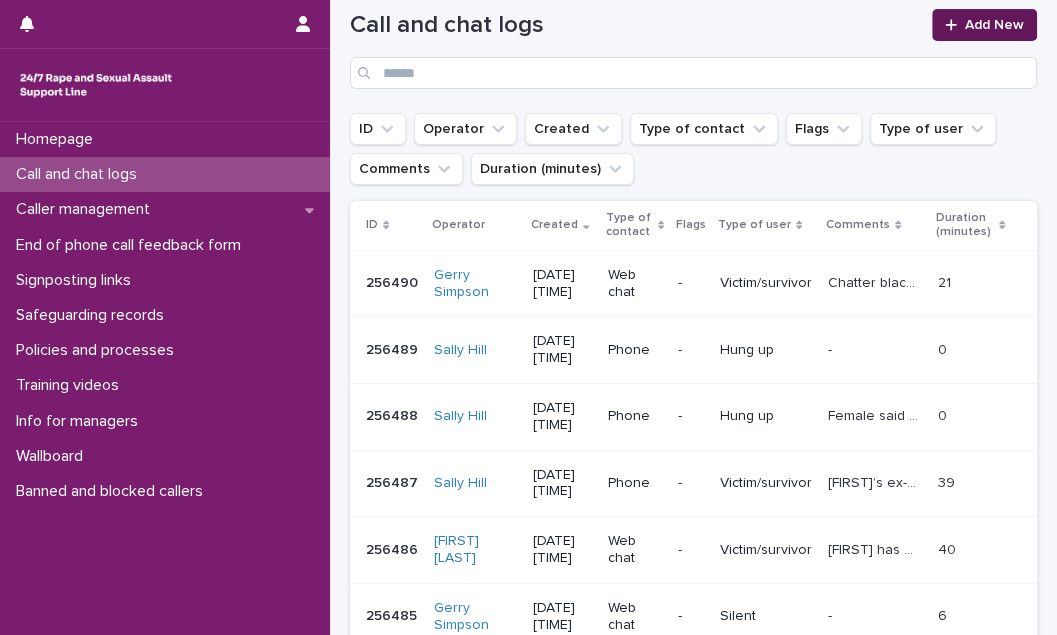 click on "Add New" at bounding box center [994, 25] 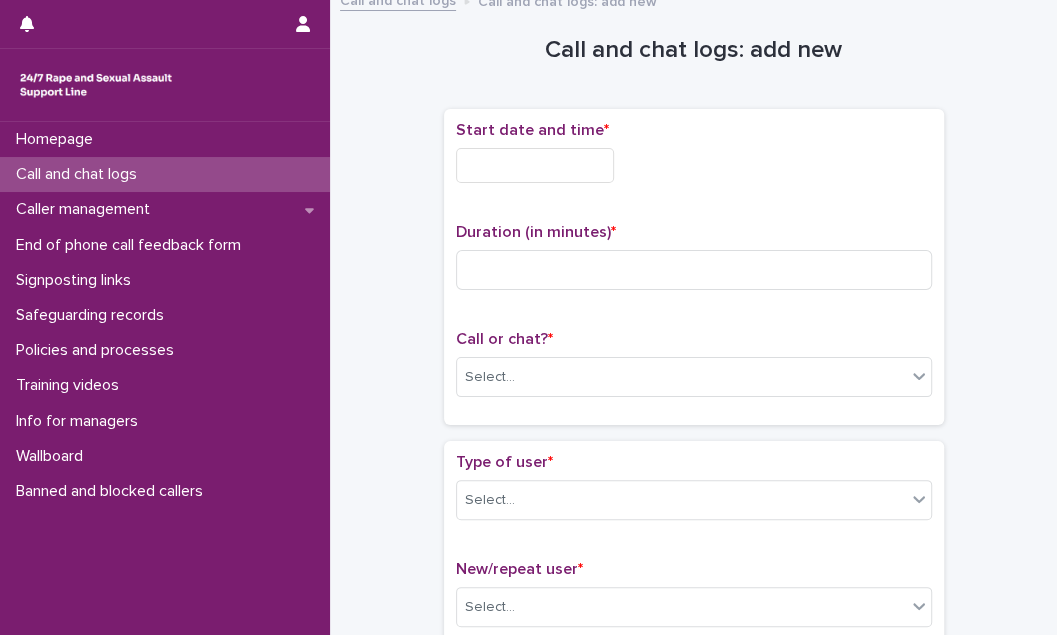 scroll, scrollTop: 0, scrollLeft: 0, axis: both 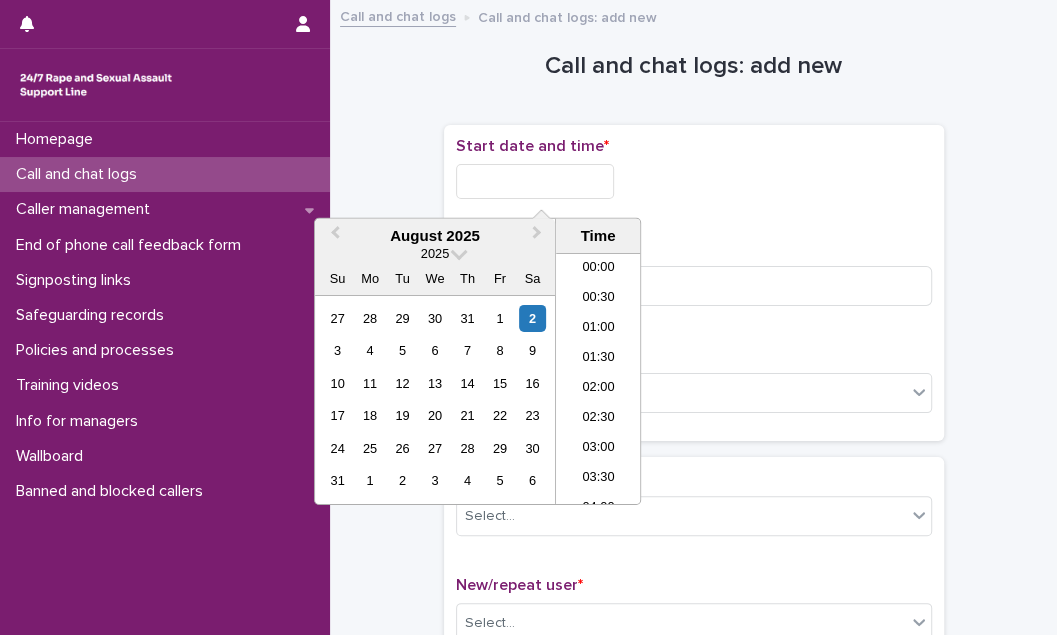 click at bounding box center [535, 181] 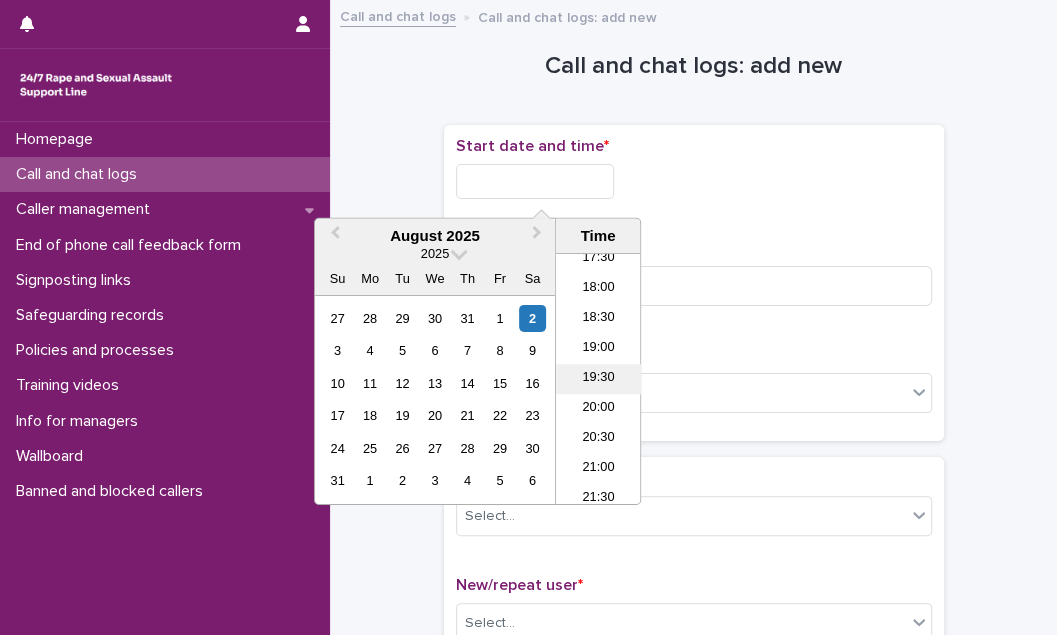 click on "19:30" at bounding box center [598, 379] 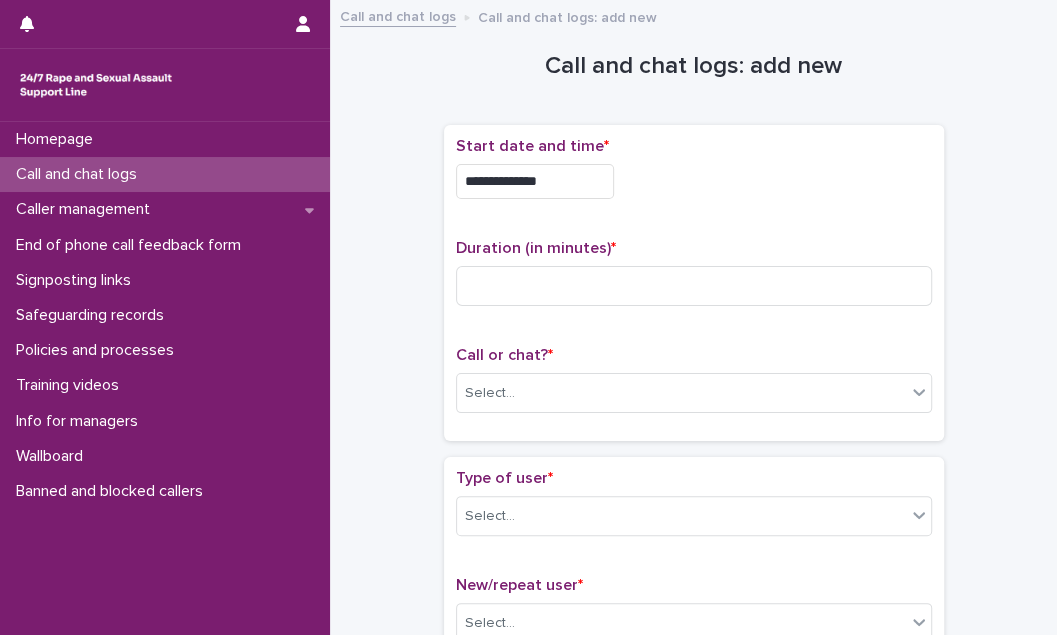 click on "**********" at bounding box center (535, 181) 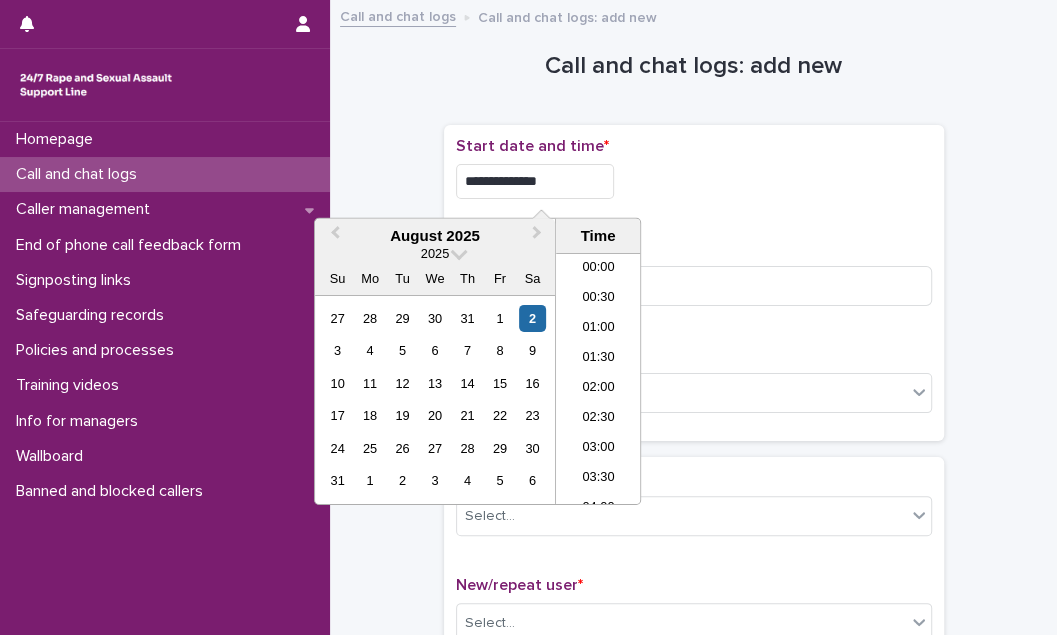 scroll, scrollTop: 1060, scrollLeft: 0, axis: vertical 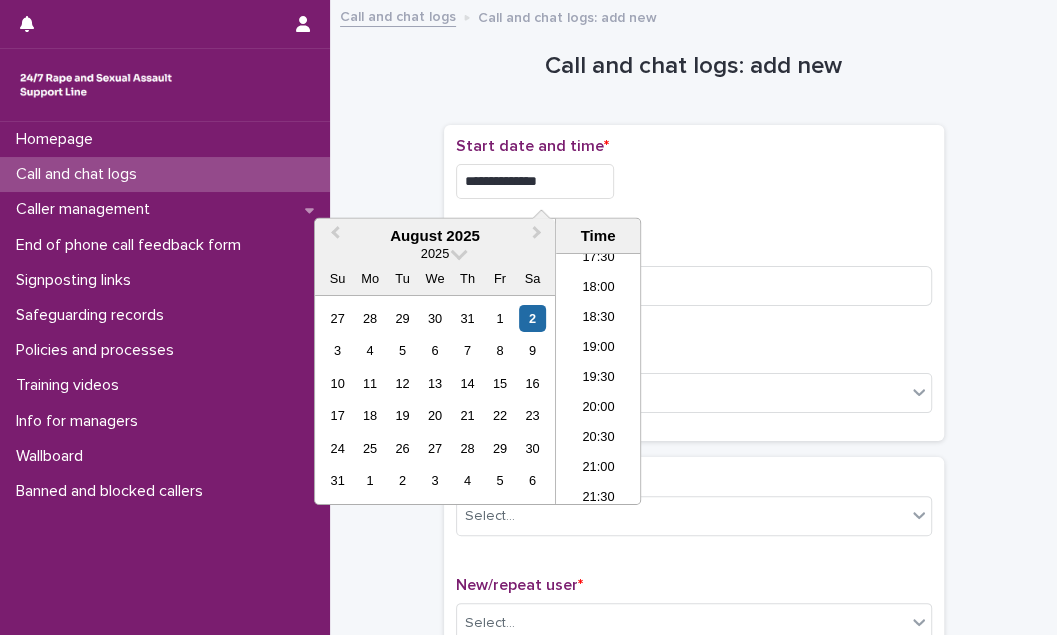 type on "**********" 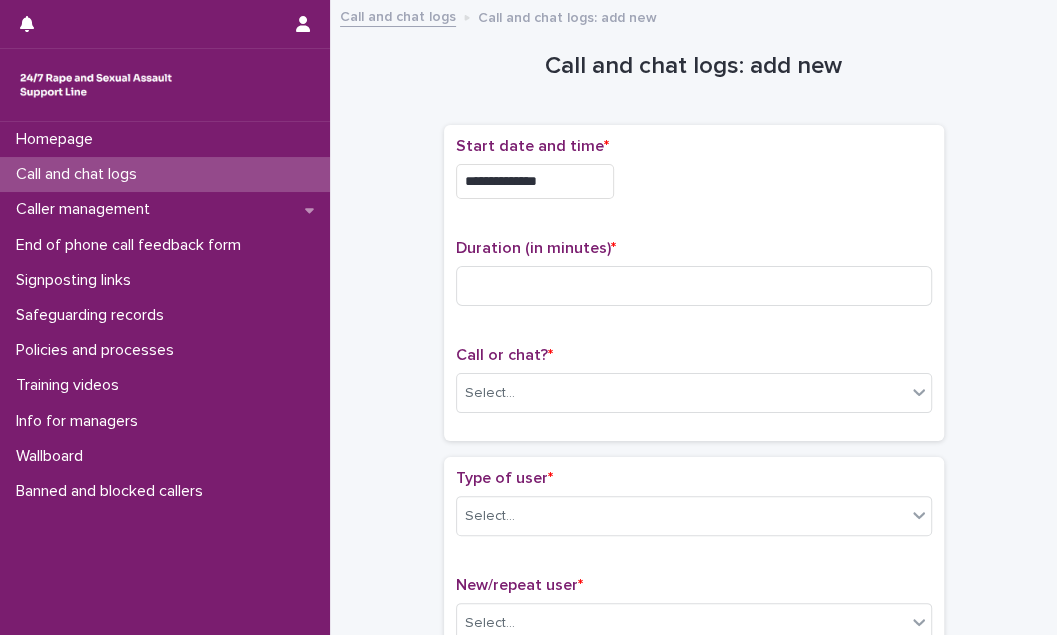 click on "**********" at bounding box center (694, 283) 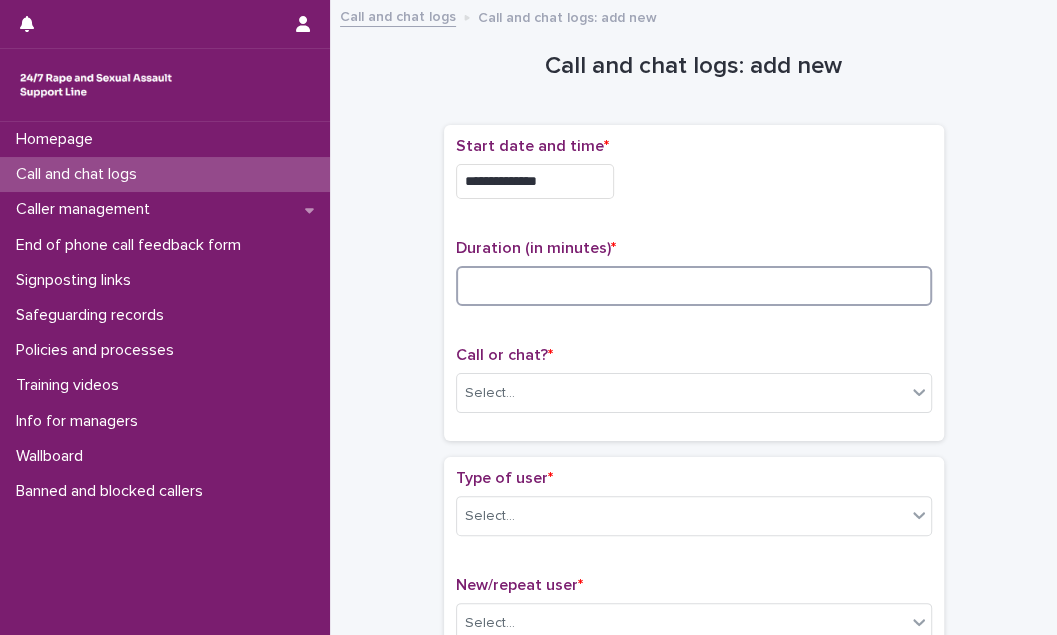 click at bounding box center [694, 286] 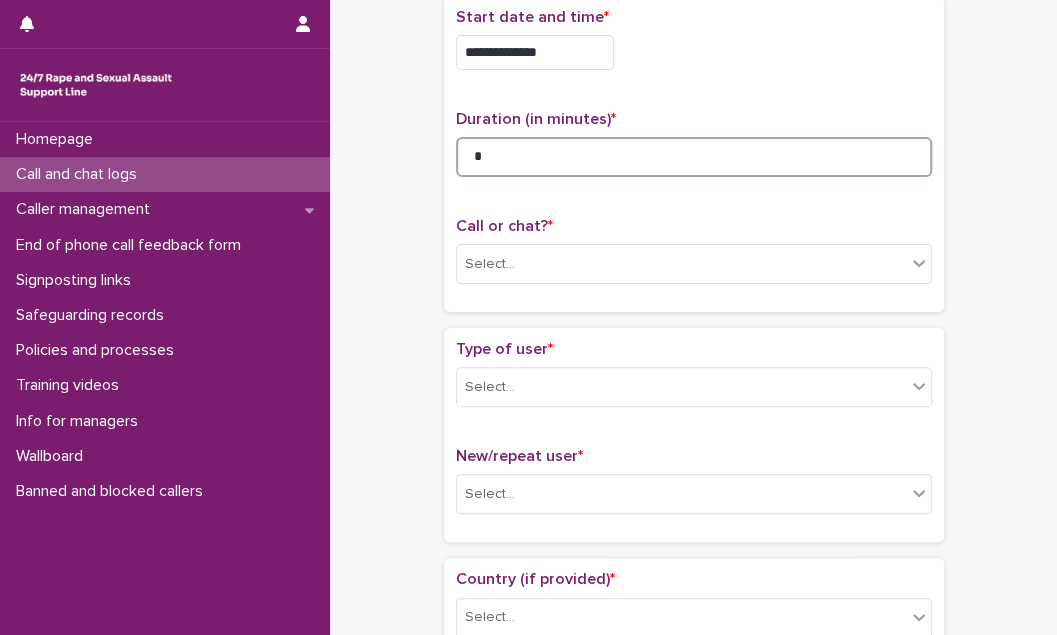 scroll, scrollTop: 181, scrollLeft: 0, axis: vertical 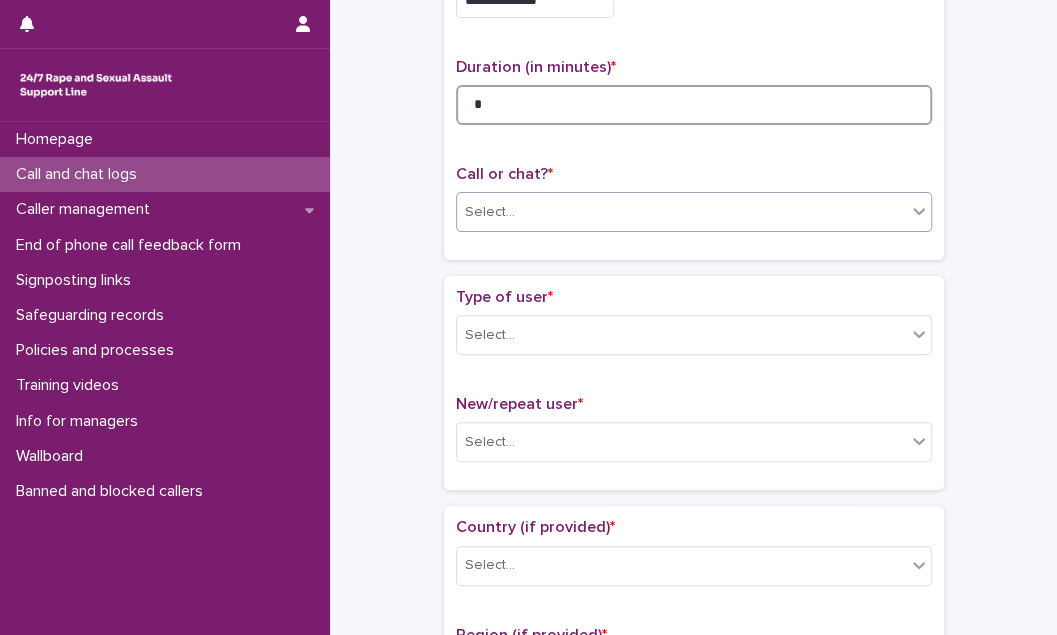 type on "*" 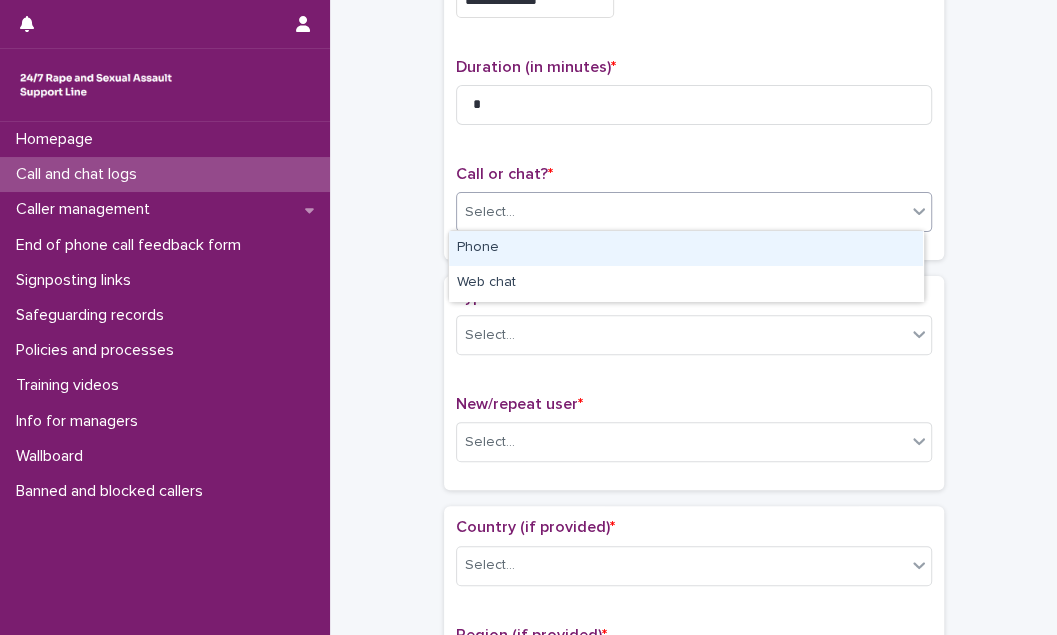 click on "Select..." at bounding box center [681, 212] 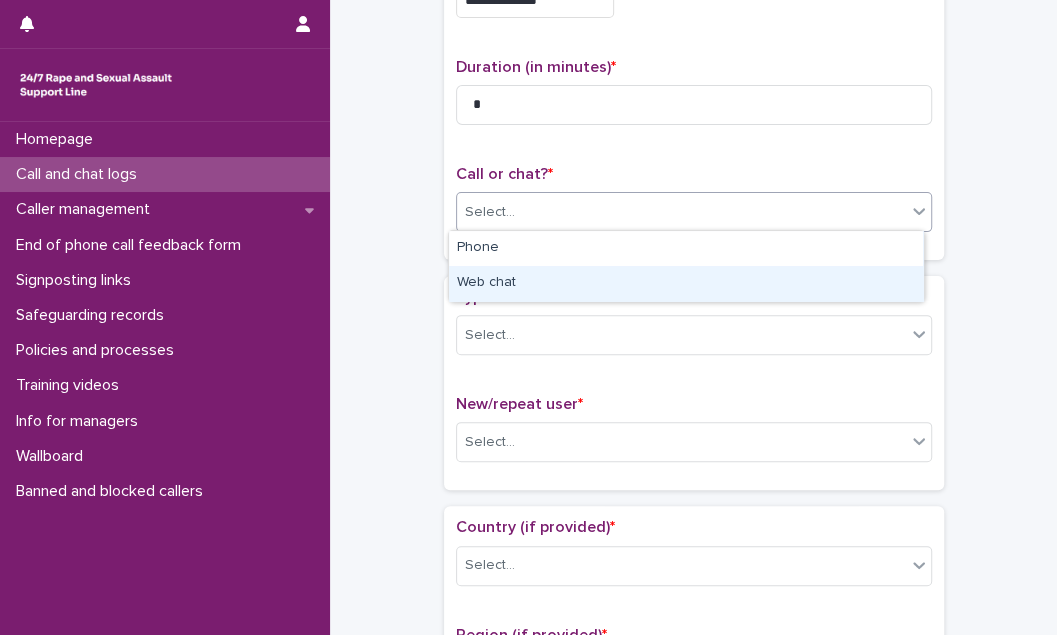 click on "Web chat" at bounding box center (686, 283) 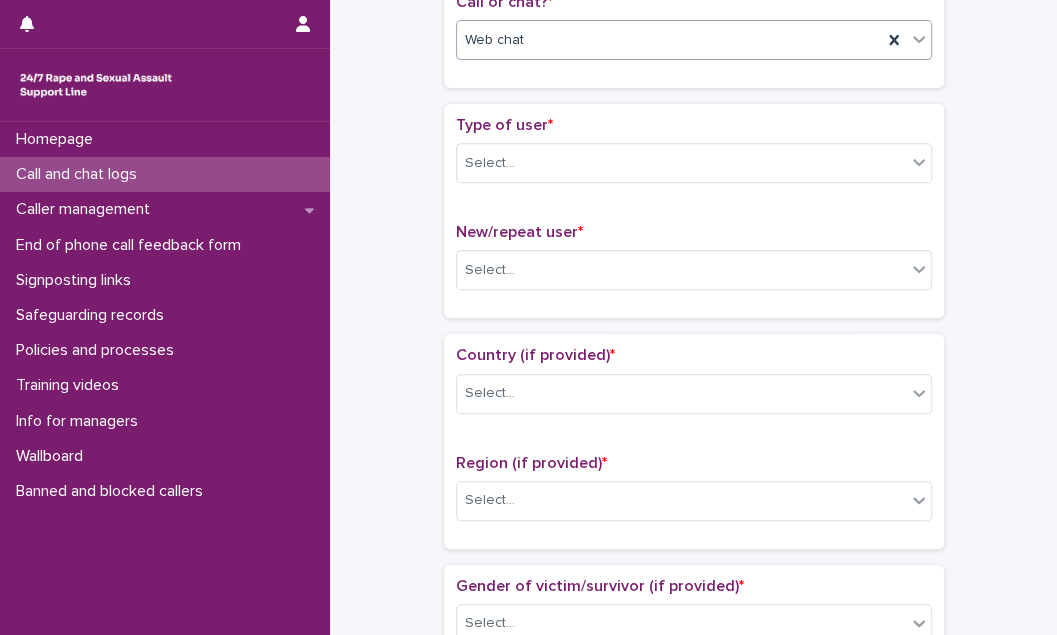 scroll, scrollTop: 363, scrollLeft: 0, axis: vertical 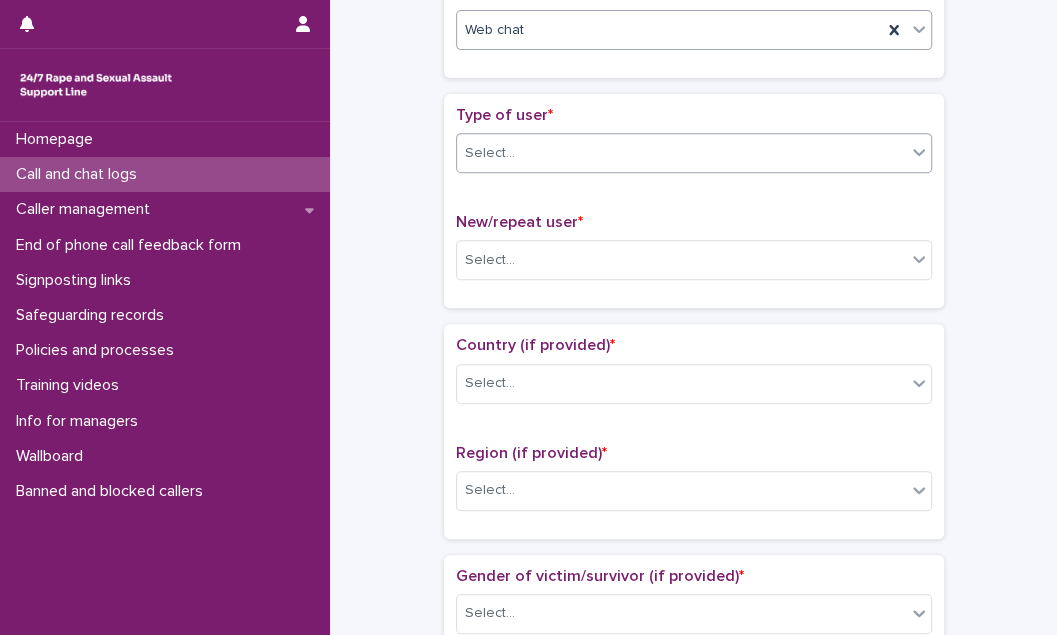 click on "Select..." at bounding box center [681, 153] 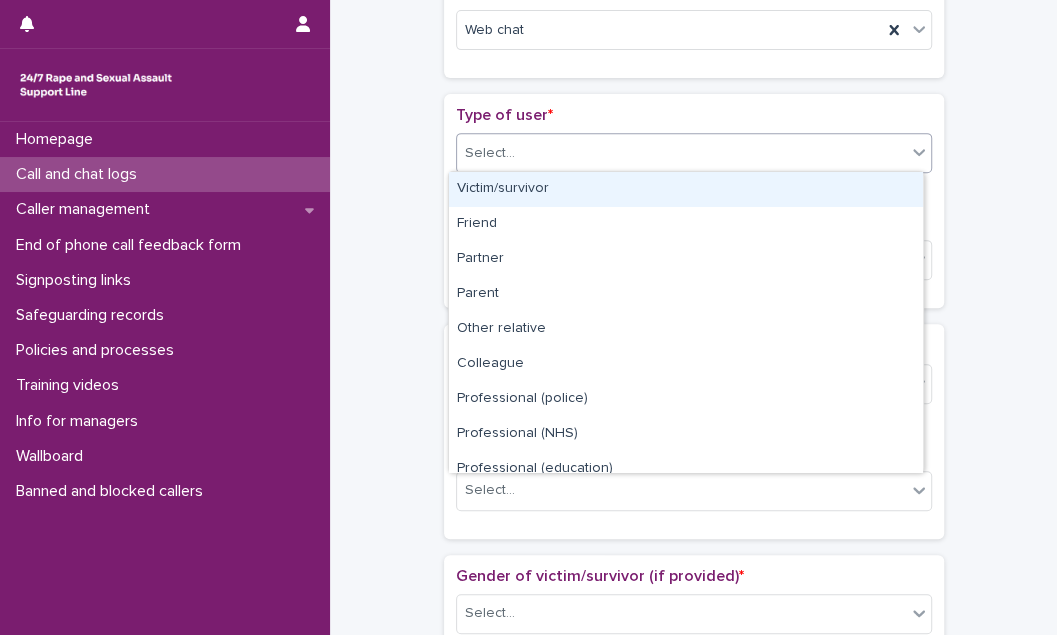 click on "Victim/survivor" at bounding box center [686, 189] 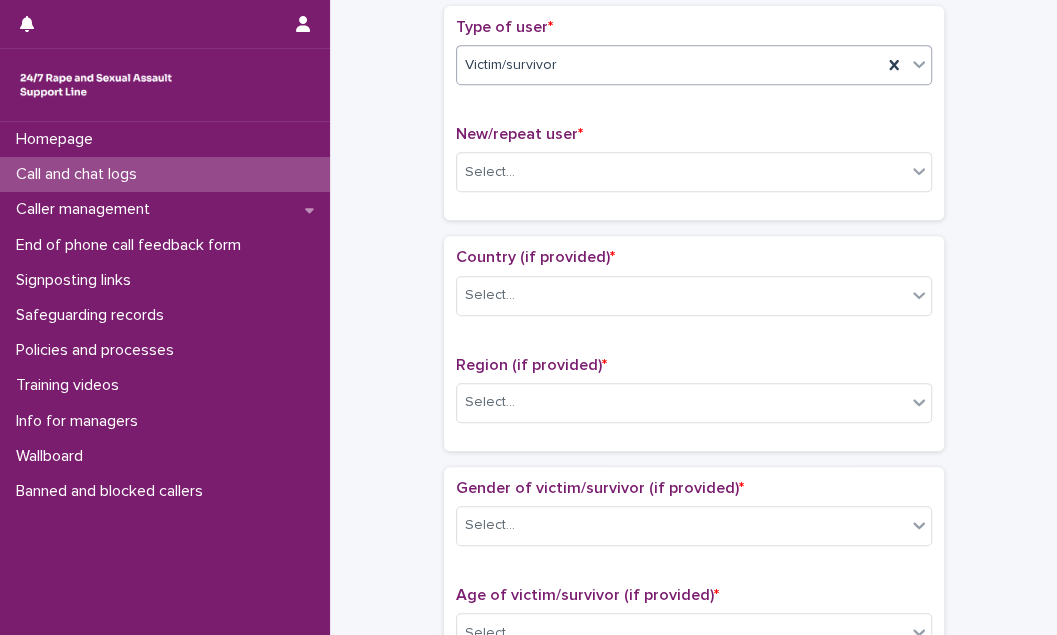 scroll, scrollTop: 545, scrollLeft: 0, axis: vertical 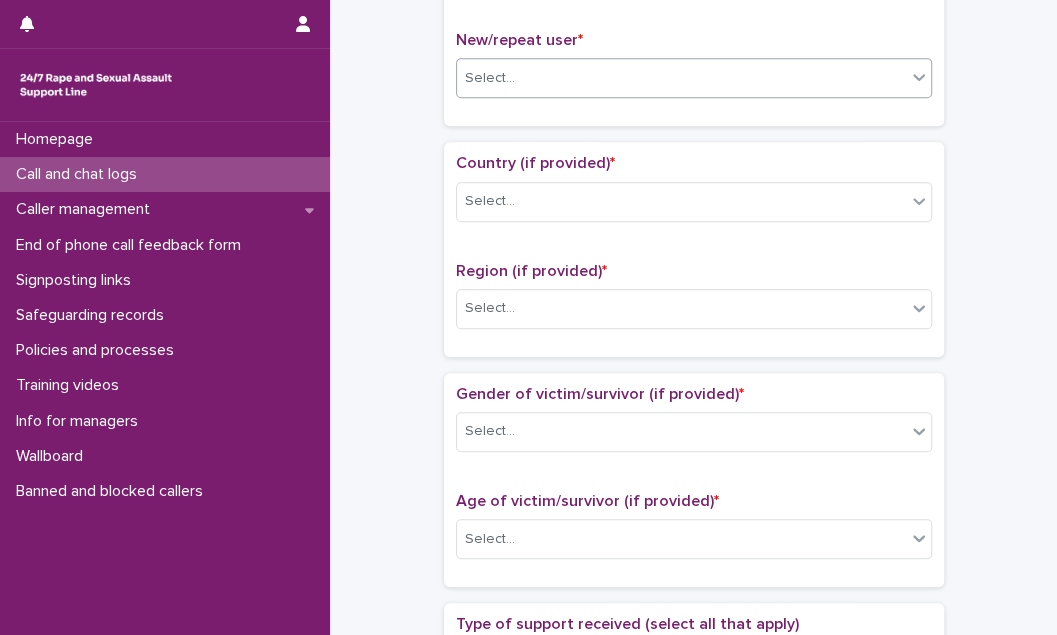 click on "Select..." at bounding box center (681, 78) 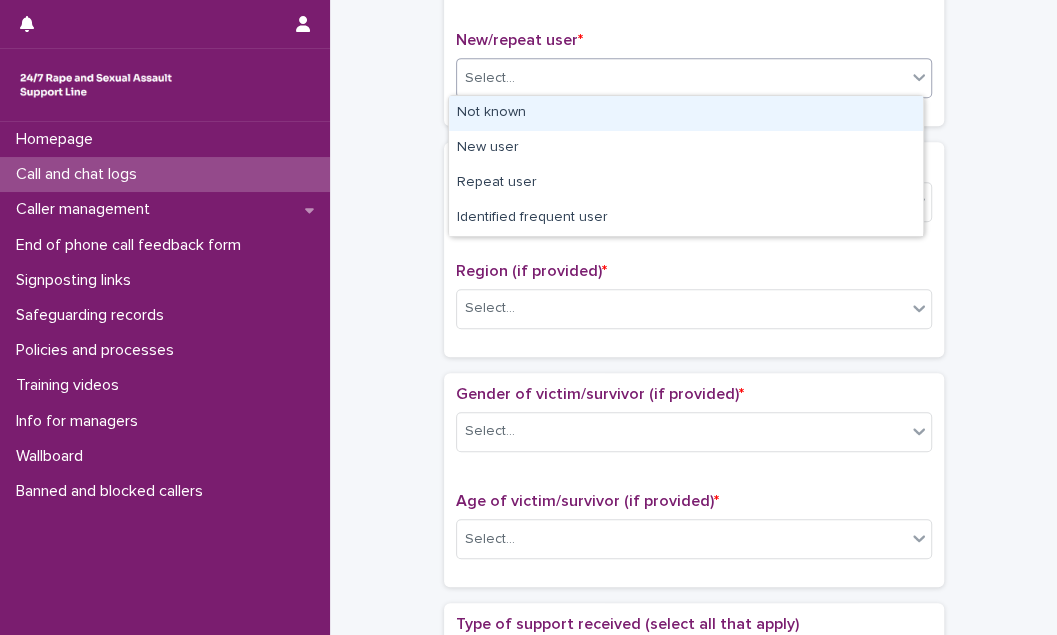 click on "Not known" at bounding box center [686, 113] 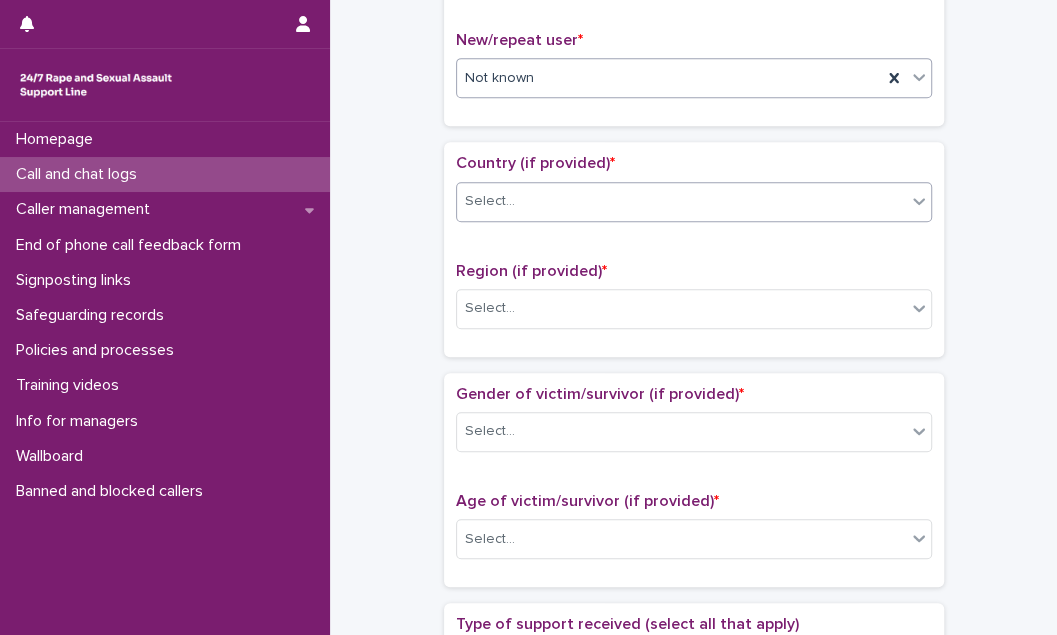 click on "Select..." at bounding box center (681, 201) 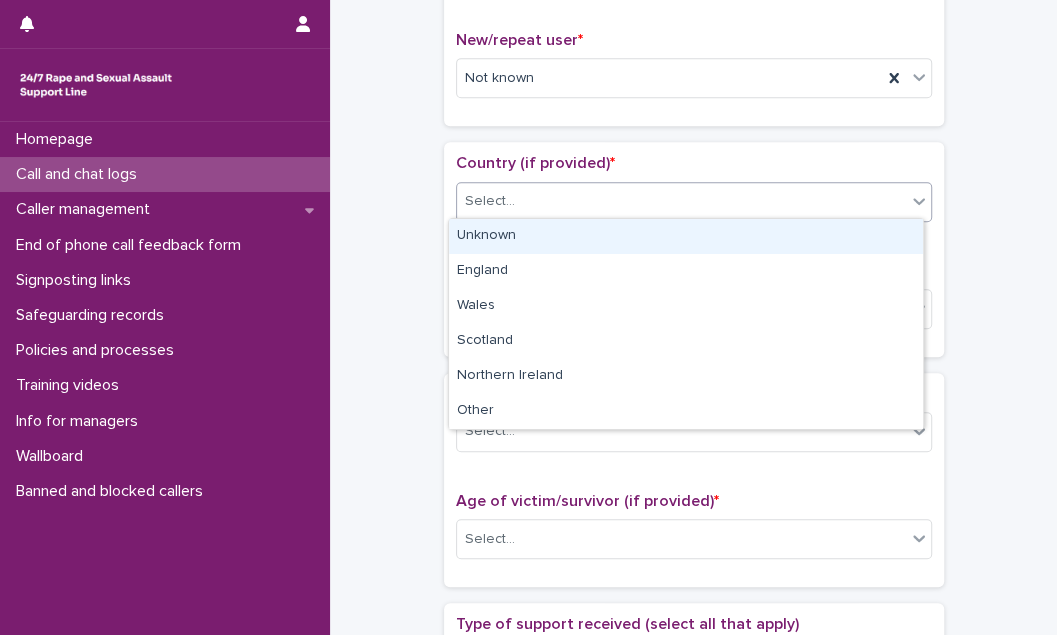 click on "Unknown" at bounding box center [686, 236] 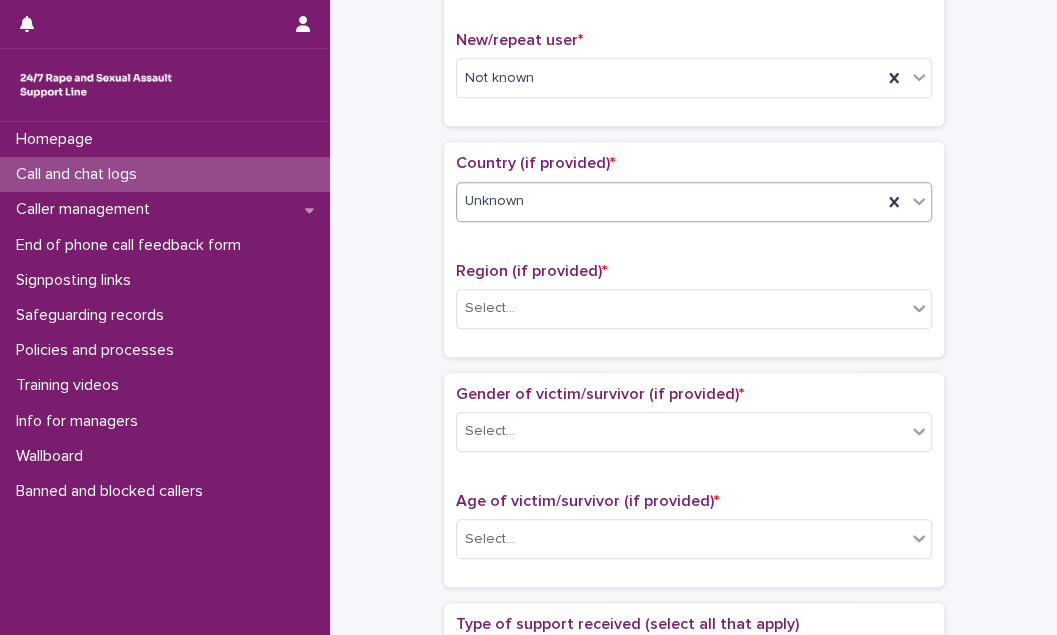 scroll, scrollTop: 636, scrollLeft: 0, axis: vertical 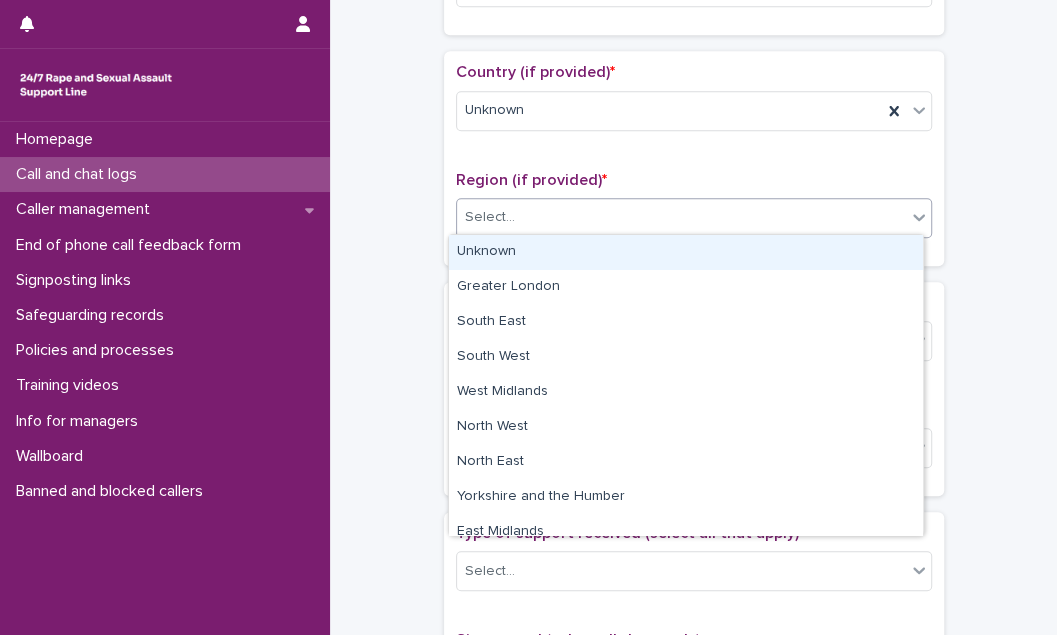 click on "Select..." at bounding box center [681, 217] 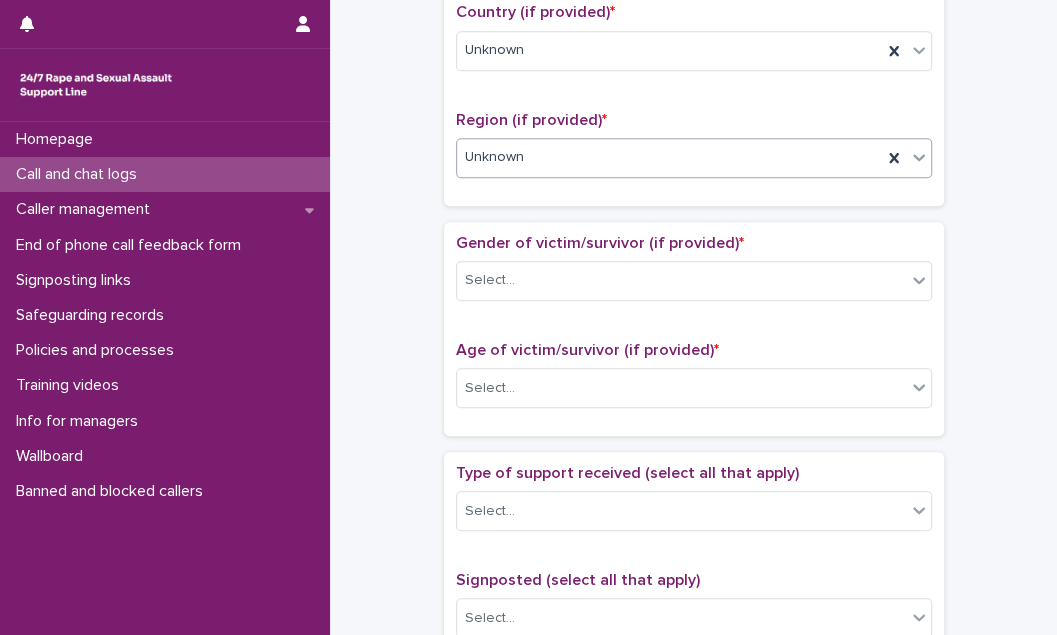 scroll, scrollTop: 727, scrollLeft: 0, axis: vertical 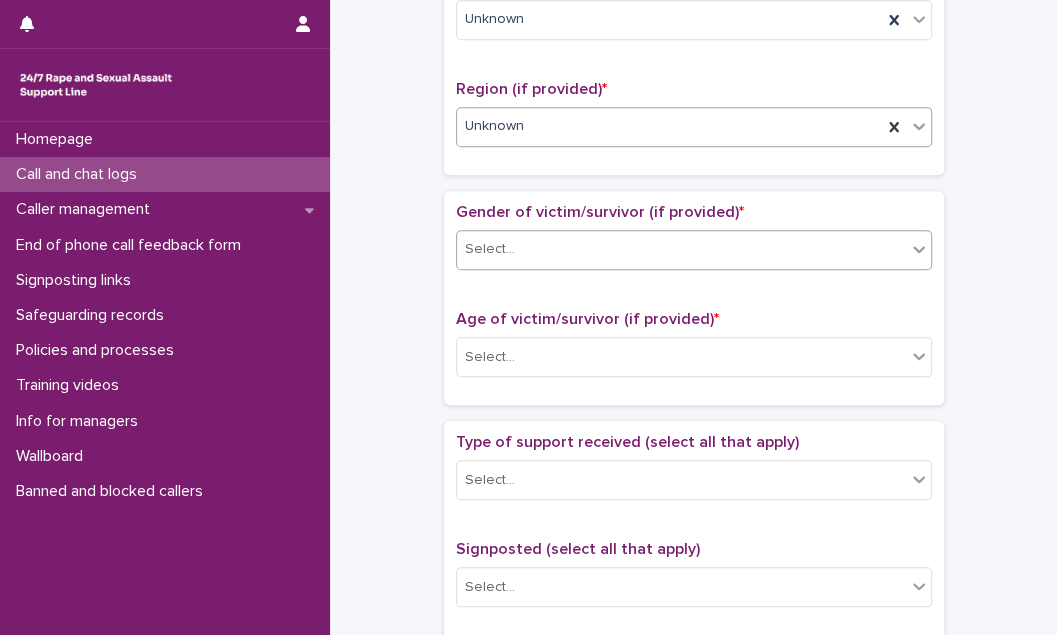 click on "Select..." at bounding box center [681, 249] 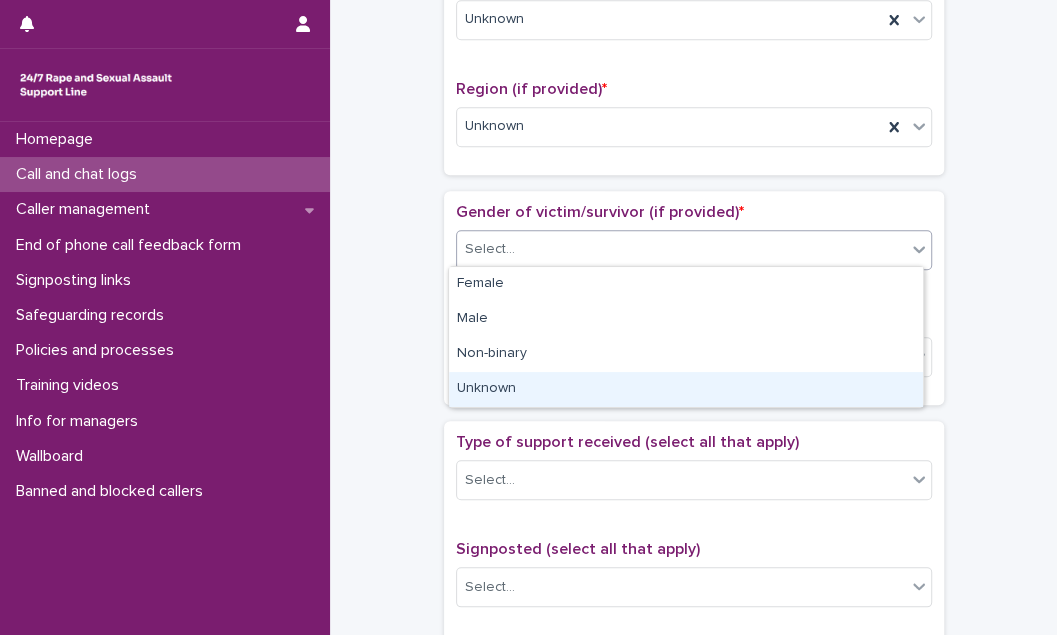 click on "Unknown" at bounding box center [686, 389] 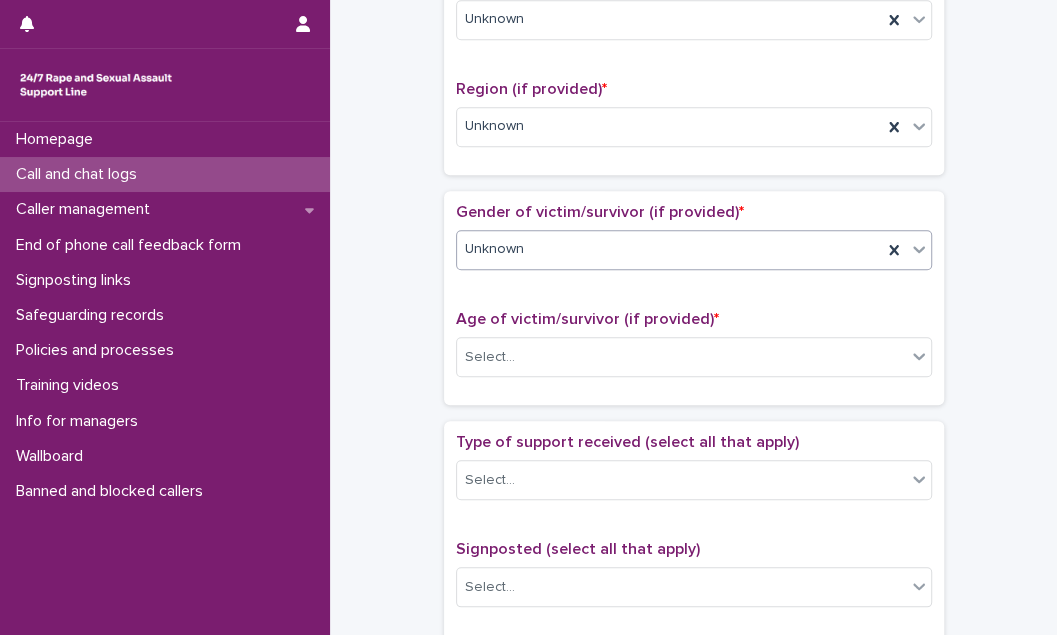 scroll, scrollTop: 909, scrollLeft: 0, axis: vertical 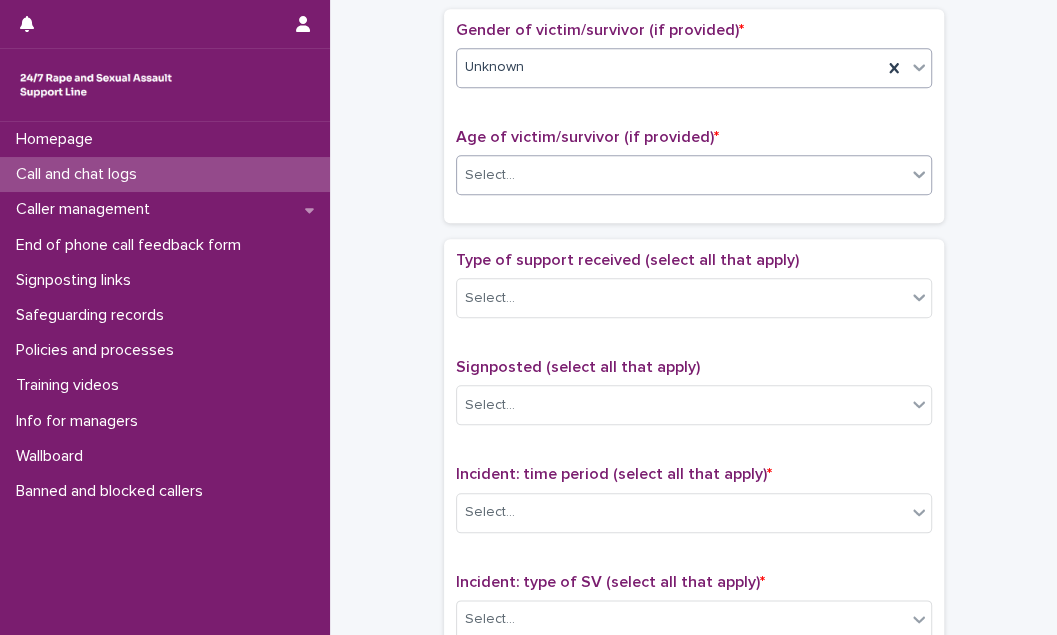click on "Select..." at bounding box center (681, 175) 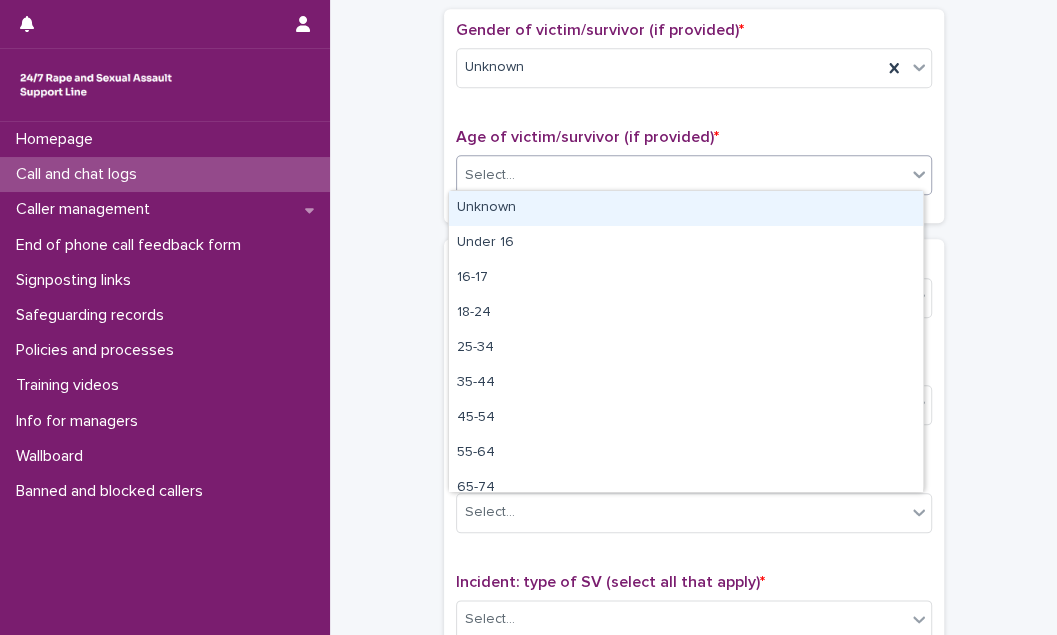 click on "Unknown" at bounding box center (686, 208) 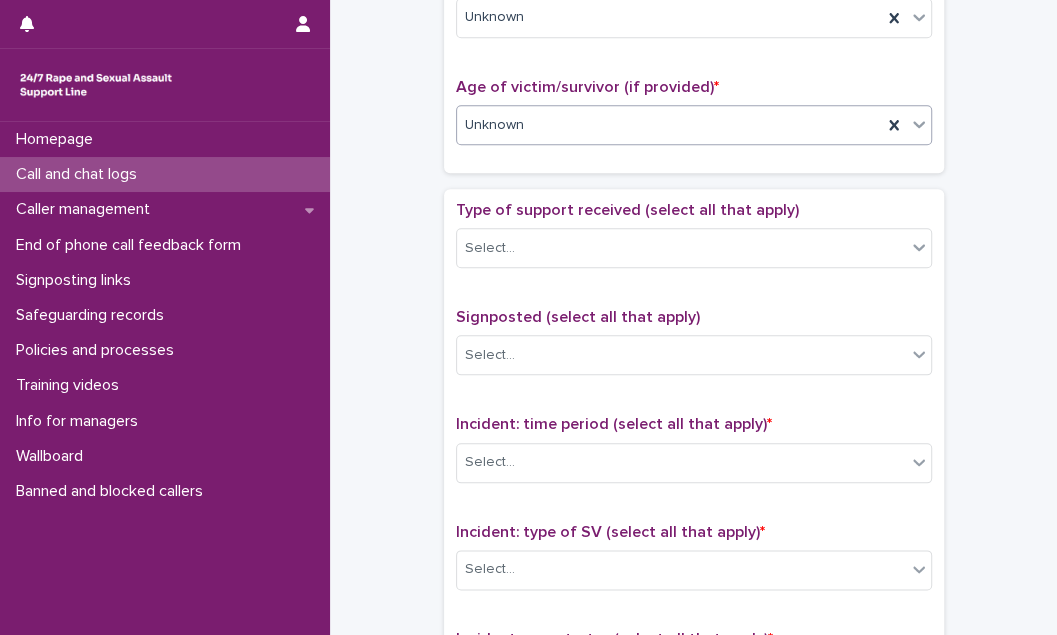 scroll, scrollTop: 1000, scrollLeft: 0, axis: vertical 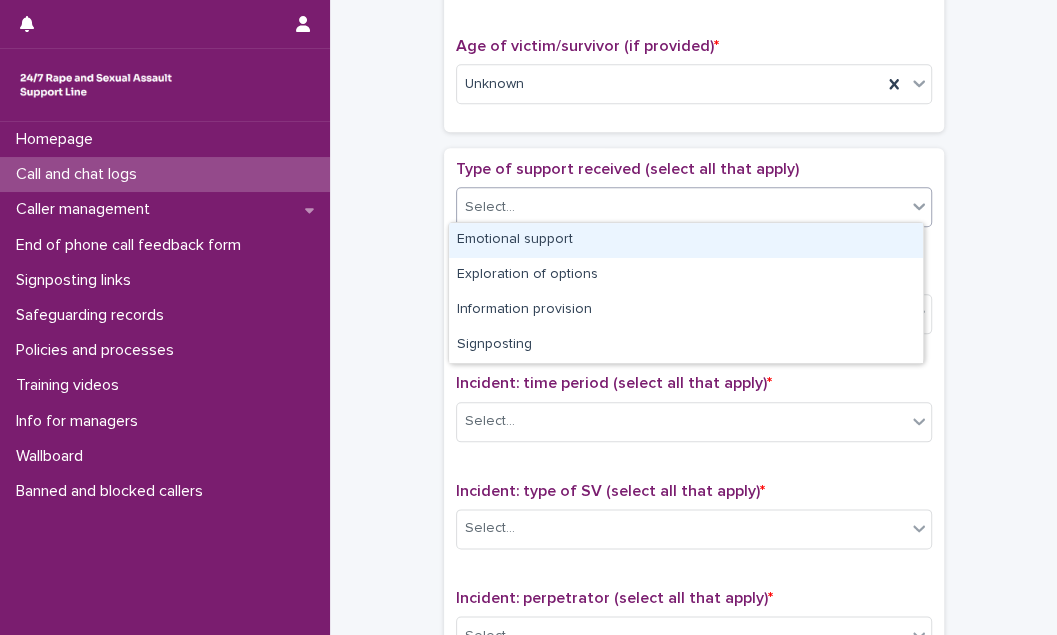 click on "Select..." at bounding box center [681, 207] 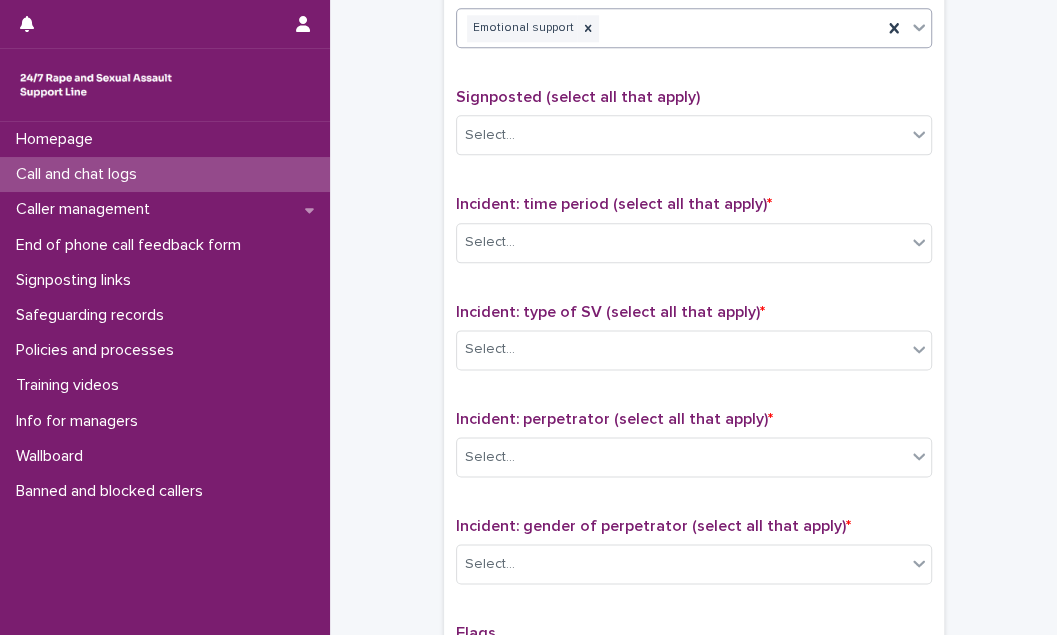 scroll, scrollTop: 1272, scrollLeft: 0, axis: vertical 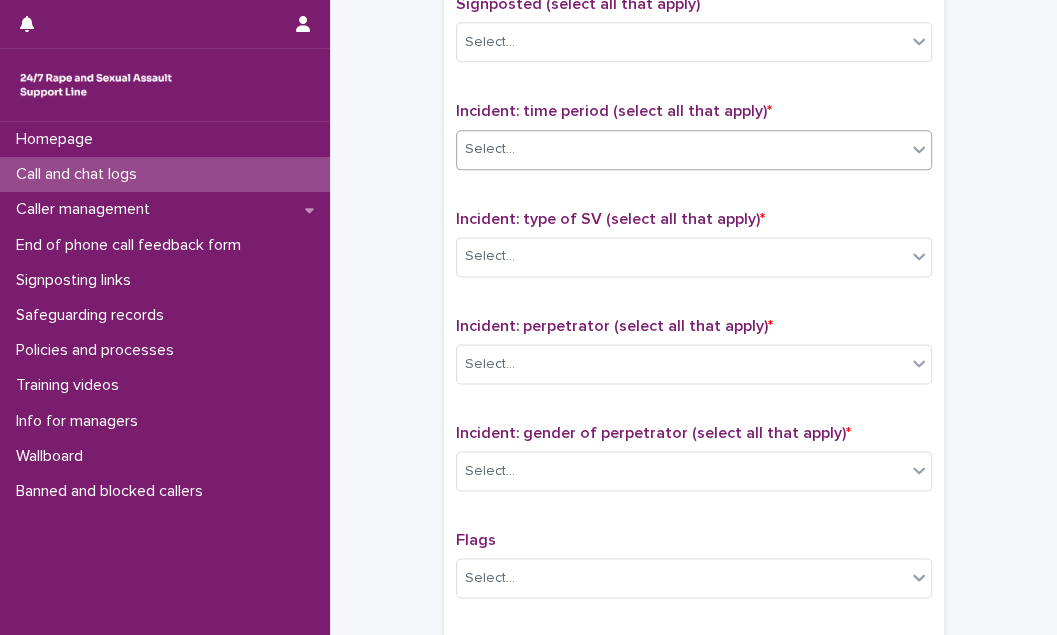 click on "Select..." at bounding box center [681, 149] 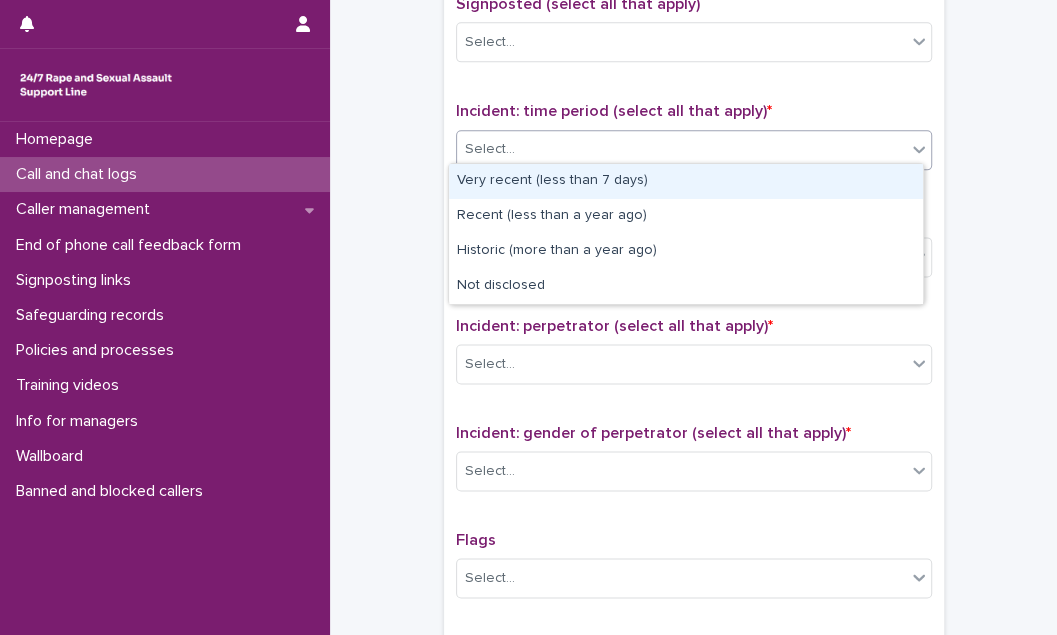 click on "Very recent (less than 7 days)" at bounding box center (686, 181) 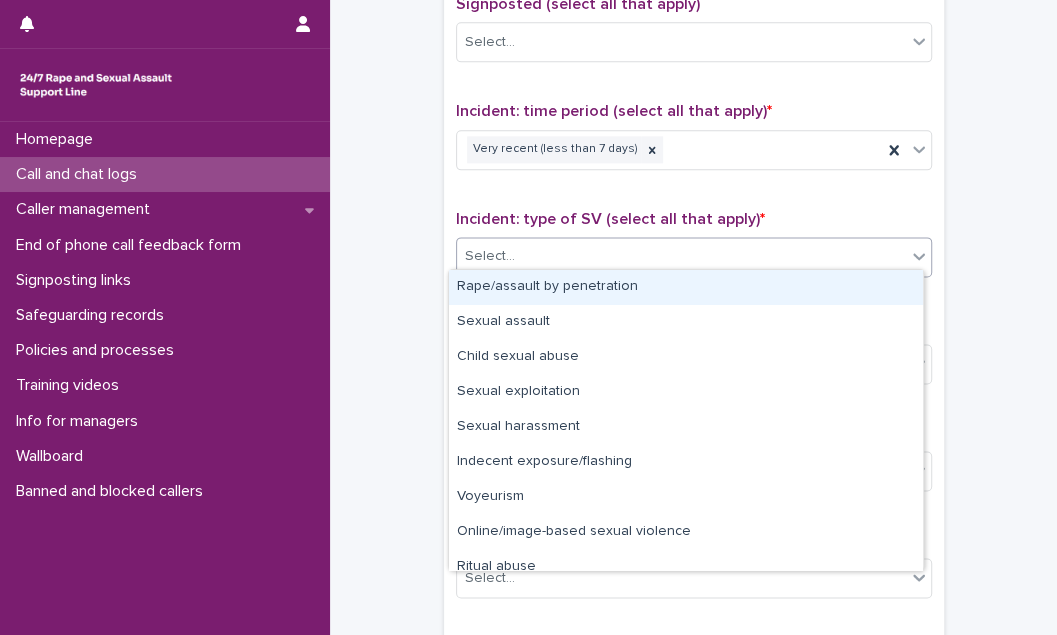 click on "Select..." at bounding box center [681, 256] 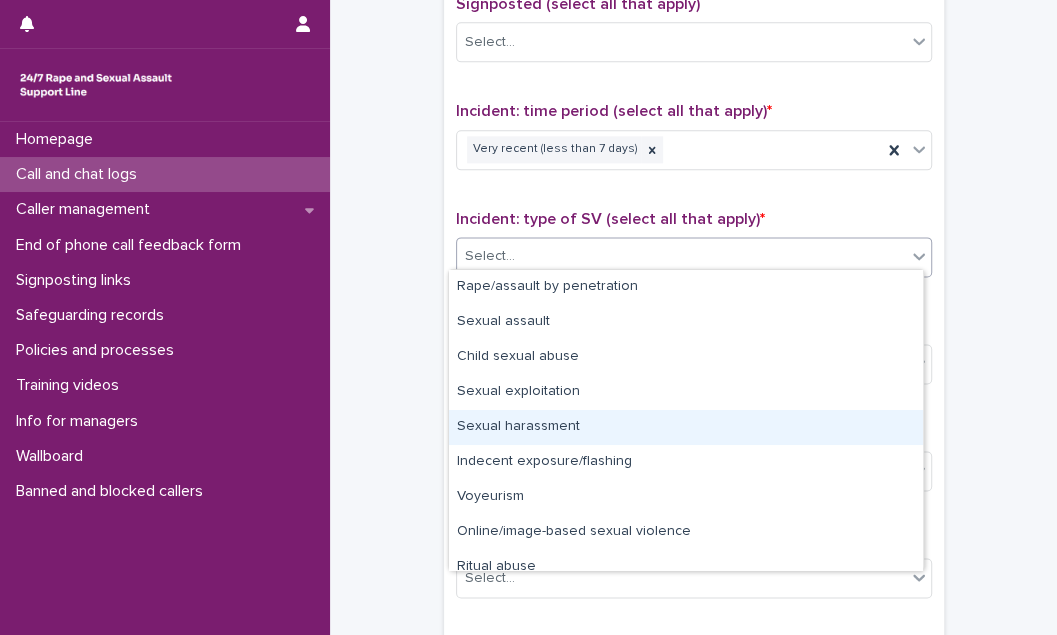 scroll, scrollTop: 49, scrollLeft: 0, axis: vertical 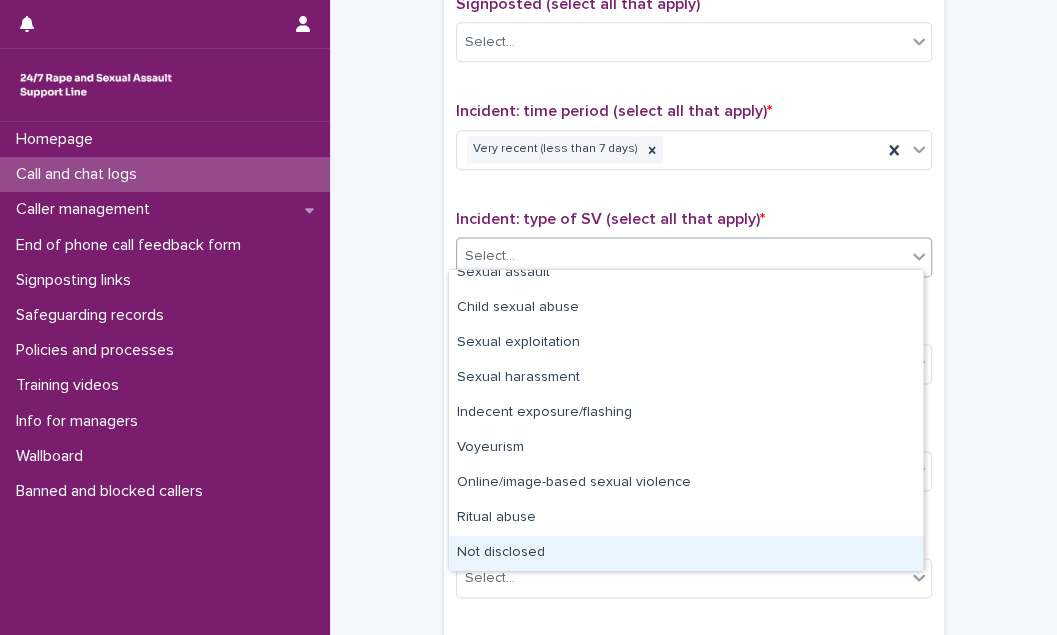 click on "Not disclosed" at bounding box center (686, 553) 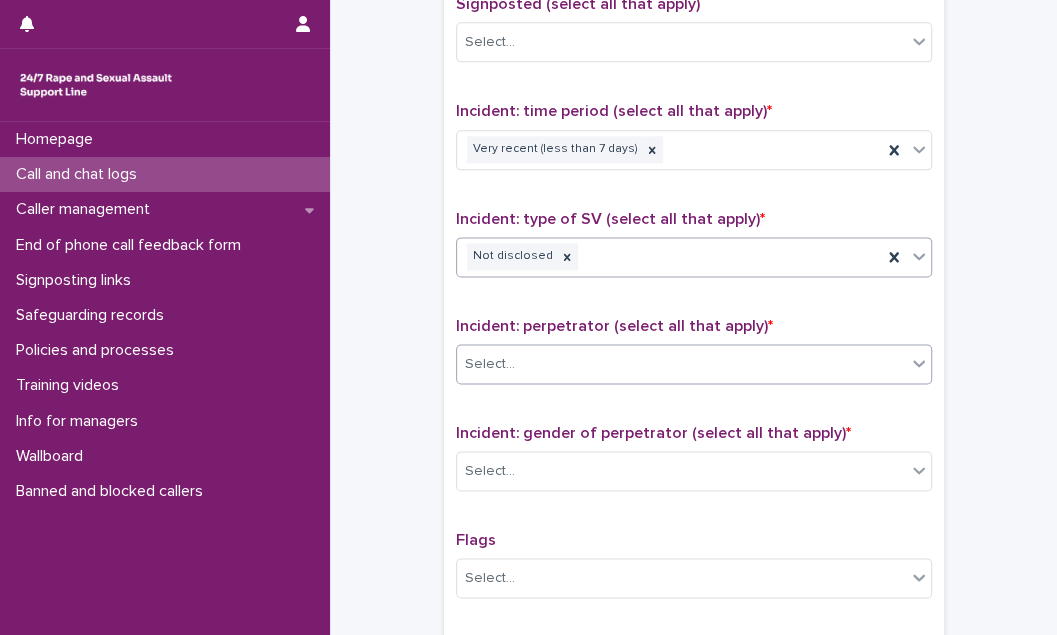click on "Select..." at bounding box center [681, 364] 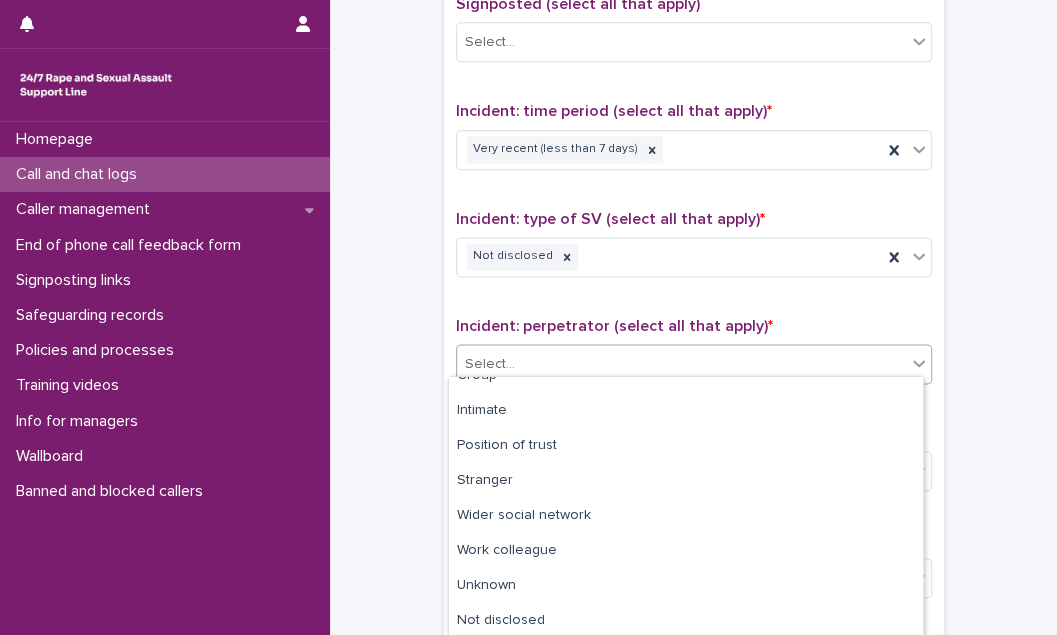 scroll, scrollTop: 125, scrollLeft: 0, axis: vertical 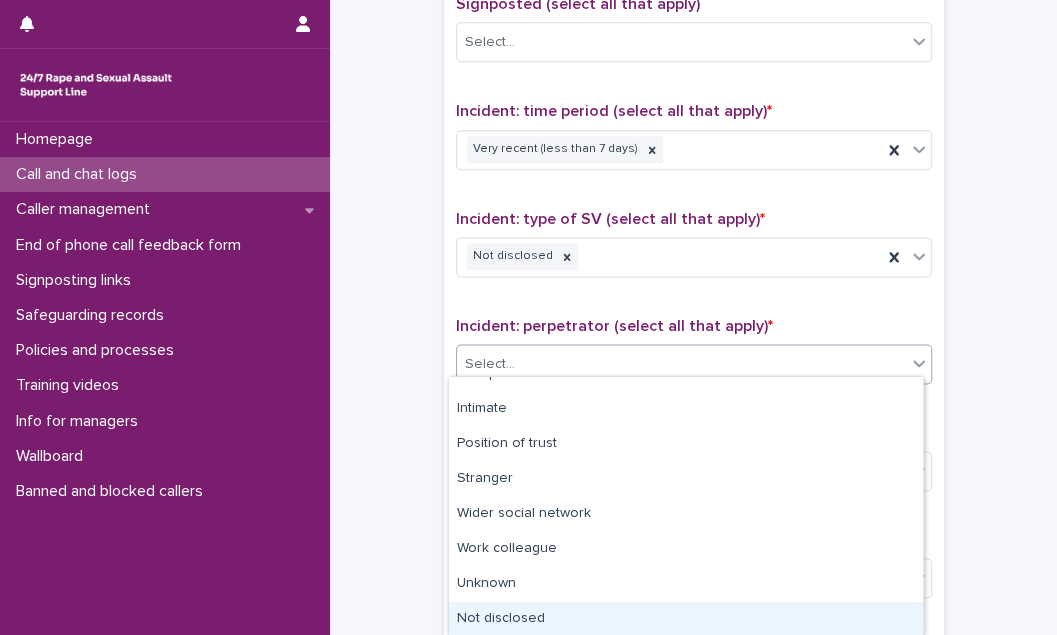 click on "Not disclosed" at bounding box center (686, 619) 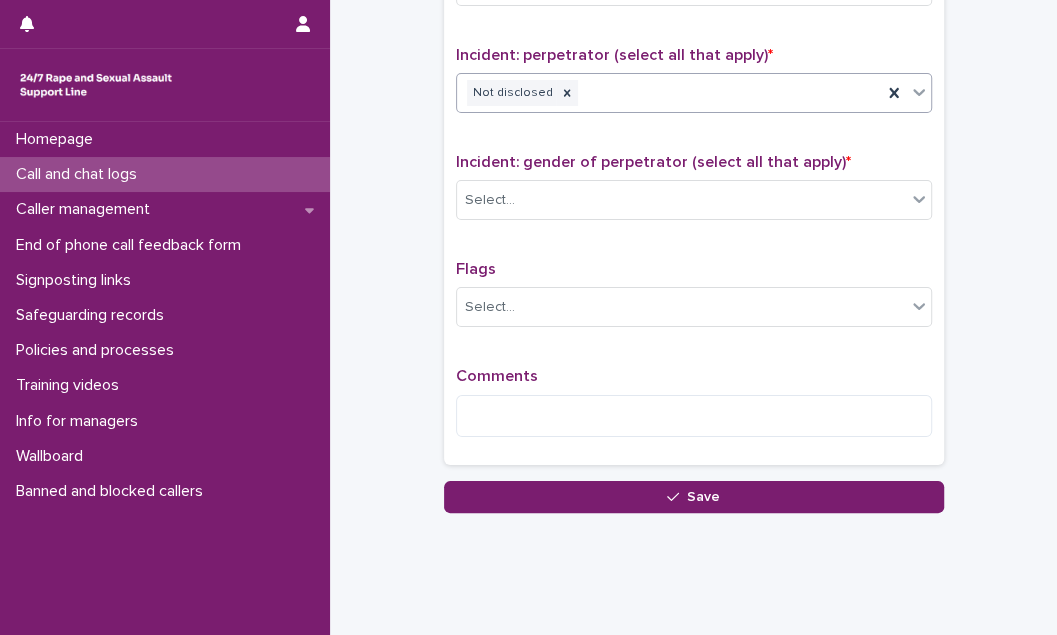 scroll, scrollTop: 1545, scrollLeft: 0, axis: vertical 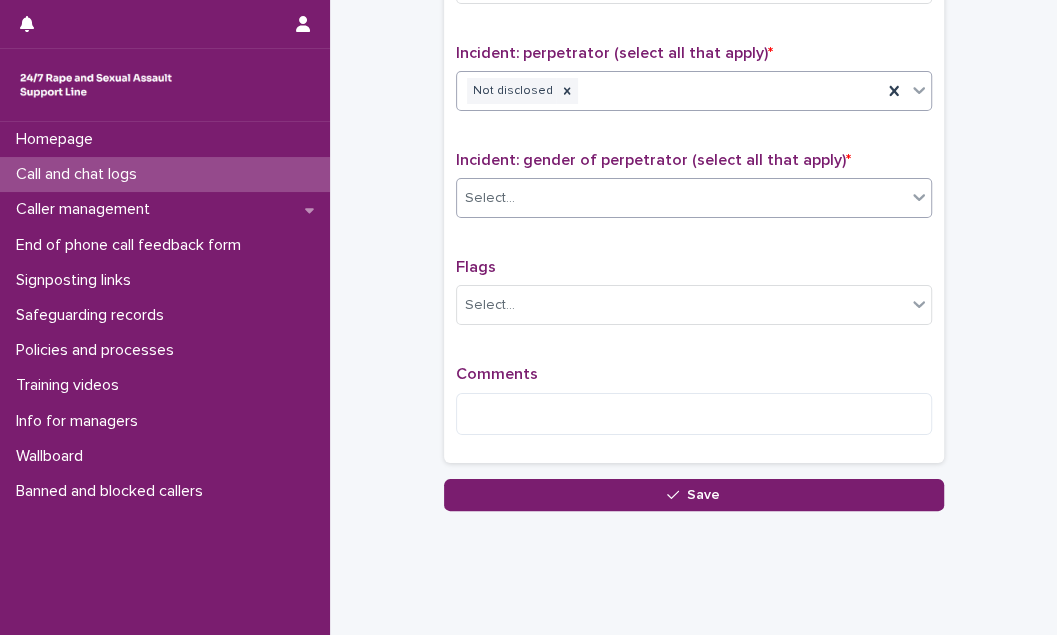 click on "Select..." at bounding box center [681, 198] 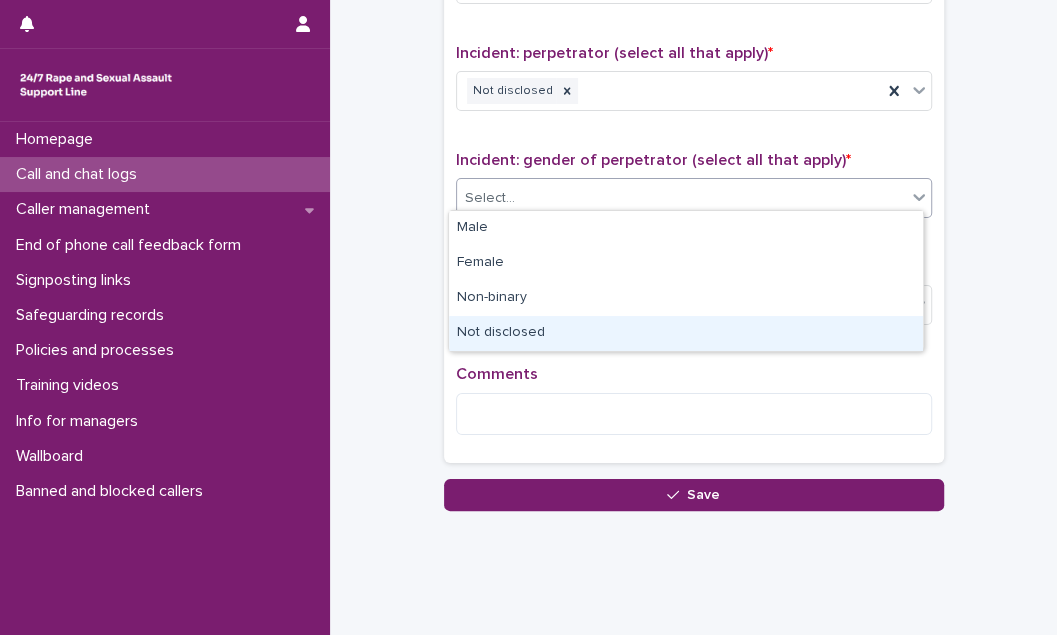 click on "Not disclosed" at bounding box center (686, 333) 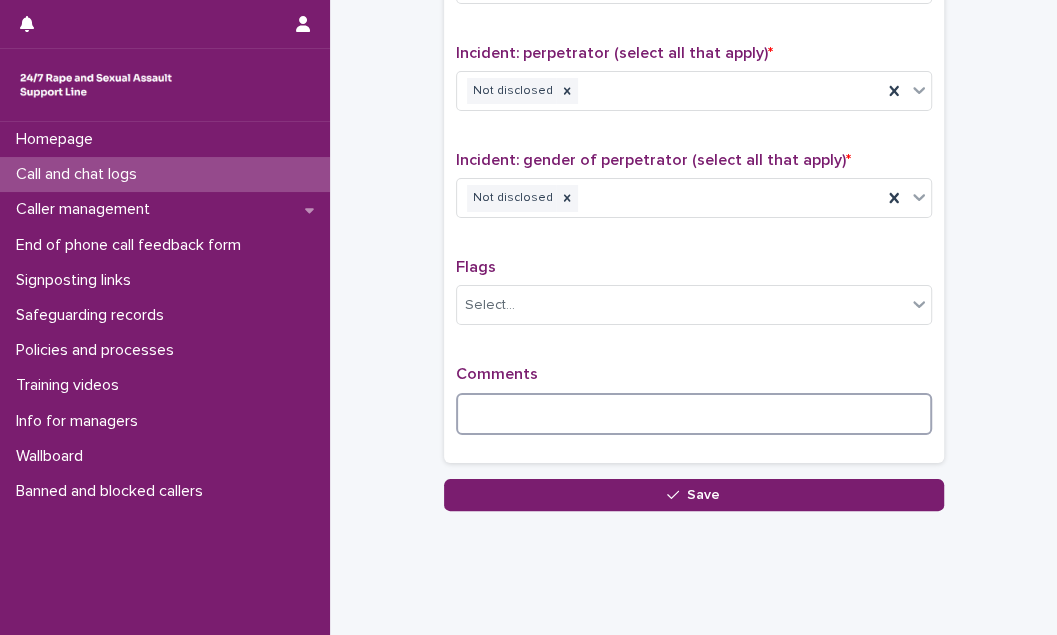click at bounding box center [694, 414] 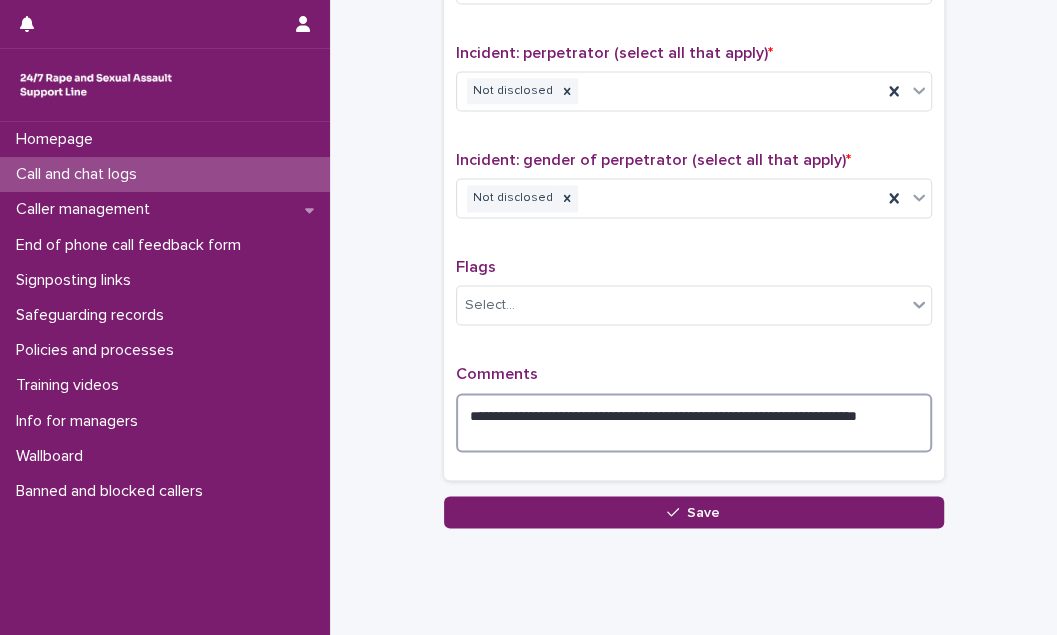 click on "**********" at bounding box center (694, 422) 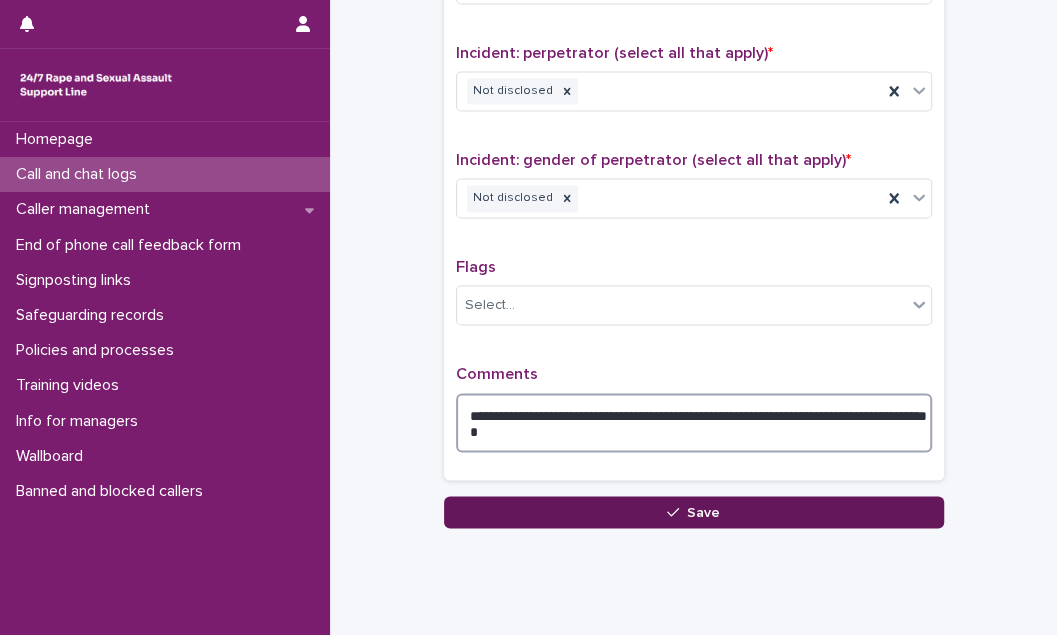 type on "**********" 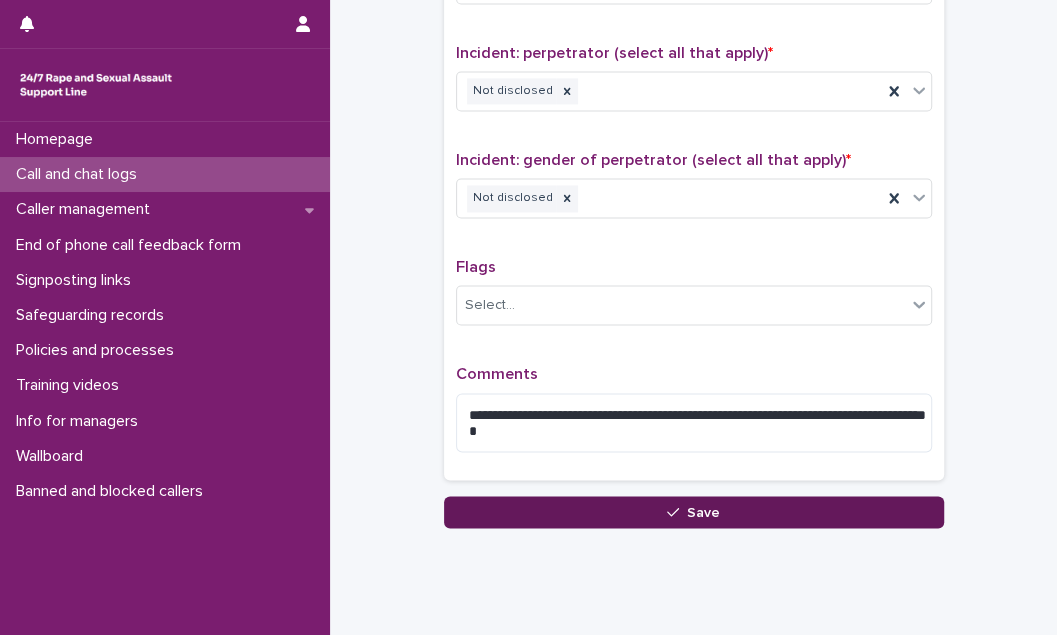 click on "Save" at bounding box center [694, 512] 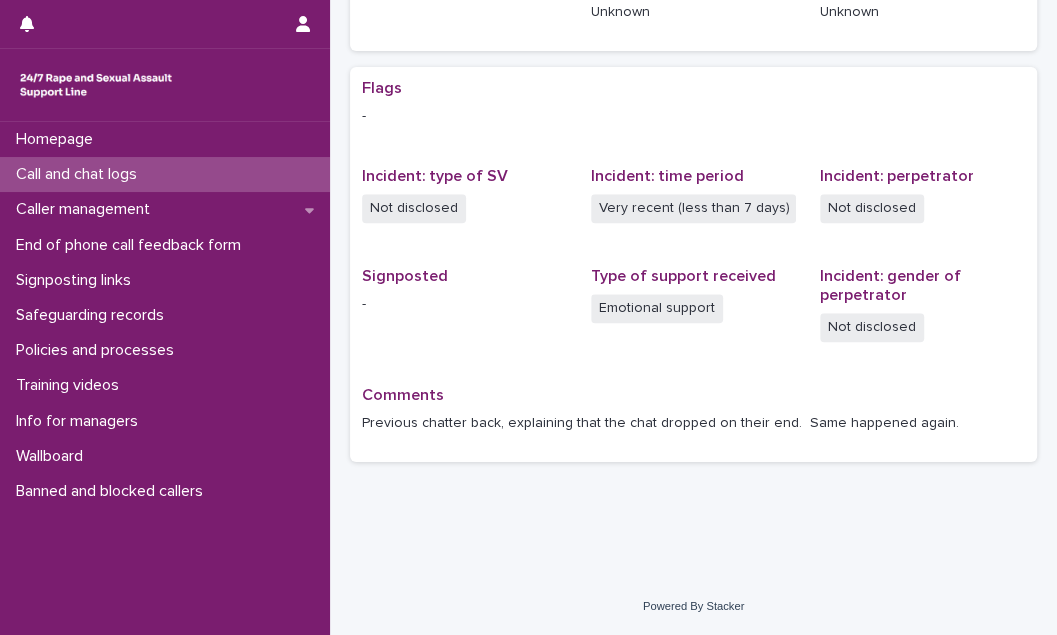scroll, scrollTop: 0, scrollLeft: 0, axis: both 